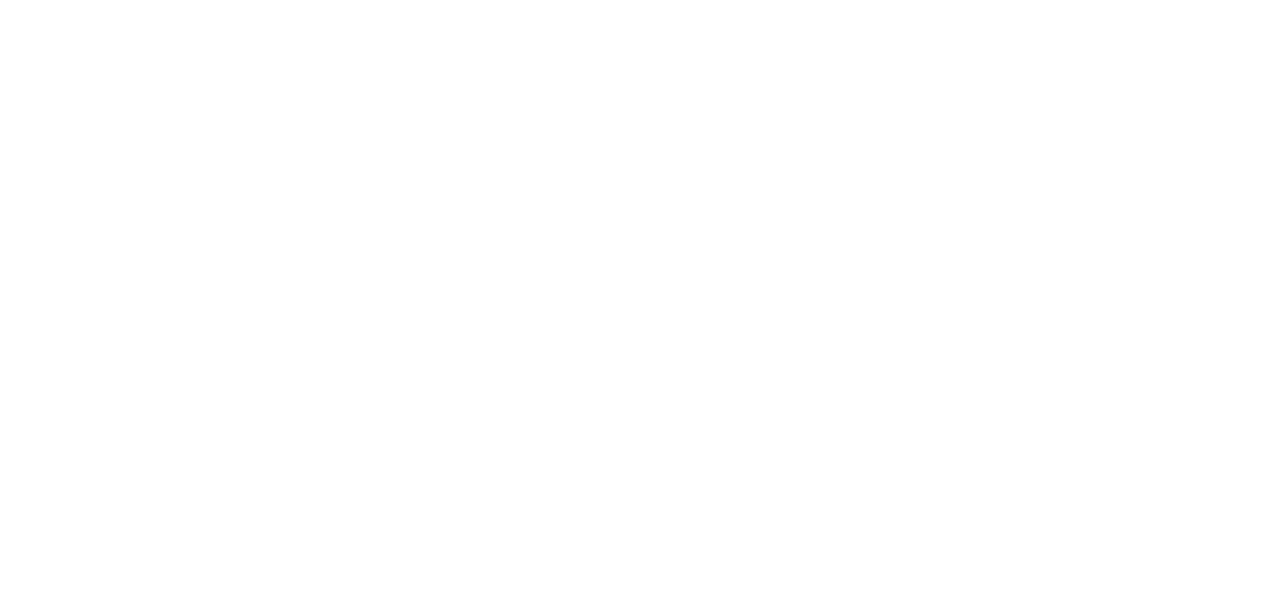 scroll, scrollTop: 0, scrollLeft: 0, axis: both 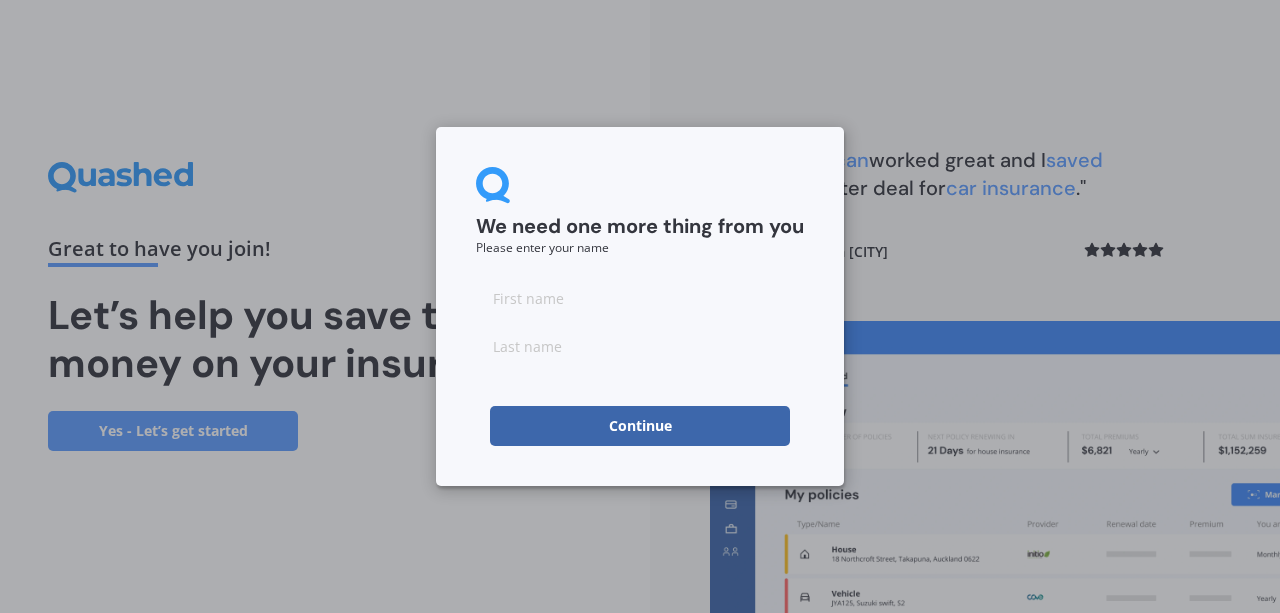 click at bounding box center [640, 298] 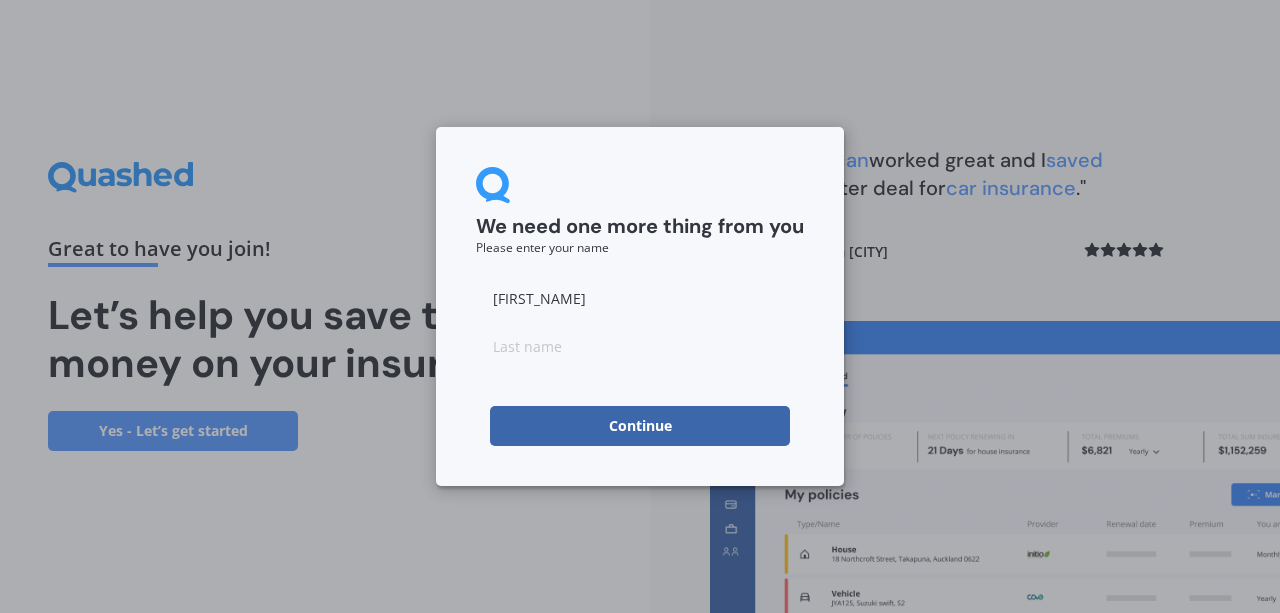 type on "[FIRST_NAME]" 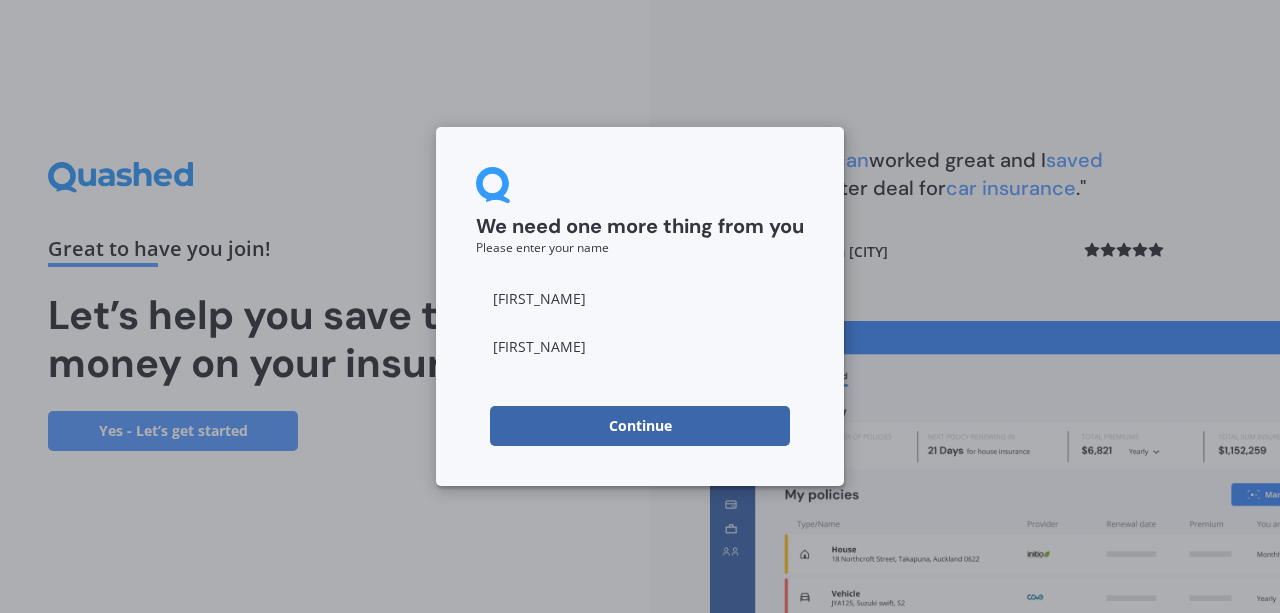 type on "[FIRST_NAME]" 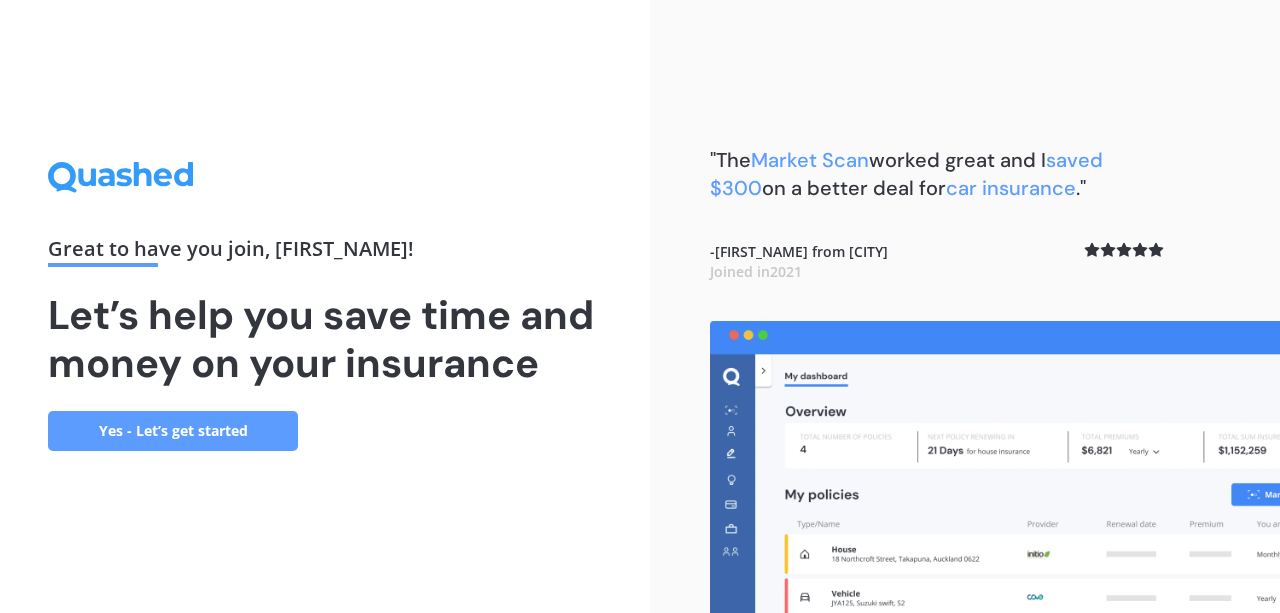 click on "Yes - Let’s get started" at bounding box center (173, 431) 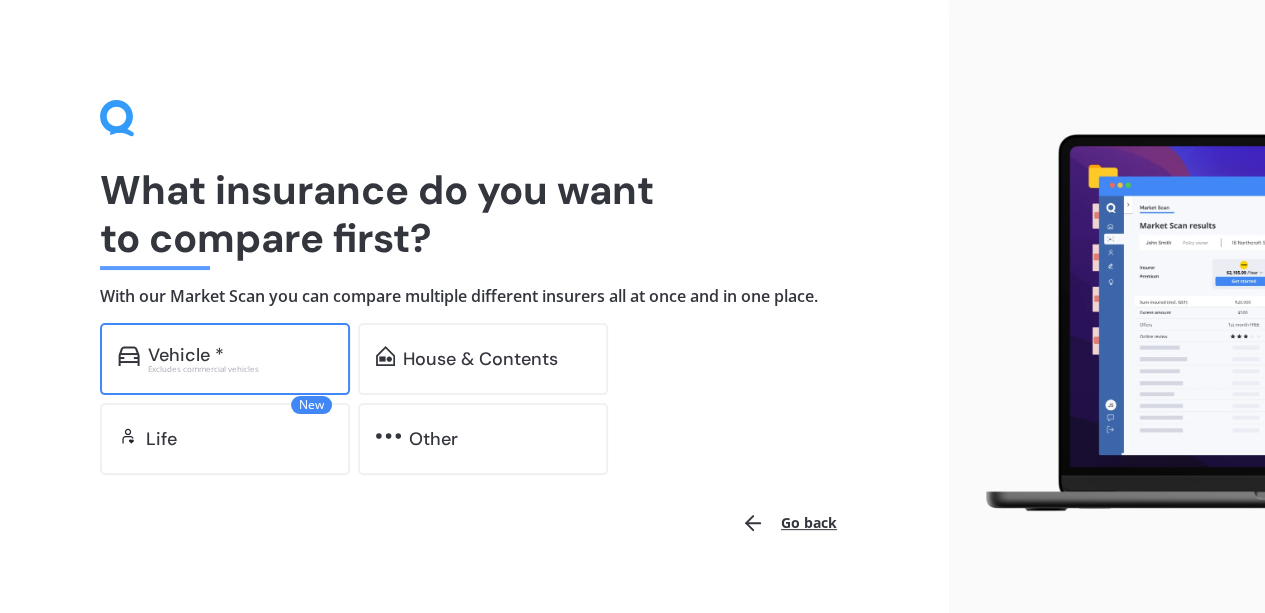 click on "Excludes commercial vehicles" at bounding box center (240, 369) 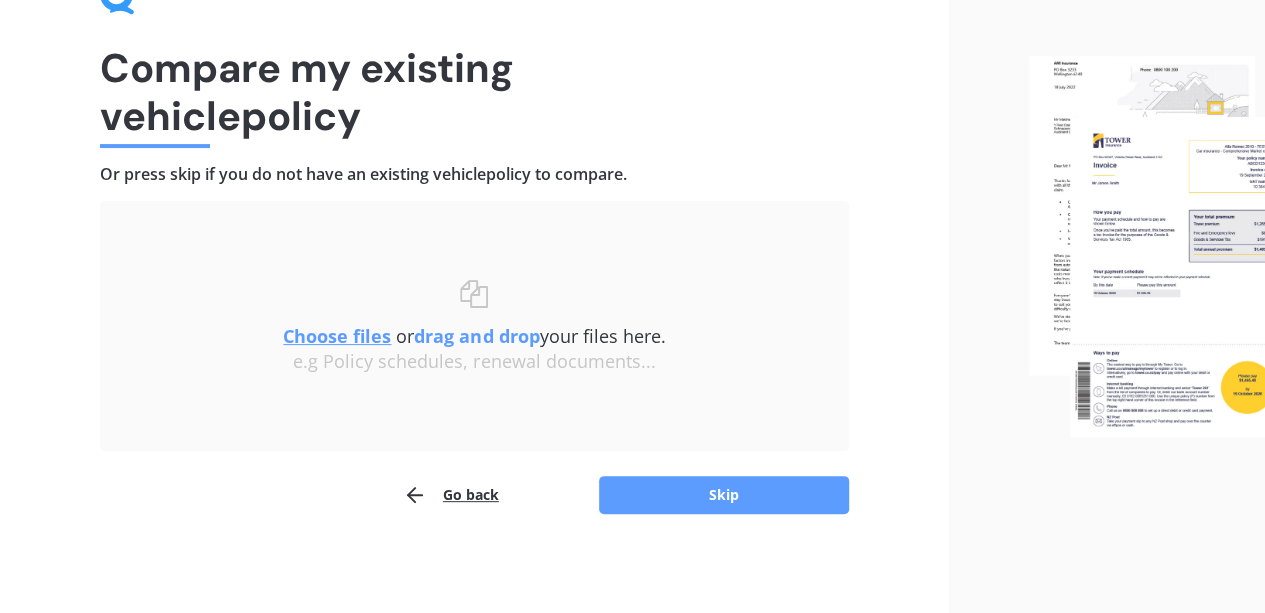 scroll, scrollTop: 123, scrollLeft: 0, axis: vertical 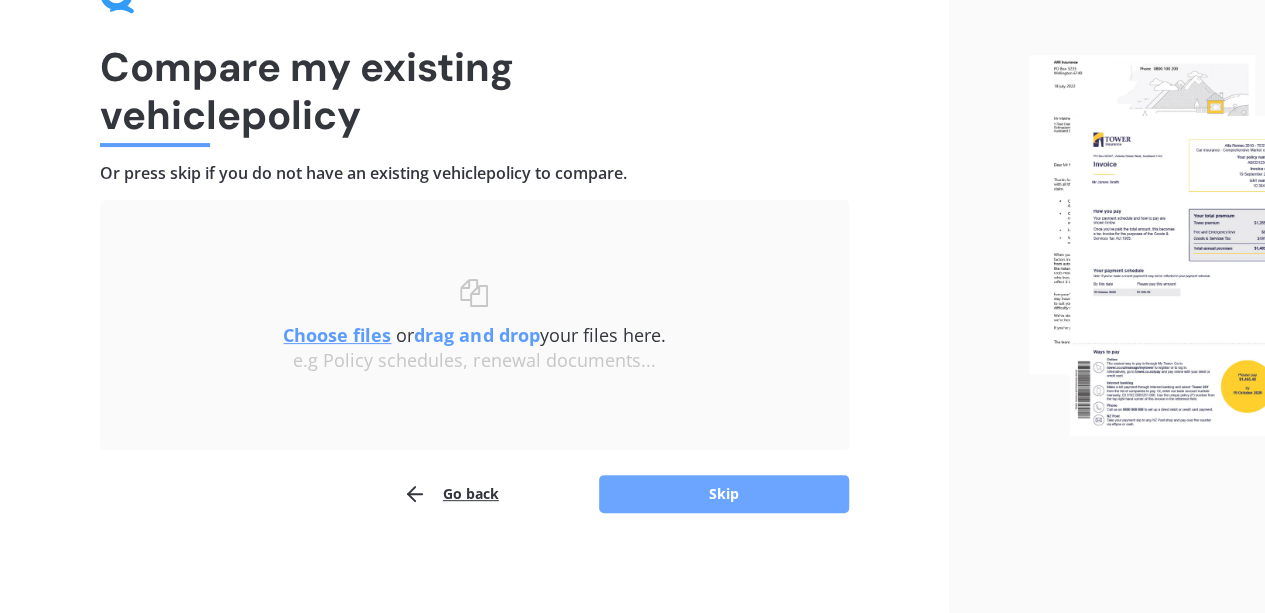 click on "Skip" at bounding box center [724, 494] 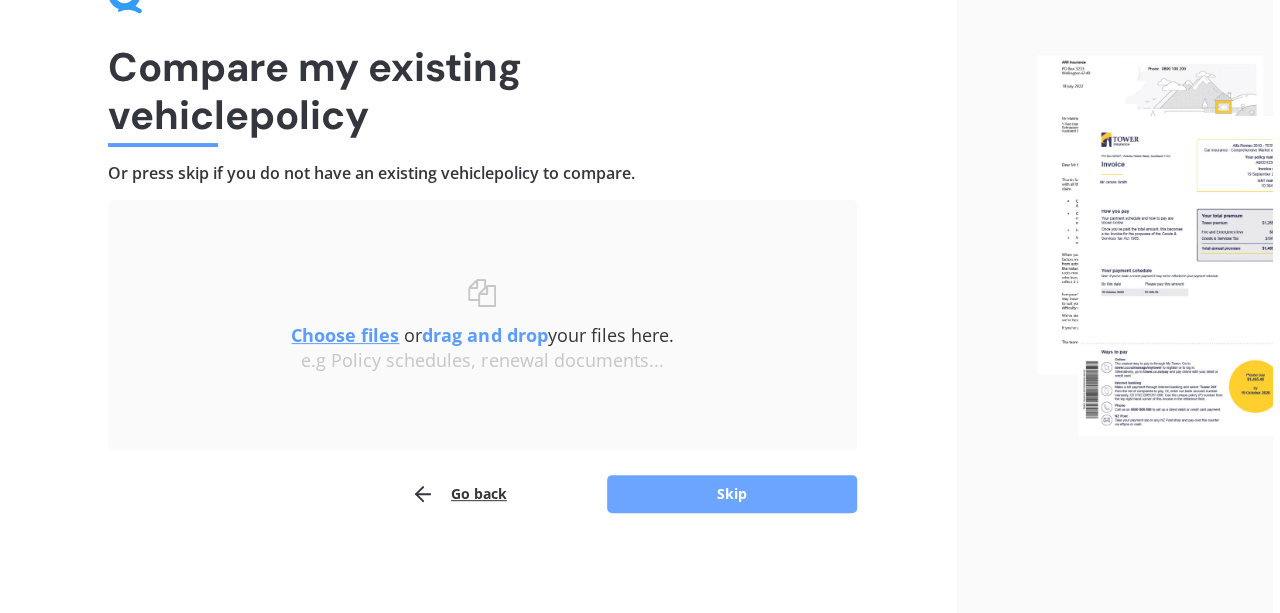 scroll, scrollTop: 0, scrollLeft: 0, axis: both 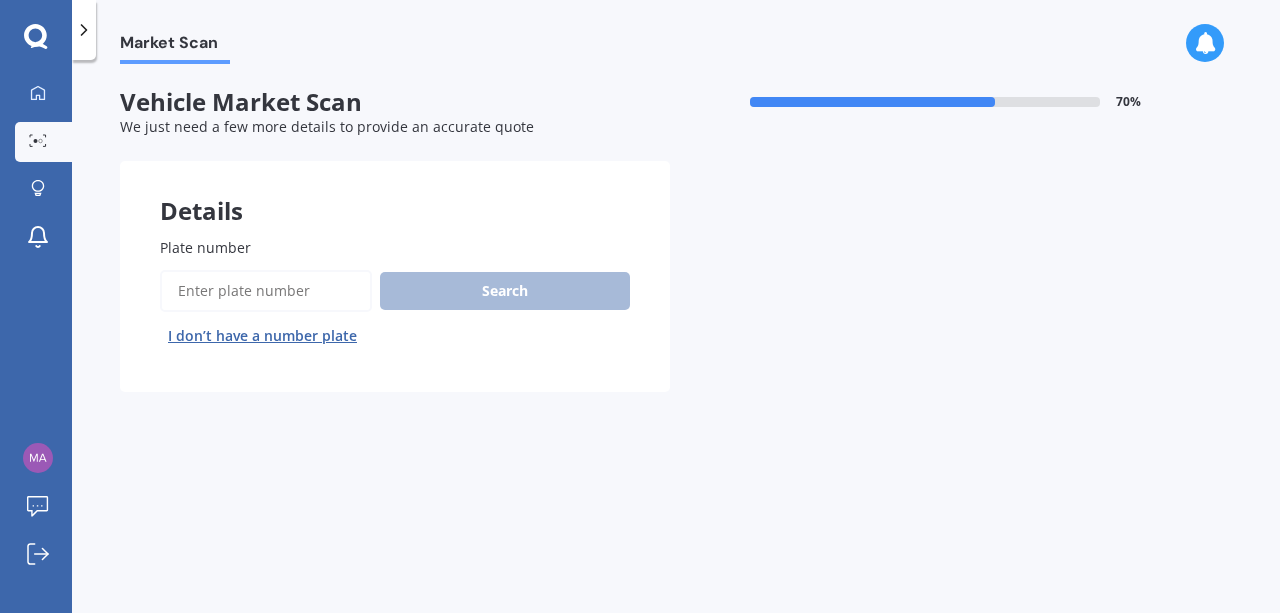 click on "Plate number" at bounding box center (266, 291) 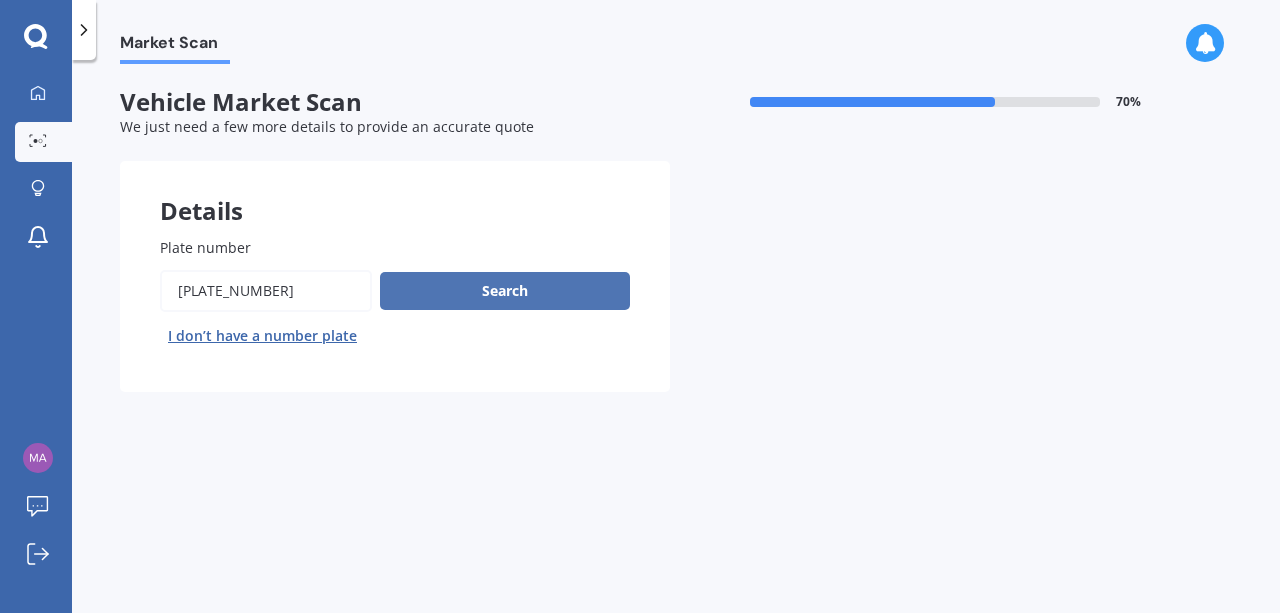 type on "[PLATE_NUMBER]" 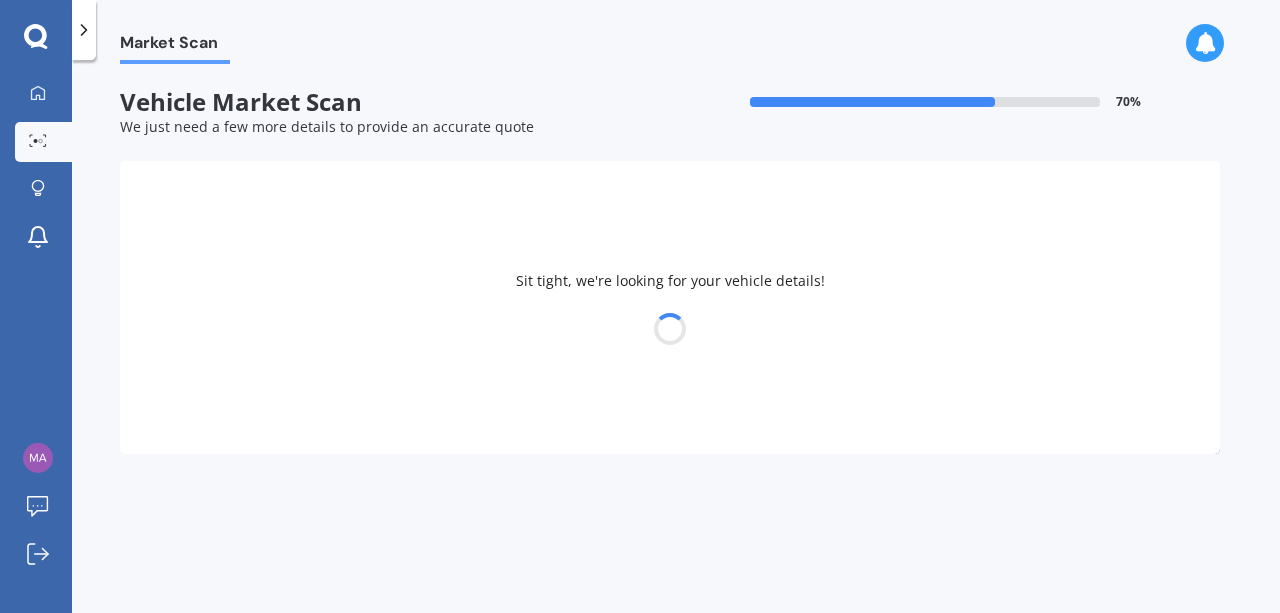 select on "NISSAN" 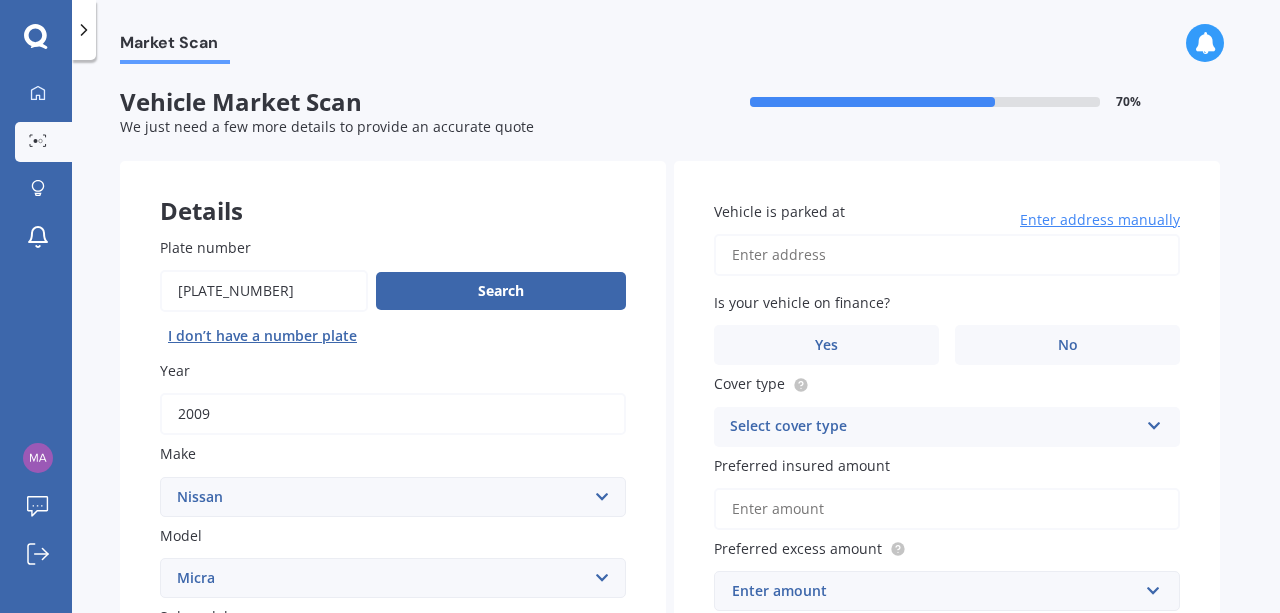 click on "Plate number" at bounding box center [264, 291] 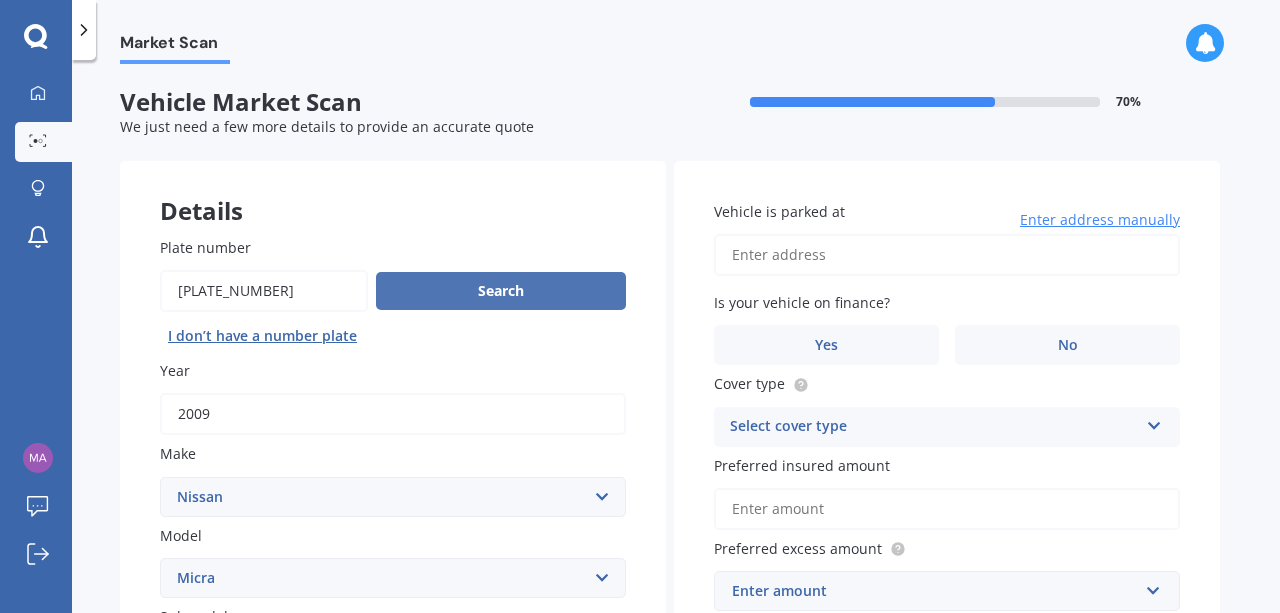 type on "[PLATE_NUMBER]" 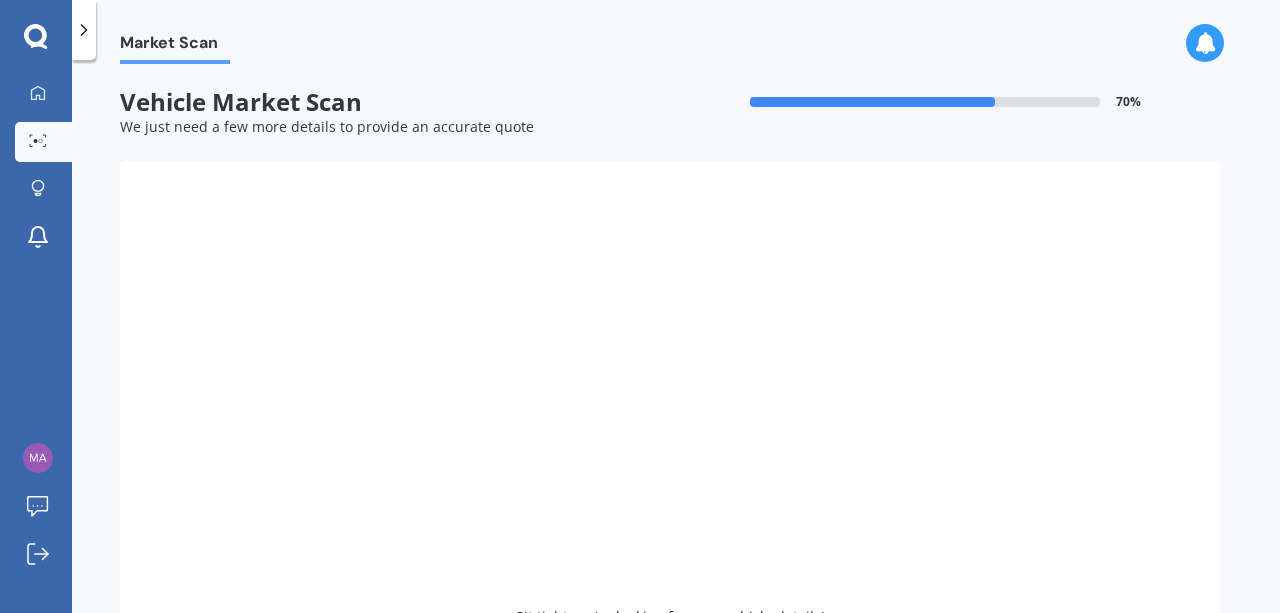 type on "2025" 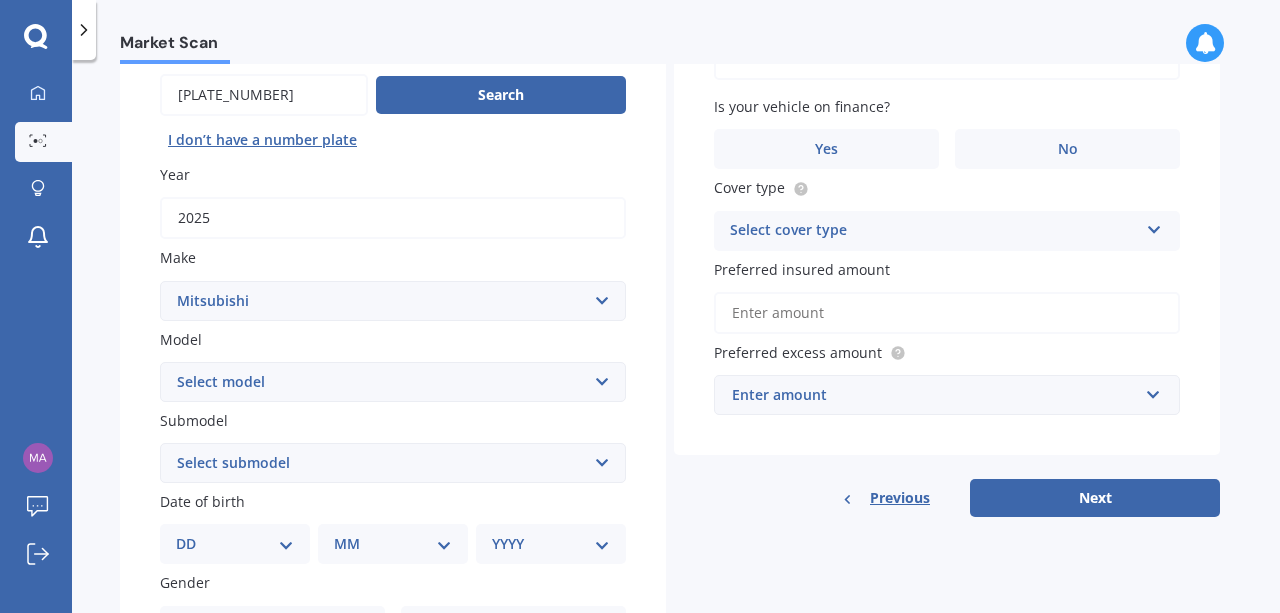 scroll, scrollTop: 197, scrollLeft: 0, axis: vertical 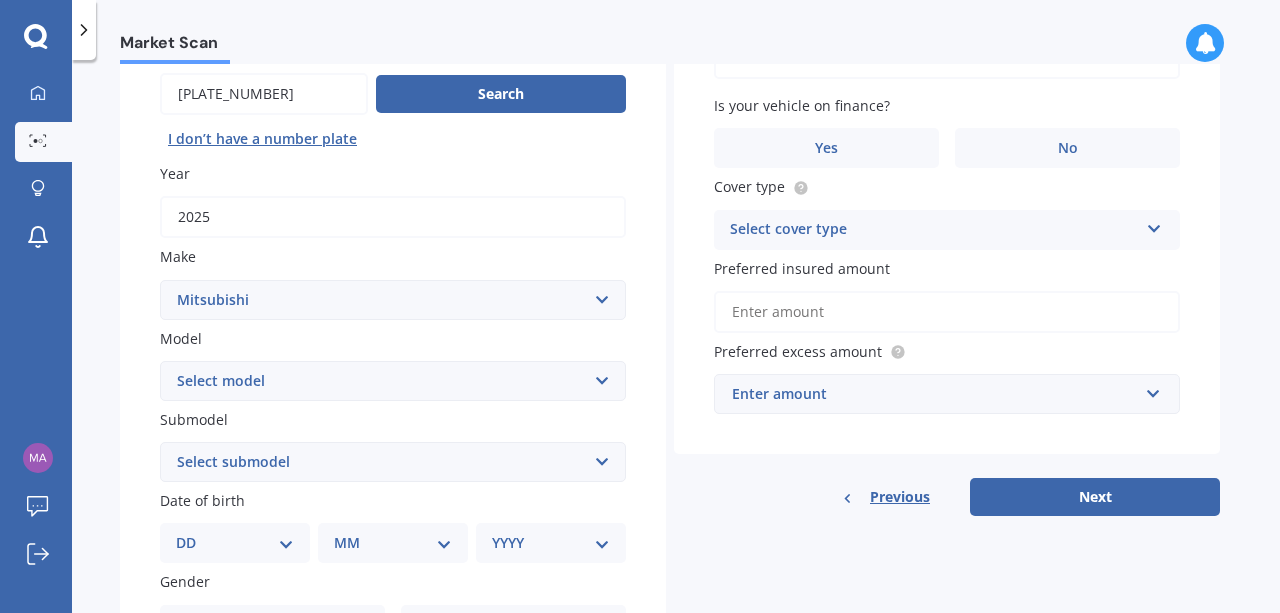click on "Select model 380 Airtrek Aspire ASX Canter Carisma Challenger Challenger Diesel Challenger Petrol Chariot Colt Debonair Delica Diamante Dingo Dion Eclipse Cross EK Emeraude Eterna Express FE series trucks (Over 3 Tonnes GVM) FE series trucks (Under 3 Tonnes GVM) FG series trucks (Over 3 Tonnes GVM FG series trucks (Under 3 Tonnes GVM) FH series trucks (under 3 Tonnes GVM) FH series trucks, (Over 3 Tonnes GVM) FK series trucks (Over 3 Tonnes GVM) FK series trucks (Under 3 Tonnes GVM) FM series trucks (Over 3 Tonnes GVM FM series trucks (Under 3 Tonnes GVM) FP series trucks (under 3 Tonnes GVM) FP series trucks, (Over 3 Tonnes GVM) FS series trucks (Over 3 Tonnes GVM) FS series trucks (Under 3 Tonnes GVM) FTO Fuso Fighter FV series trucks (Over 3 Tonnes GVM FV series trucks (Under 3 Tonnes GVM) Galant Grandis GTO i-car i-MiEV Jeep l L200 L300 L400 Lancer Legnum Libero Magna Minicab Mirage Nimbus Outlander Pajero Rosa Bus RVR Shogun Sigma Strada Ute Tredia Triton V2000 V3000 Verada" at bounding box center [393, 381] 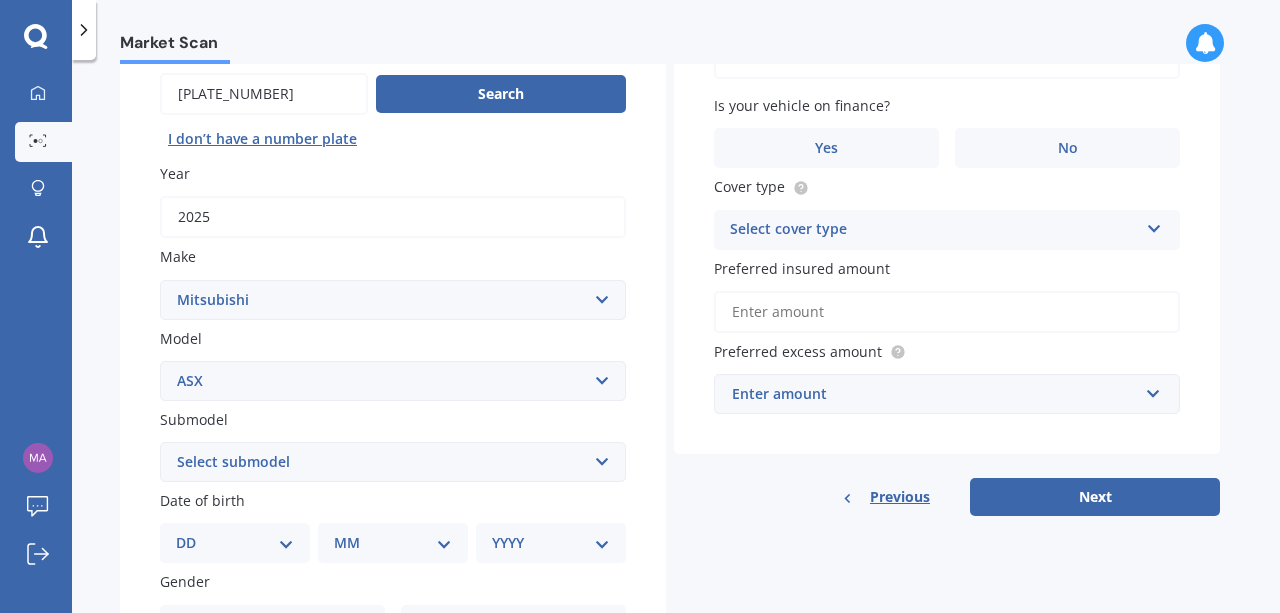 click on "Select model 380 Airtrek Aspire ASX Canter Carisma Challenger Challenger Diesel Challenger Petrol Chariot Colt Debonair Delica Diamante Dingo Dion Eclipse Cross EK Emeraude Eterna Express FE series trucks (Over 3 Tonnes GVM) FE series trucks (Under 3 Tonnes GVM) FG series trucks (Over 3 Tonnes GVM FG series trucks (Under 3 Tonnes GVM) FH series trucks (under 3 Tonnes GVM) FH series trucks, (Over 3 Tonnes GVM) FK series trucks (Over 3 Tonnes GVM) FK series trucks (Under 3 Tonnes GVM) FM series trucks (Over 3 Tonnes GVM FM series trucks (Under 3 Tonnes GVM) FP series trucks (under 3 Tonnes GVM) FP series trucks, (Over 3 Tonnes GVM) FS series trucks (Over 3 Tonnes GVM) FS series trucks (Under 3 Tonnes GVM) FTO Fuso Fighter FV series trucks (Over 3 Tonnes GVM FV series trucks (Under 3 Tonnes GVM) Galant Grandis GTO i-car i-MiEV Jeep l L200 L300 L400 Lancer Legnum Libero Magna Minicab Mirage Nimbus Outlander Pajero Rosa Bus RVR Shogun Sigma Strada Ute Tredia Triton V2000 V3000 Verada" at bounding box center (393, 381) 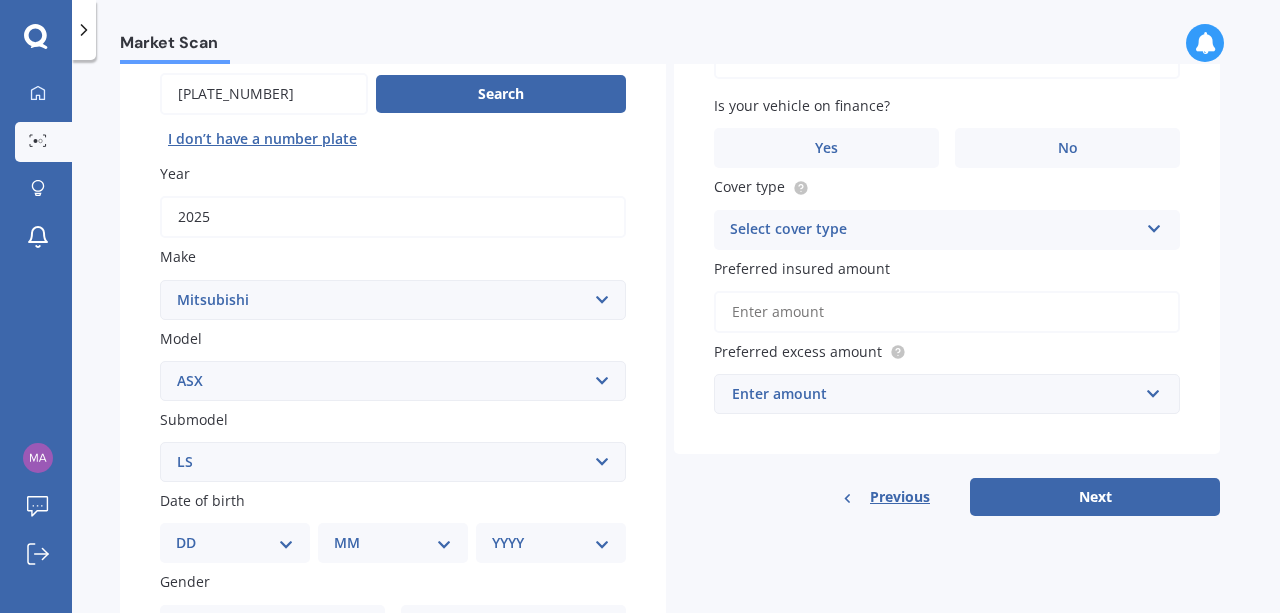 click on "Select submodel BLK 2.0P/CVT Diesel LS Sport VRX petrol VRX turbo diesel XLS petrol XLS turbo diesel XLS Turbo Diesel 4WD" at bounding box center [393, 462] 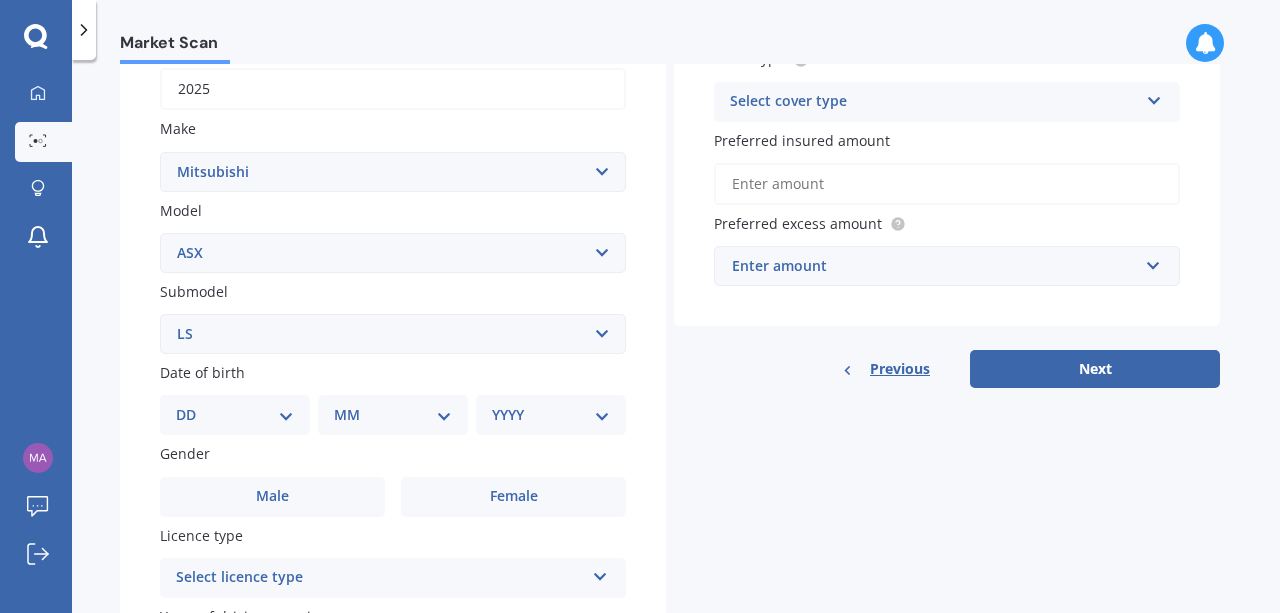 scroll, scrollTop: 337, scrollLeft: 0, axis: vertical 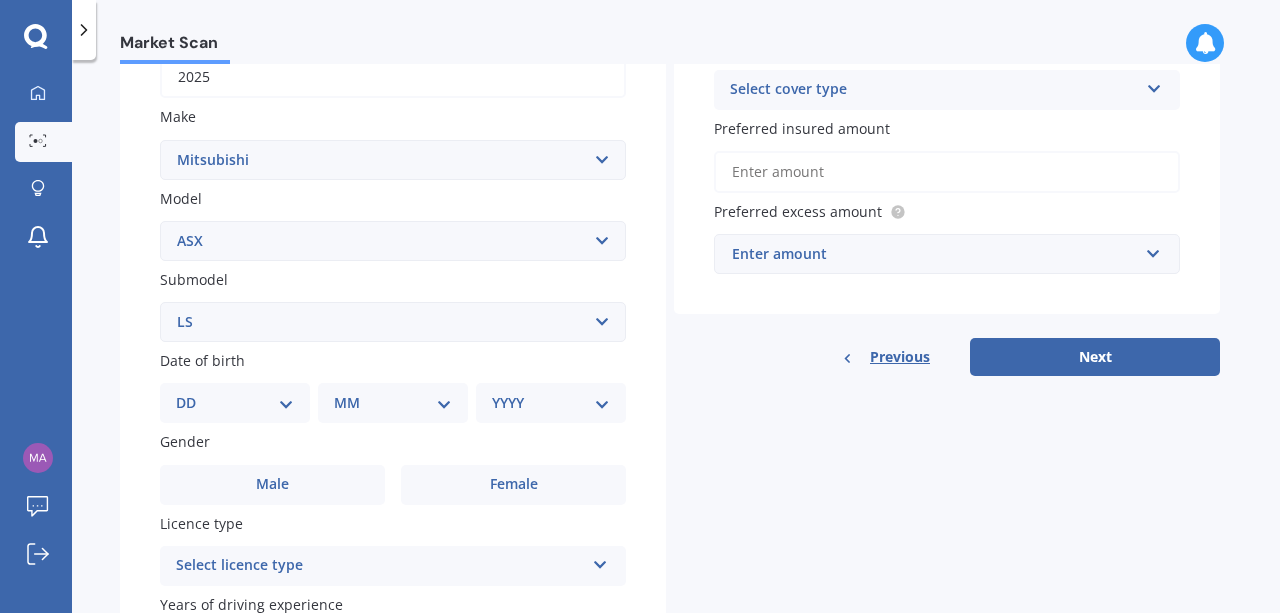 click on "DD 01 02 03 04 05 06 07 08 09 10 11 12 13 14 15 16 17 18 19 20 21 22 23 24 25 26 27 28 29 30 31" at bounding box center (235, 403) 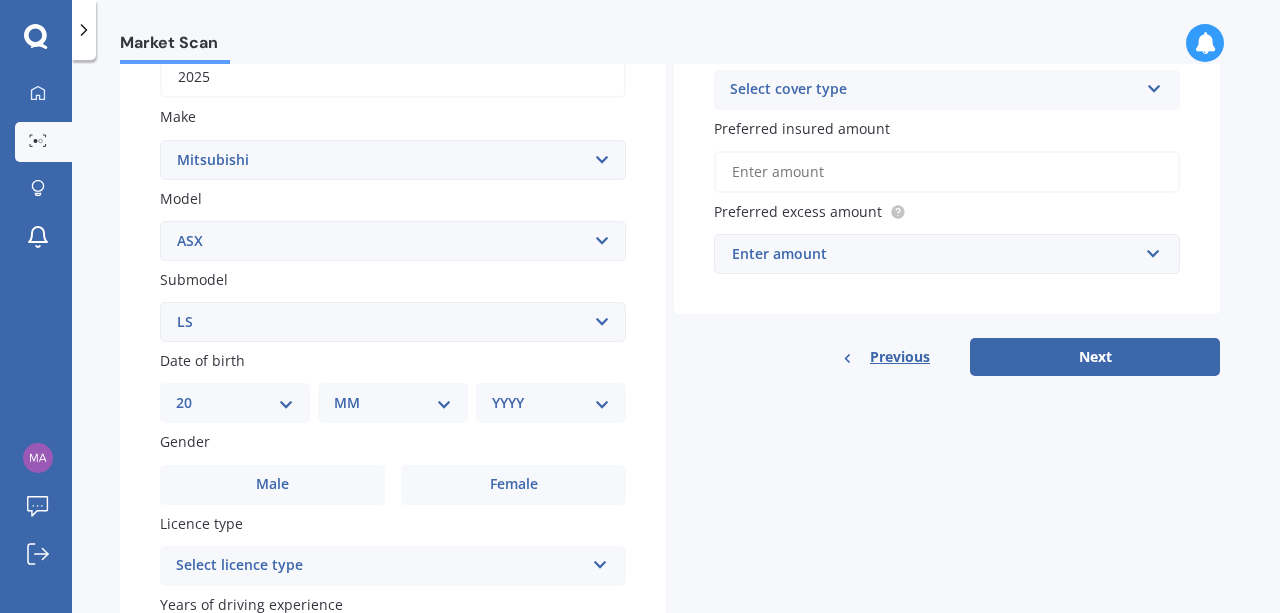 click on "DD 01 02 03 04 05 06 07 08 09 10 11 12 13 14 15 16 17 18 19 20 21 22 23 24 25 26 27 28 29 30 31" at bounding box center [235, 403] 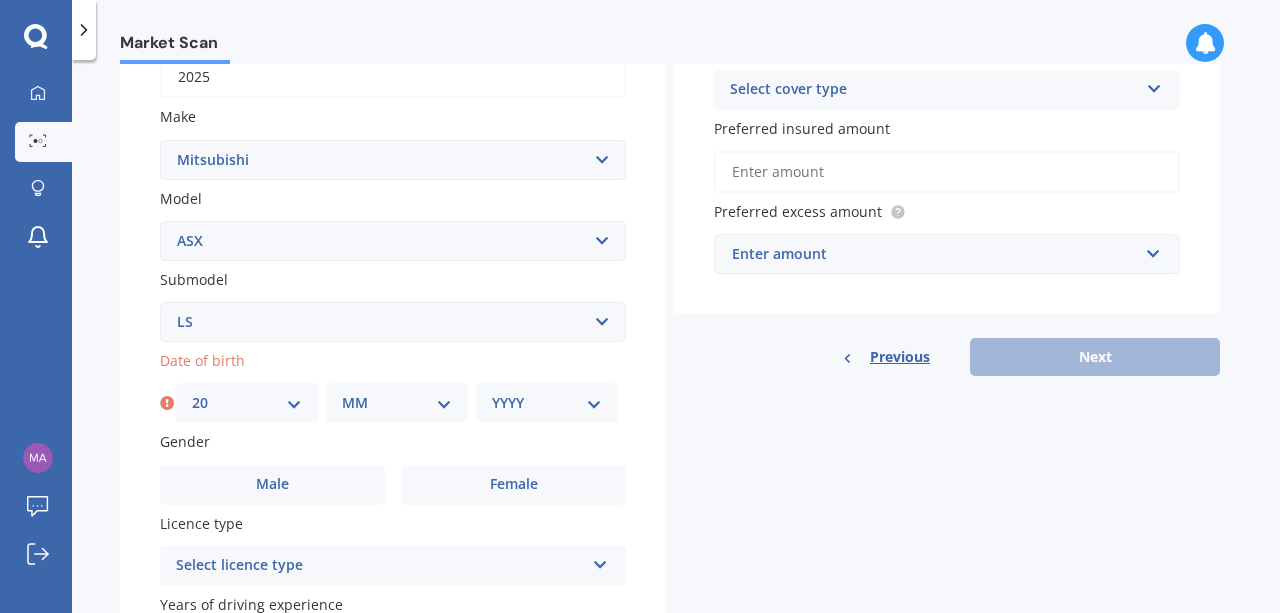 click on "DD 01 02 03 04 05 06 07 08 09 10 11 12 13 14 15 16 17 18 19 20 21 22 23 24 25 26 27 28 29 30 31" at bounding box center (247, 403) 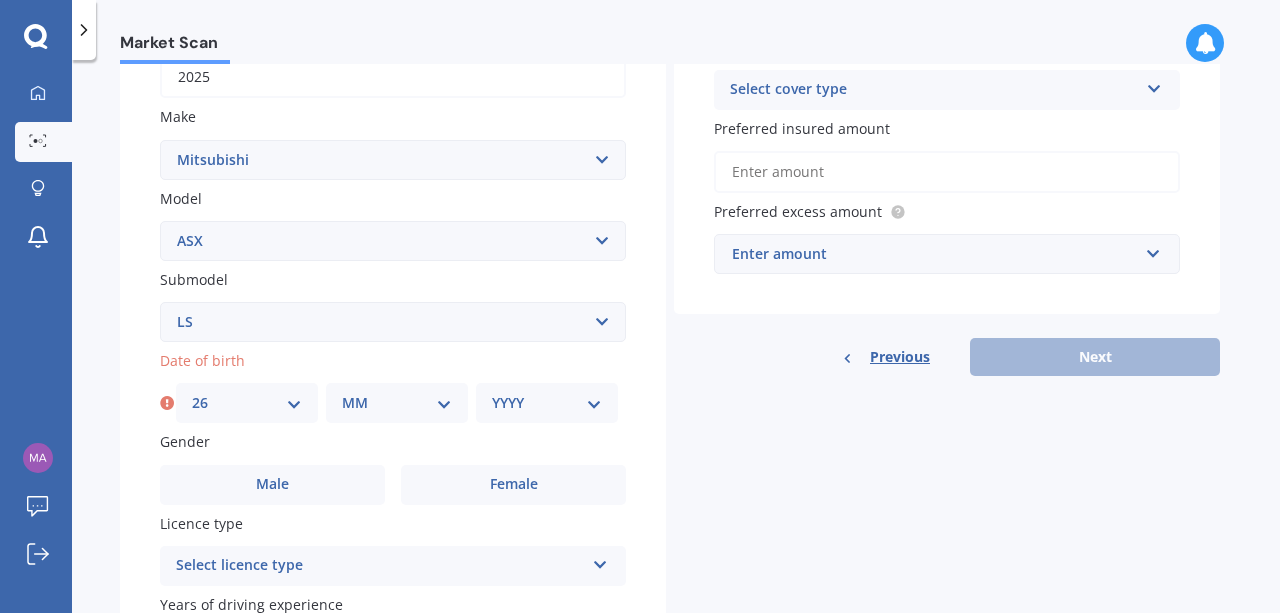 click on "DD 01 02 03 04 05 06 07 08 09 10 11 12 13 14 15 16 17 18 19 20 21 22 23 24 25 26 27 28 29 30 31" at bounding box center [247, 403] 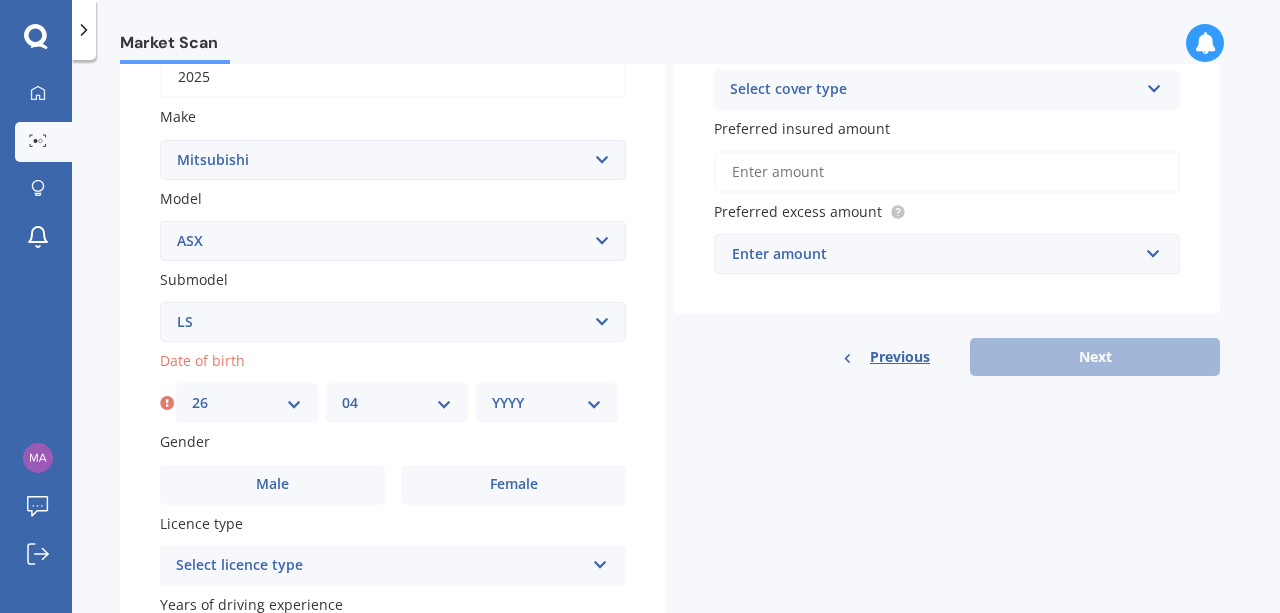 click on "MM 01 02 03 04 05 06 07 08 09 10 11 12" at bounding box center [397, 403] 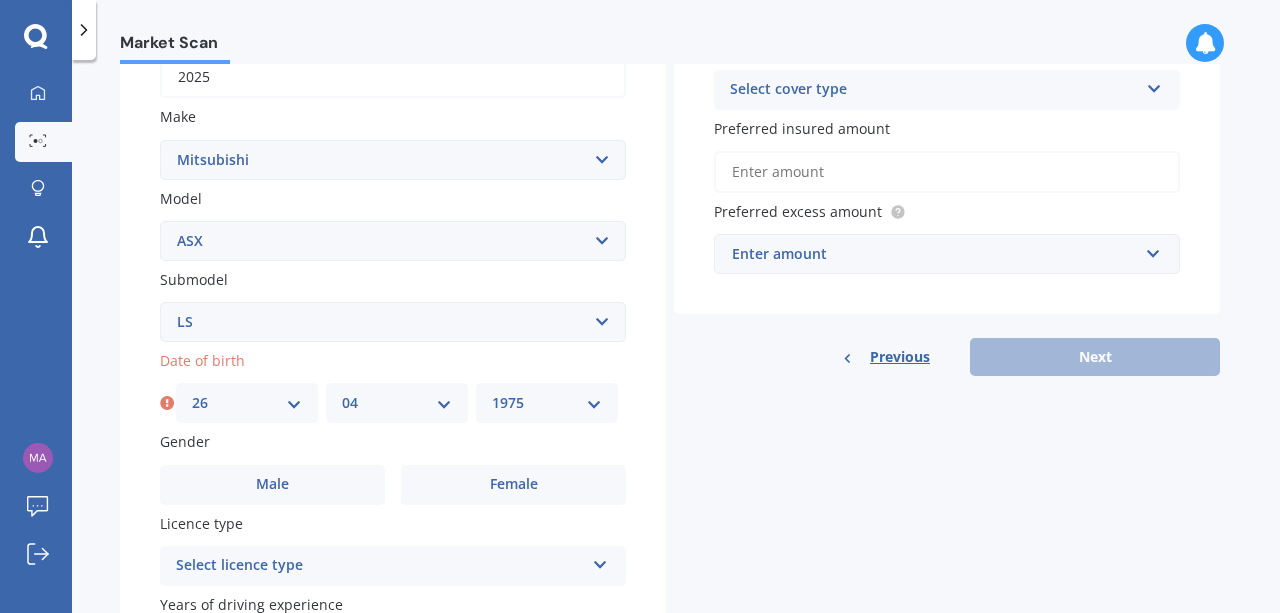 click on "YYYY 2025 2024 2023 2022 2021 2020 2019 2018 2017 2016 2015 2014 2013 2012 2011 2010 2009 2008 2007 2006 2005 2004 2003 2002 2001 2000 1999 1998 1997 1996 1995 1994 1993 1992 1991 1990 1989 1988 1987 1986 1985 1984 1983 1982 1981 1980 1979 1978 1977 1976 1975 1974 1973 1972 1971 1970 1969 1968 1967 1966 1965 1964 1963 1962 1961 1960 1959 1958 1957 1956 1955 1954 1953 1952 1951 1950 1949 1948 1947 1946 1945 1944 1943 1942 1941 1940 1939 1938 1937 1936 1935 1934 1933 1932 1931 1930 1929 1928 1927 1926" at bounding box center [547, 403] 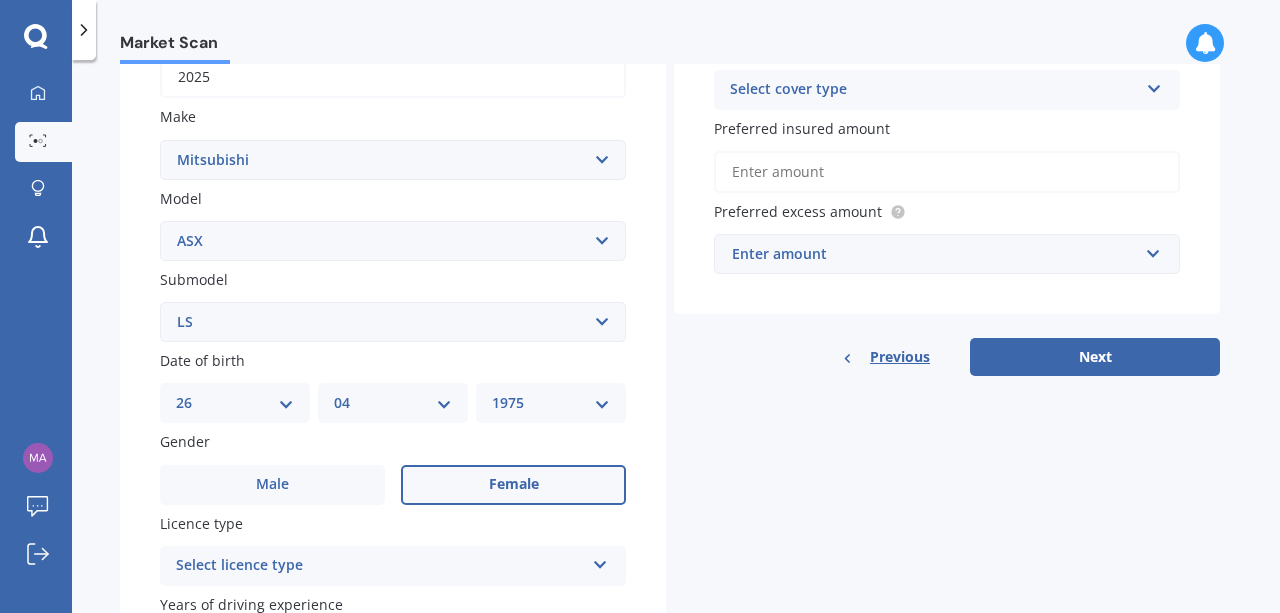 click on "Female" at bounding box center (514, 484) 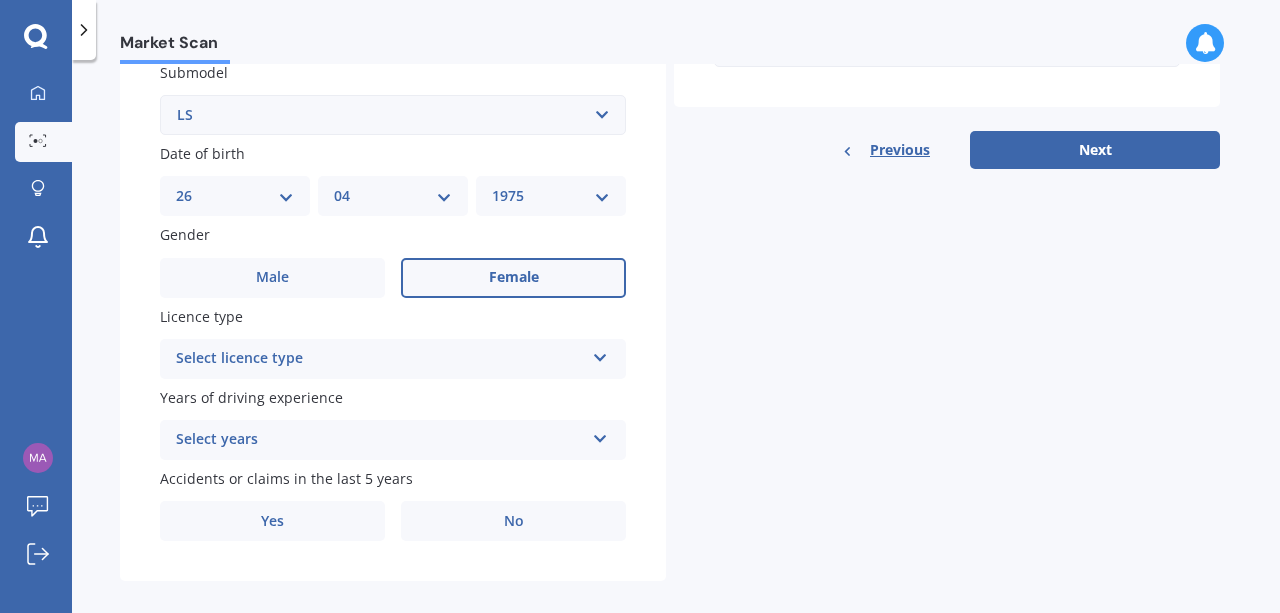 scroll, scrollTop: 546, scrollLeft: 0, axis: vertical 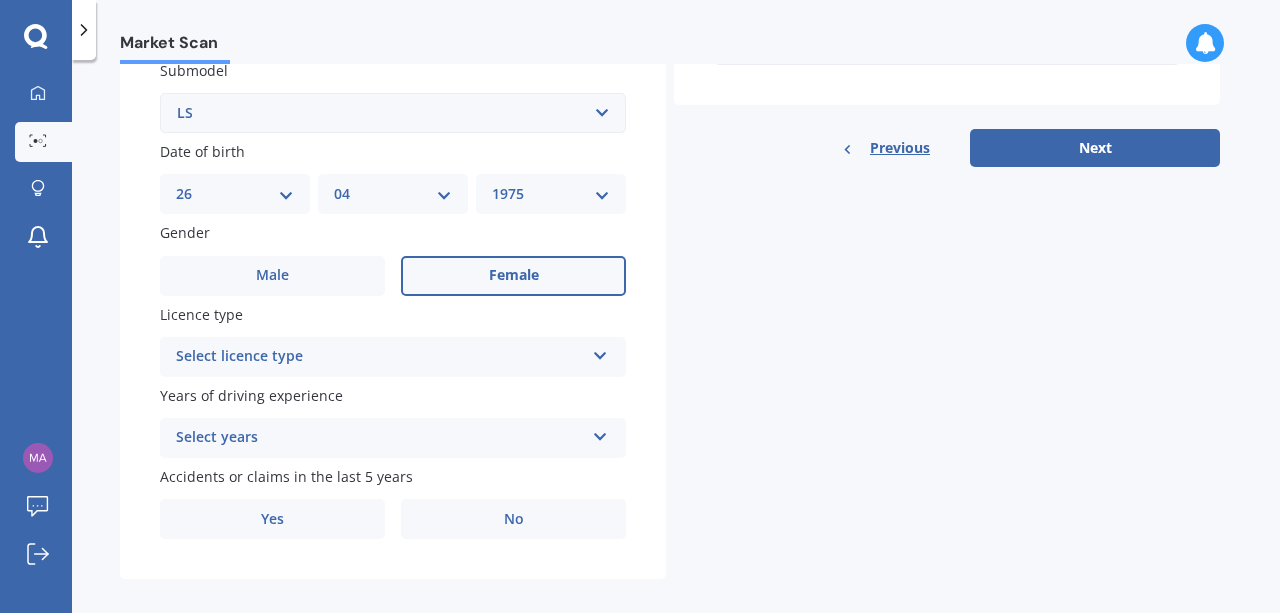 click at bounding box center [600, 352] 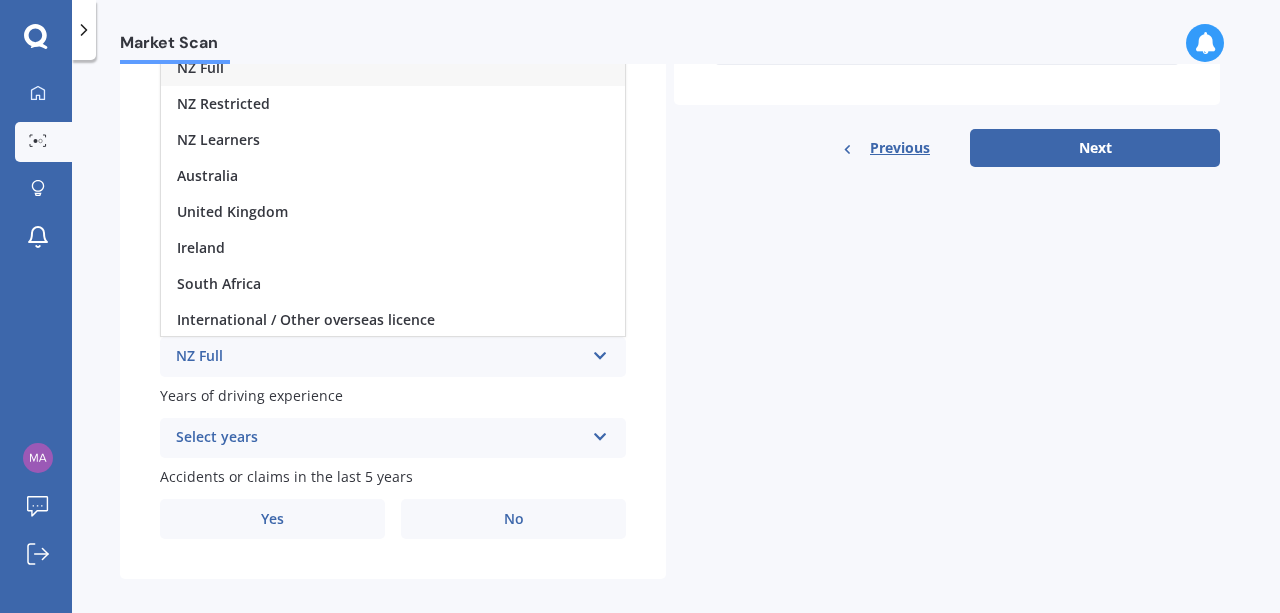 click on "NZ Full" at bounding box center [393, 68] 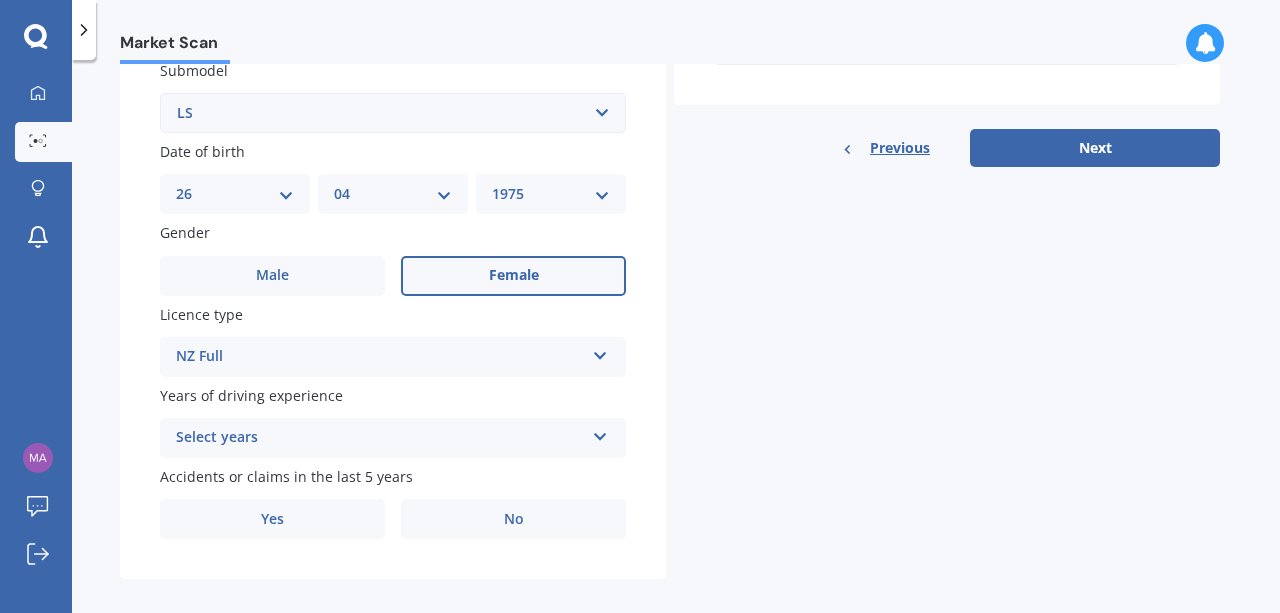 scroll, scrollTop: 567, scrollLeft: 0, axis: vertical 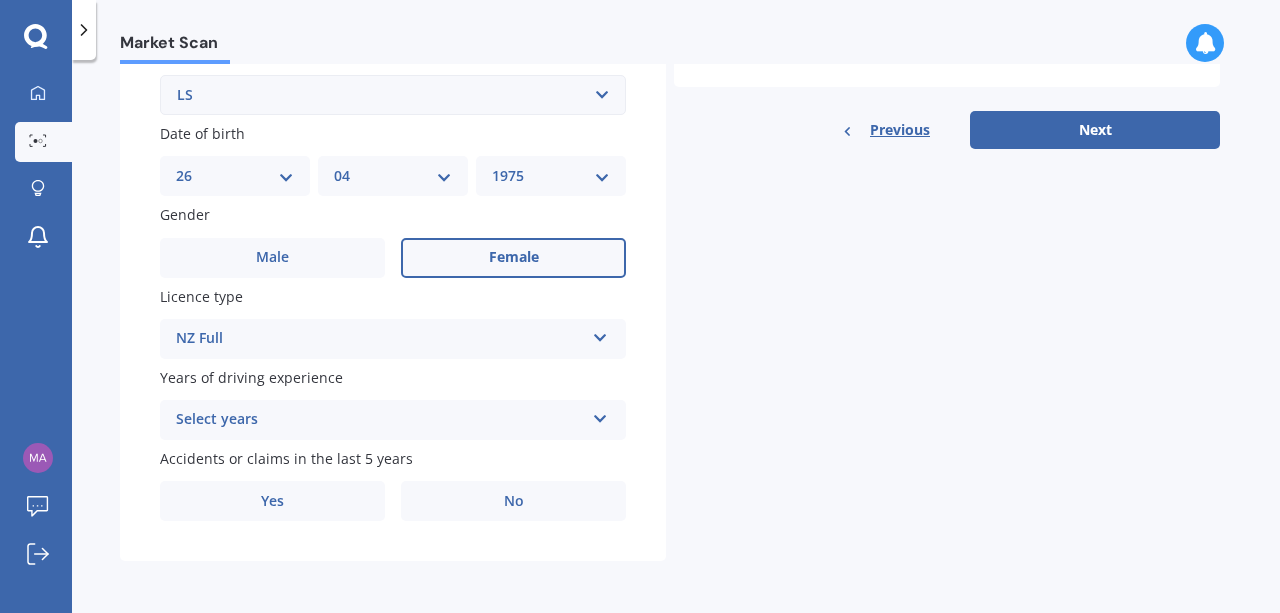 click at bounding box center (600, 415) 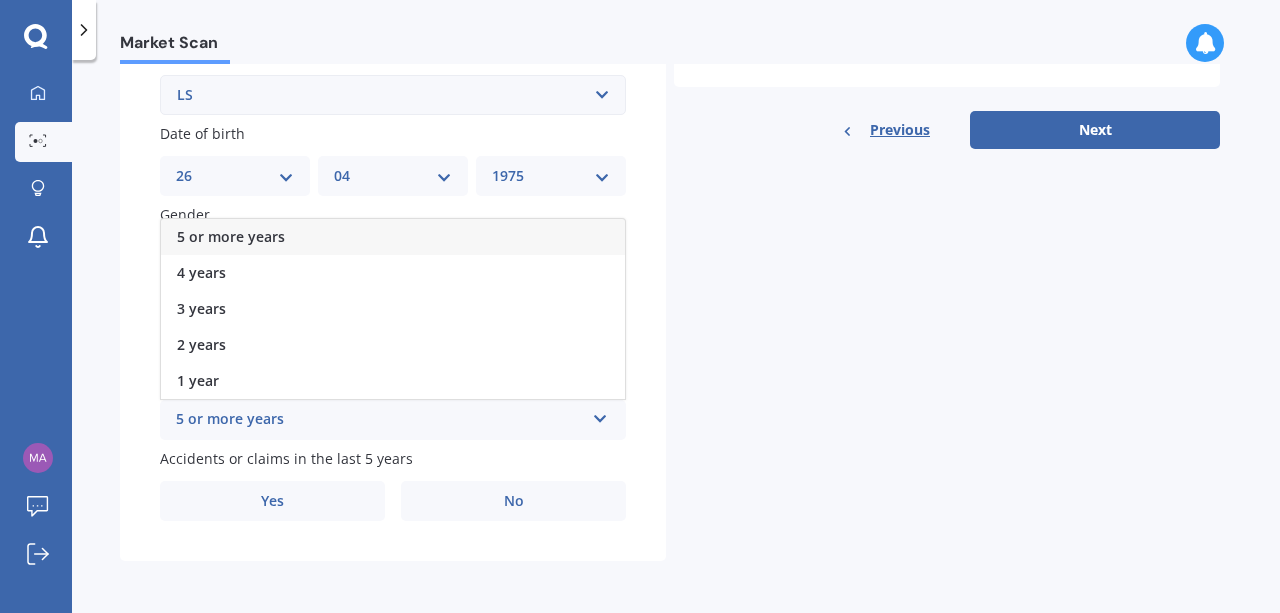 click on "5 or more years" at bounding box center (393, 237) 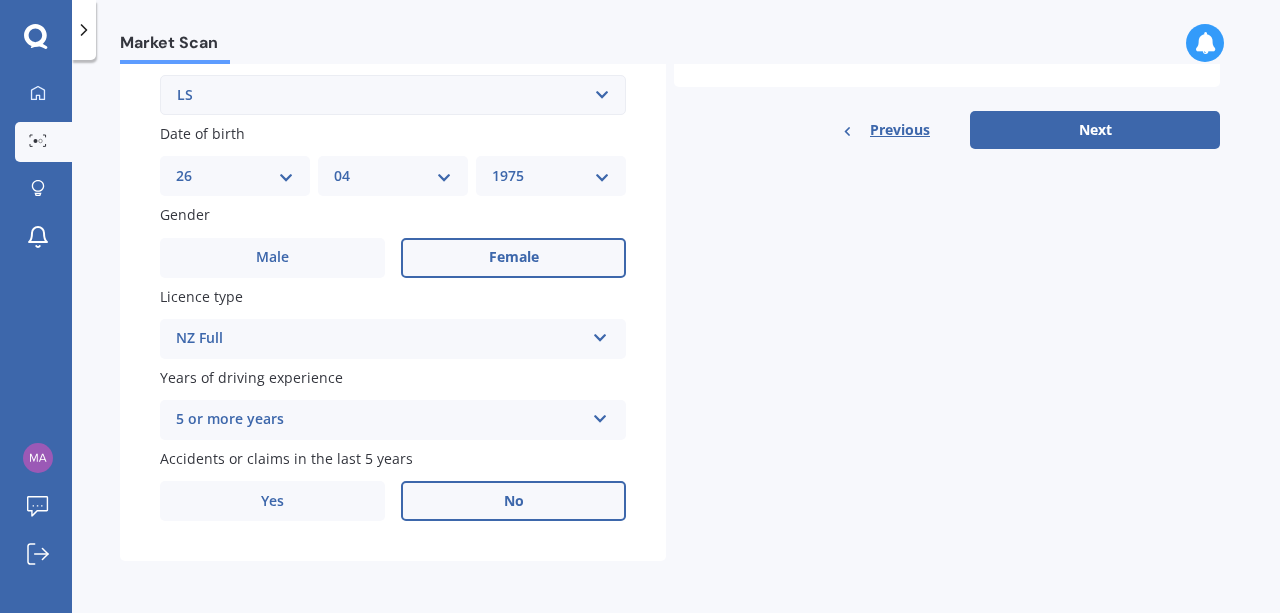 click on "No" at bounding box center [513, 501] 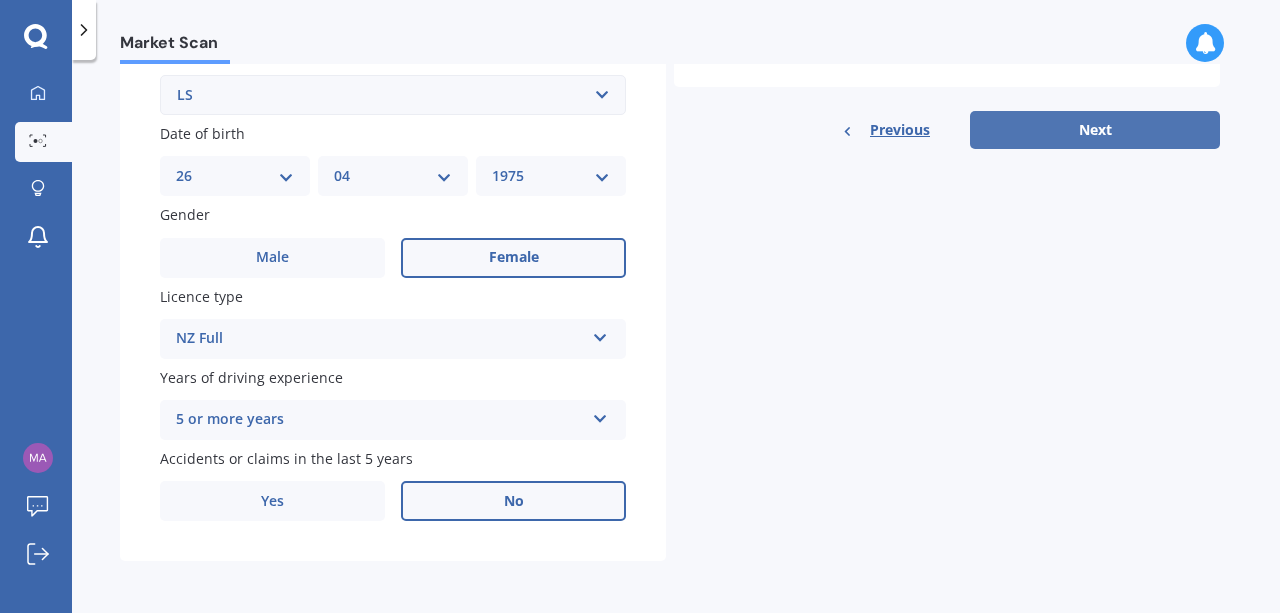 click on "Next" at bounding box center (1095, 130) 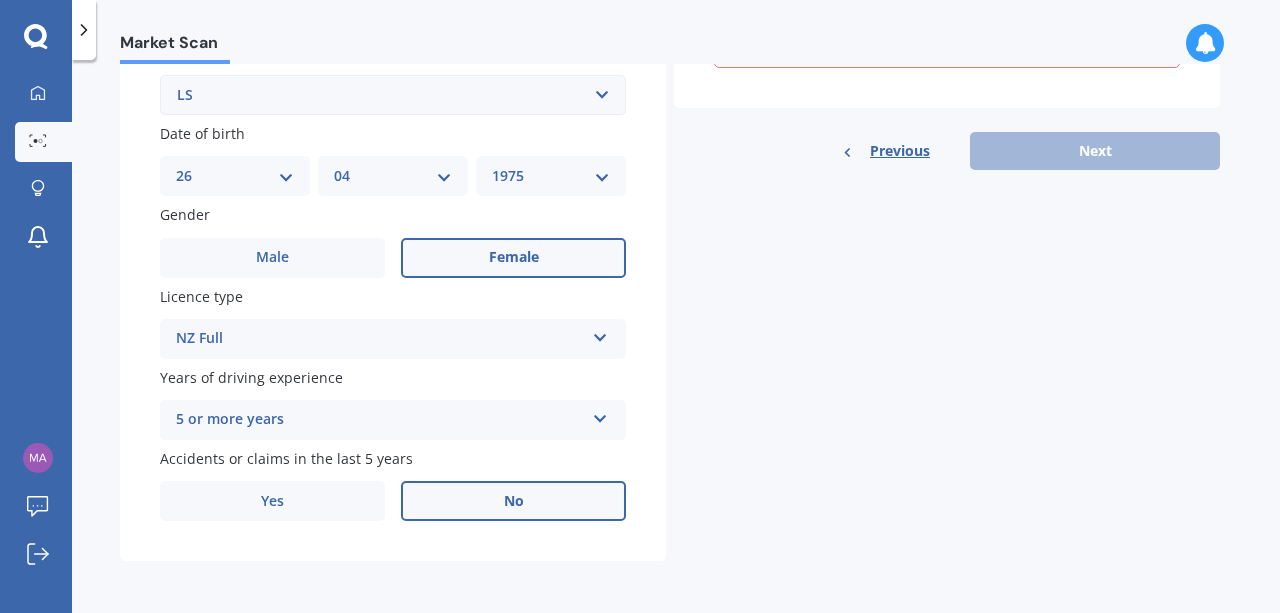 scroll, scrollTop: 136, scrollLeft: 0, axis: vertical 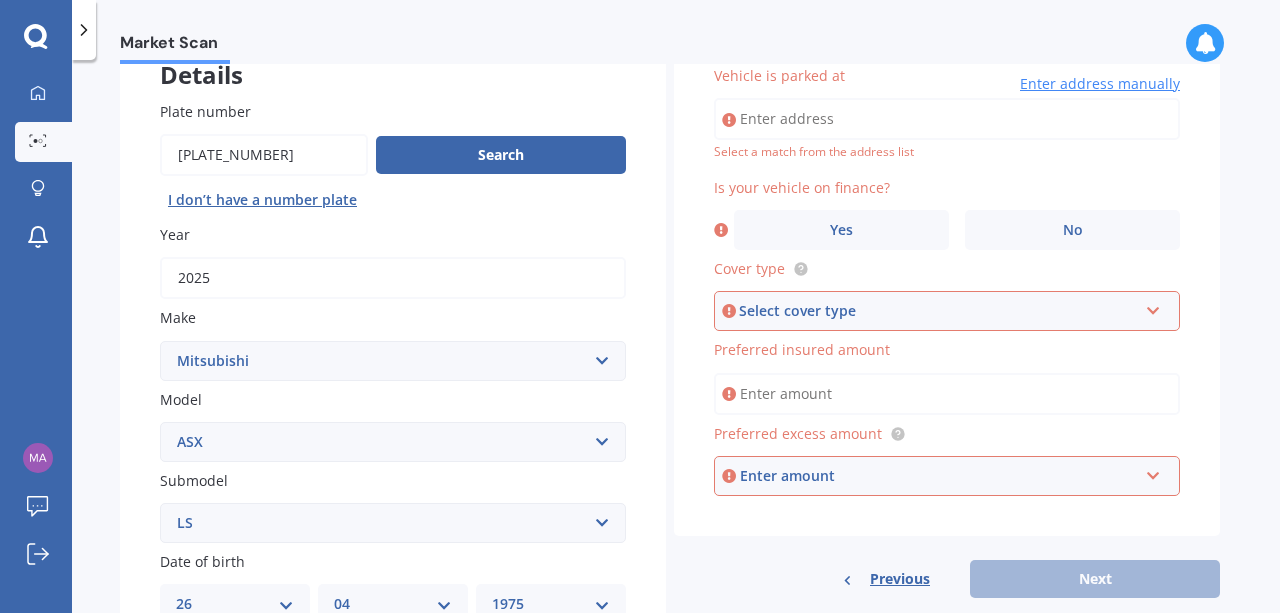 click on "Vehicle is parked at" at bounding box center [947, 119] 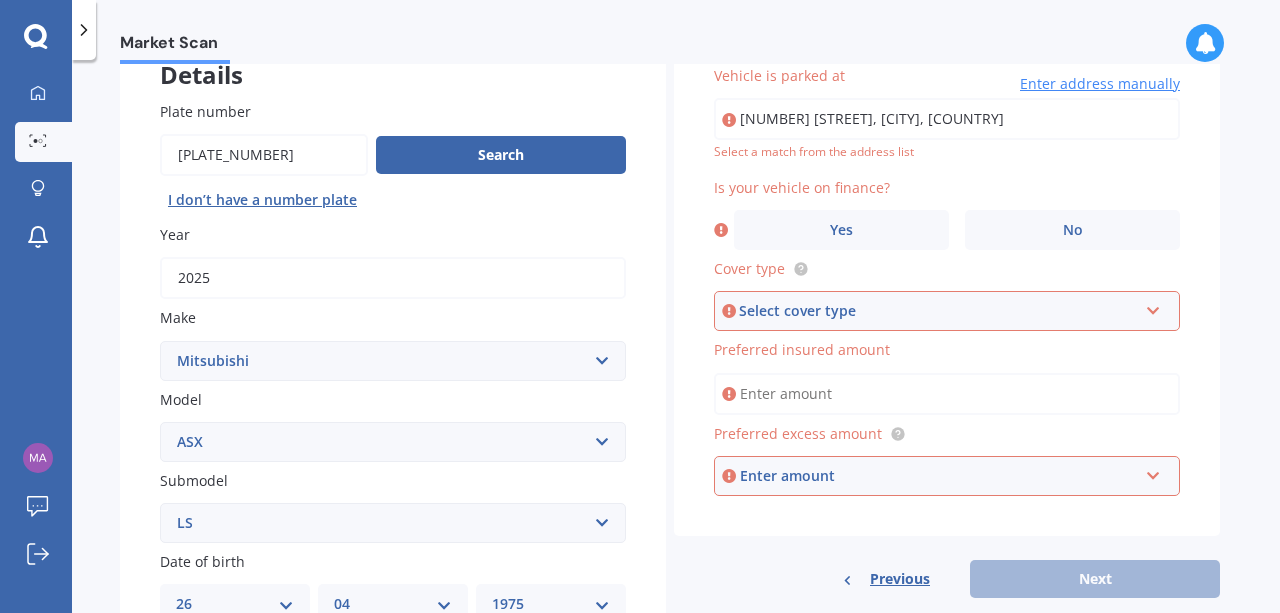 type on "[NUMBER] [STREET], [CITY] [POSTAL_CODE]" 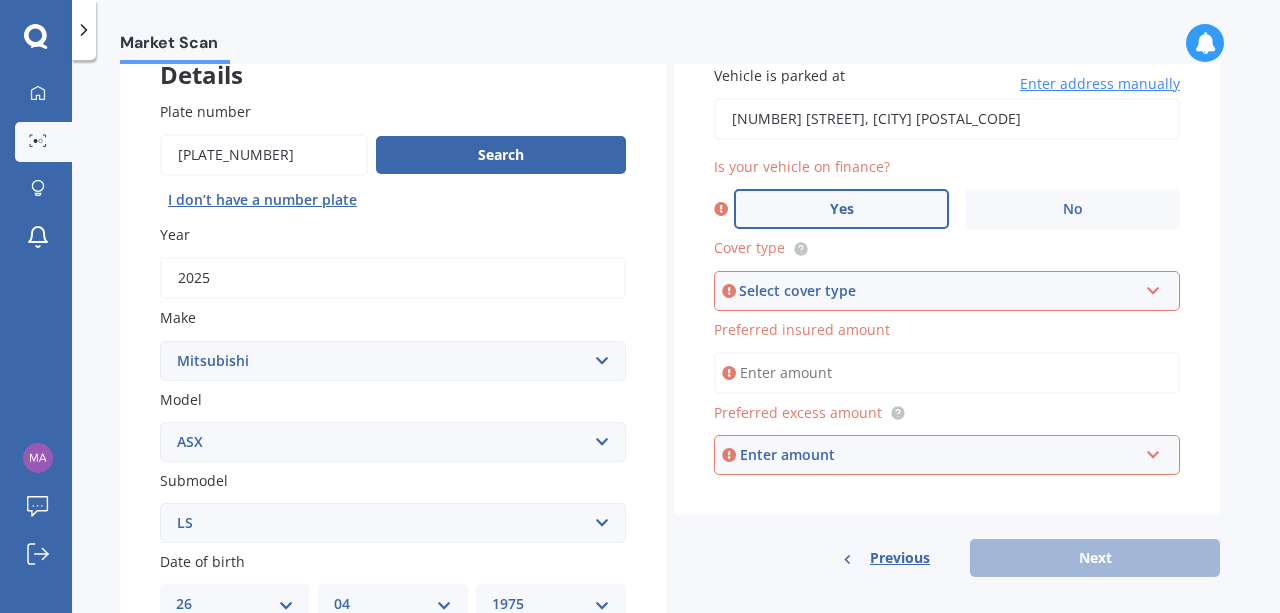 click on "Yes" at bounding box center [841, 209] 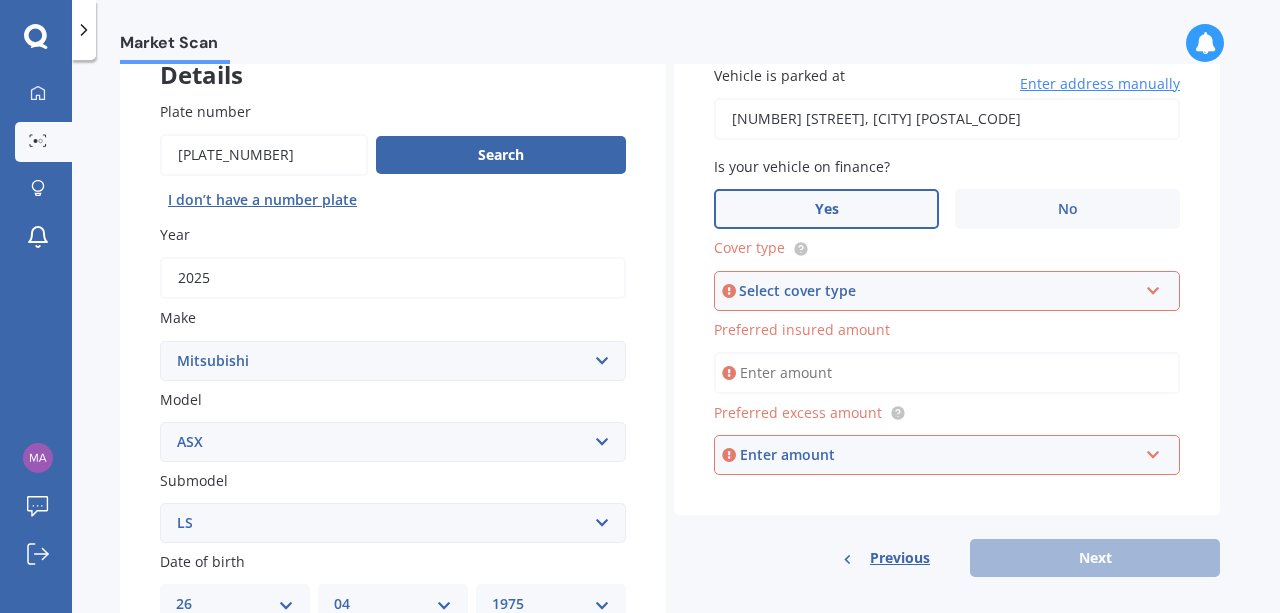 click on "Select cover type" at bounding box center (938, 291) 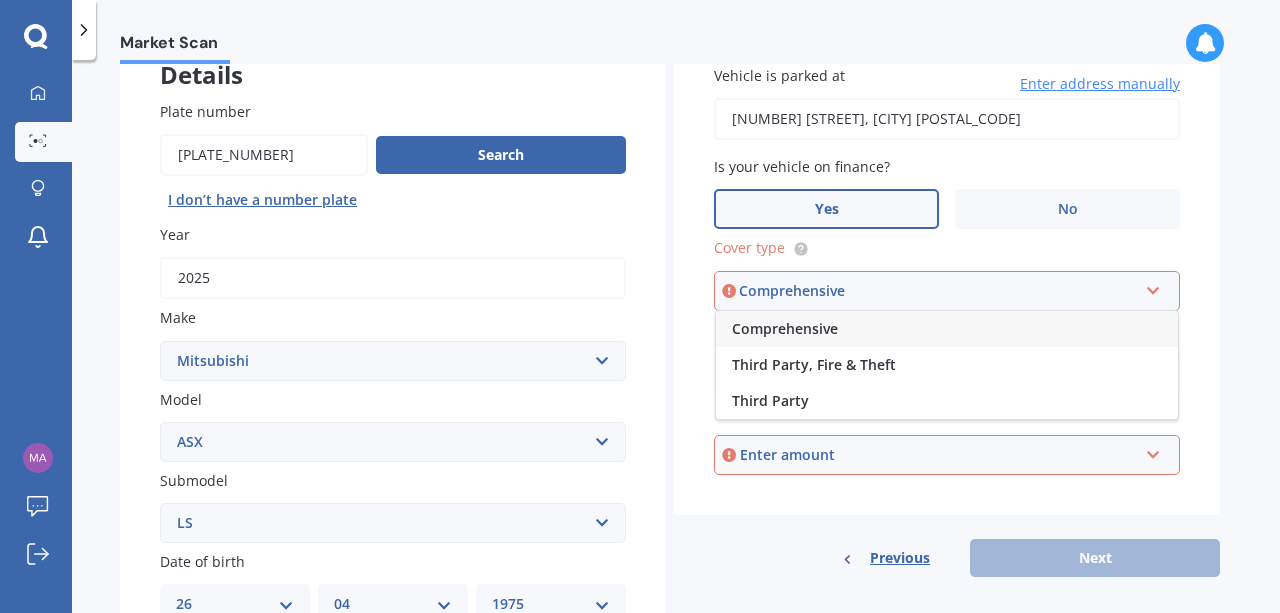 click on "Comprehensive" at bounding box center (785, 328) 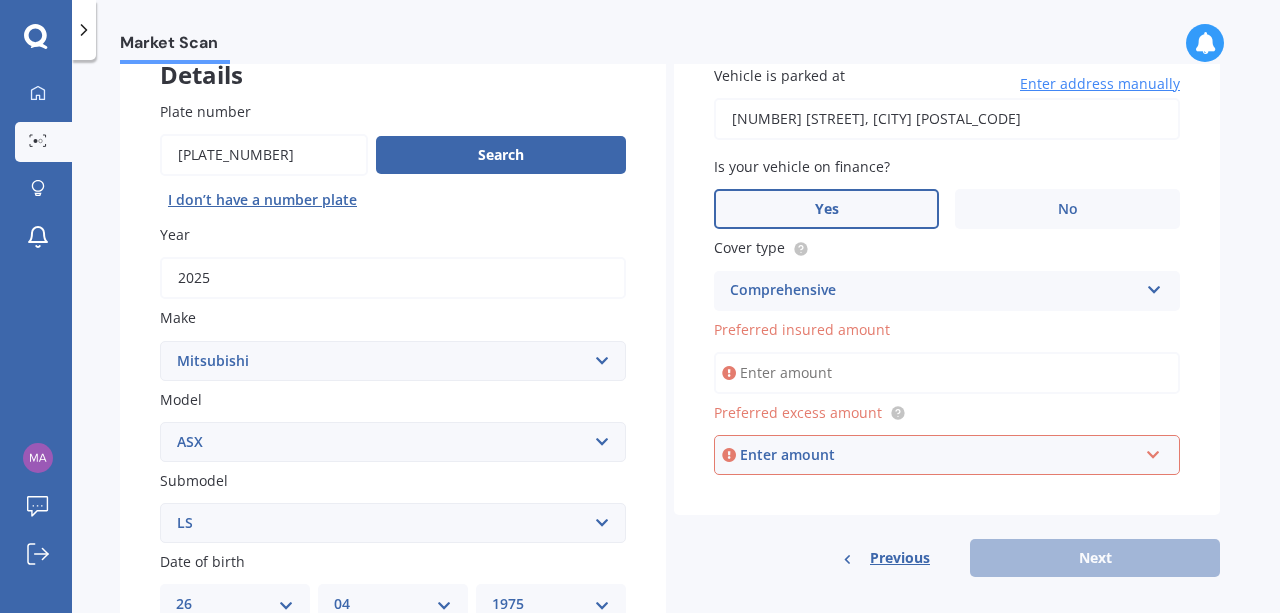 click on "Preferred insured amount" at bounding box center [947, 373] 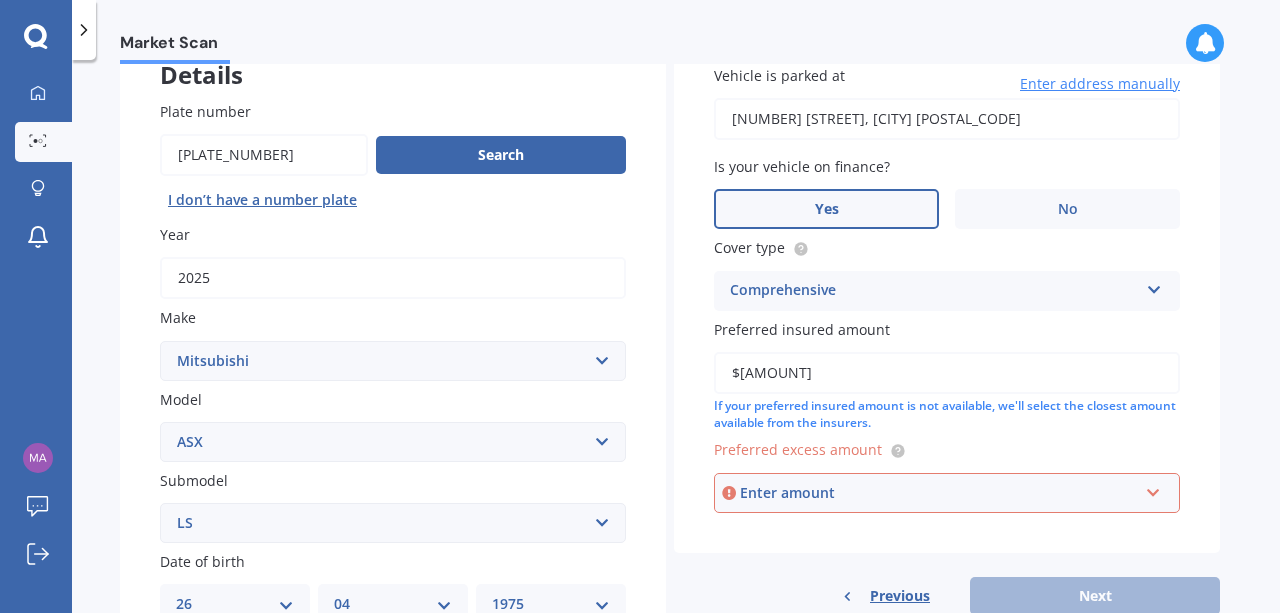type on "$[AMOUNT]" 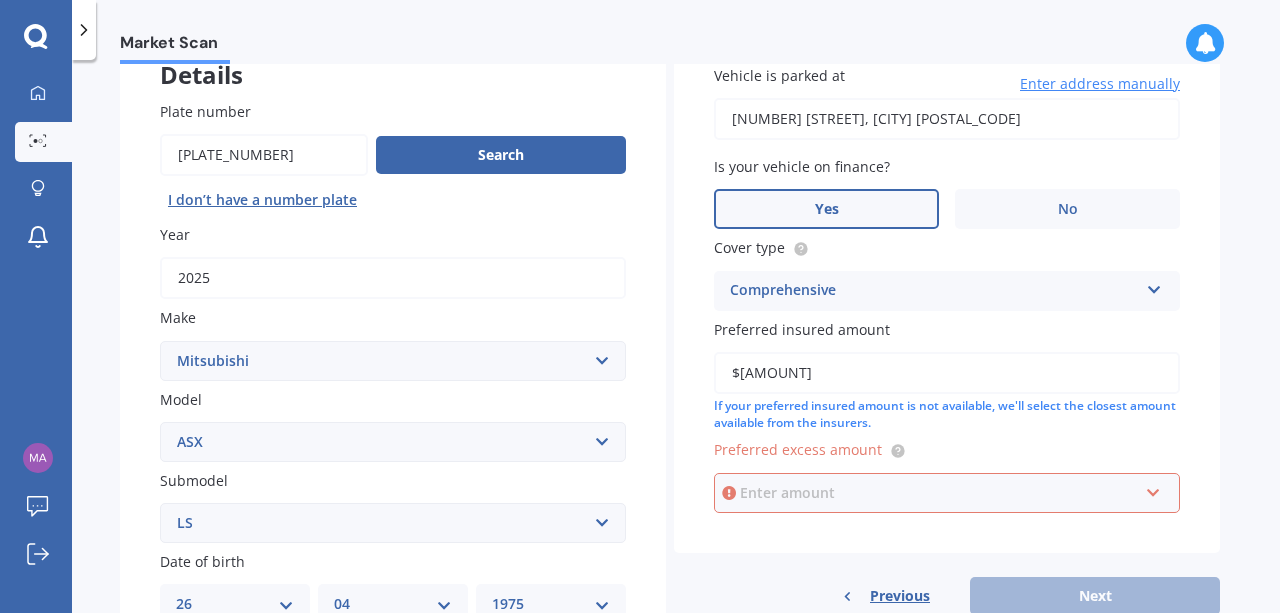 click at bounding box center [940, 493] 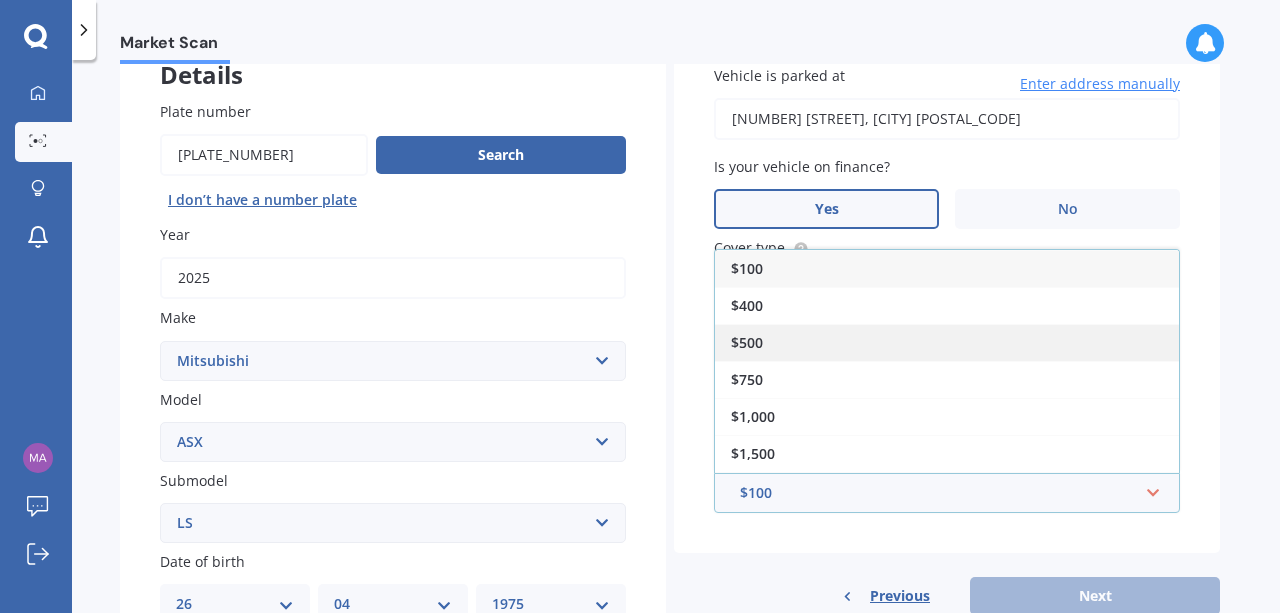 click on "$500" at bounding box center (947, 342) 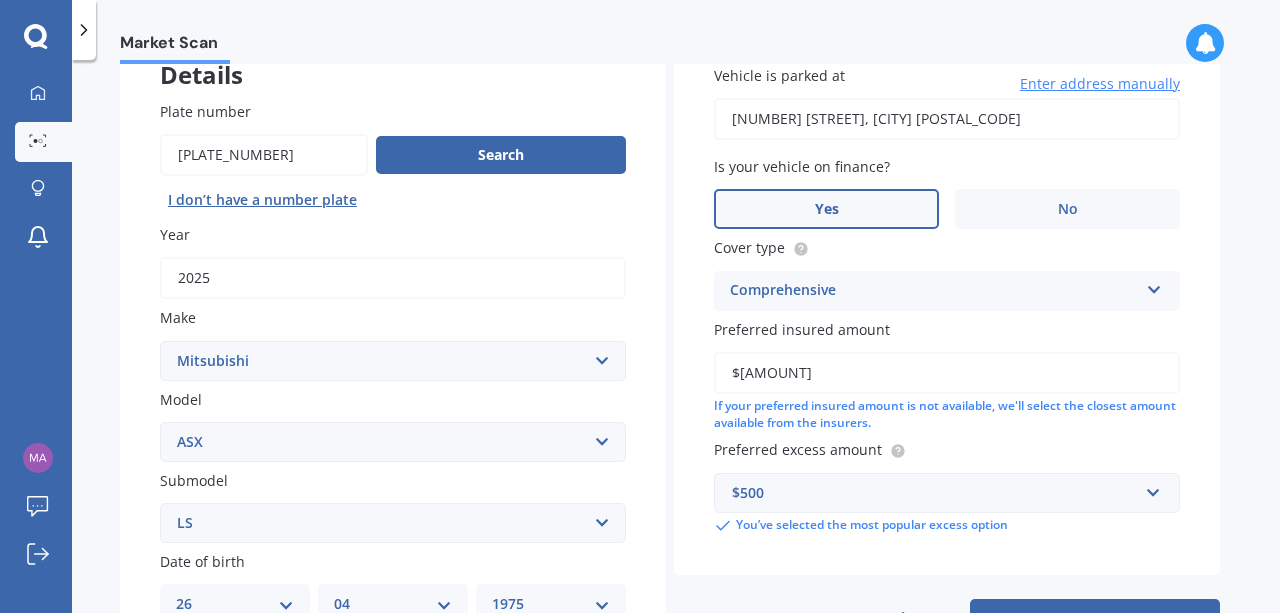 click on "Market Scan Vehicle Market Scan 70 % We just need a few more details to provide an accurate quote Details Plate number Search I don’t have a number plate Year 2025 Make Select make AC ALFA ROMEO ASTON MARTIN AUDI AUSTIN BEDFORD Bentley BMW BYD CADILLAC CAN-AM CHERY CHEVROLET CHRYSLER Citroen CRUISEAIR CUPRA DAEWOO DAIHATSU DAIMLER DAMON DIAHATSU DODGE EXOCET FACTORY FIVE FERRARI FIAT Fiord FLEETWOOD FORD FOTON FRASER GEELY GENESIS GEORGIE BOY GMC GREAT WALL GWM HAVAL HILLMAN HINO HOLDEN HOLIDAY RAMBLER HONDA HUMMER HYUNDAI INFINITI ISUZU IVECO JAC JAECOO JAGUAR JEEP KGM KIA LADA LAMBORGHINI LANCIA LANDROVER LDV LEAPMOTOR LEXUS LINCOLN LOTUS LUNAR M.G M.G. MAHINDRA MASERATI MAZDA MCLAREN MERCEDES AMG Mercedes Benz MERCEDES-AMG MERCURY MINI Mitsubishi MORGAN MORRIS NEWMAR Nissan OMODA OPEL OXFORD PEUGEOT Plymouth Polestar PONTIAC PORSCHE PROTON RAM Range Rover Rayne RENAULT ROLLS ROYCE ROVER SAAB SATURN SEAT SHELBY SKODA SMART SSANGYONG SUBARU SUZUKI TATA TESLA TIFFIN Toyota TRIUMPH TVR Vauxhall VOLKSWAGEN ZX" at bounding box center (676, 340) 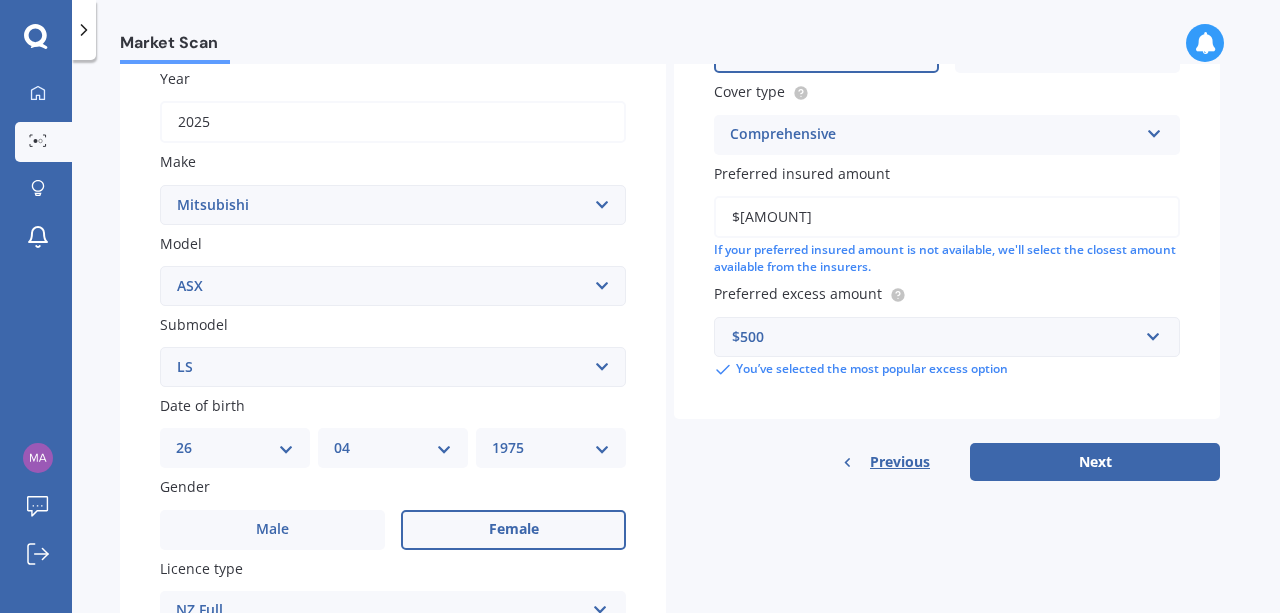 scroll, scrollTop: 292, scrollLeft: 0, axis: vertical 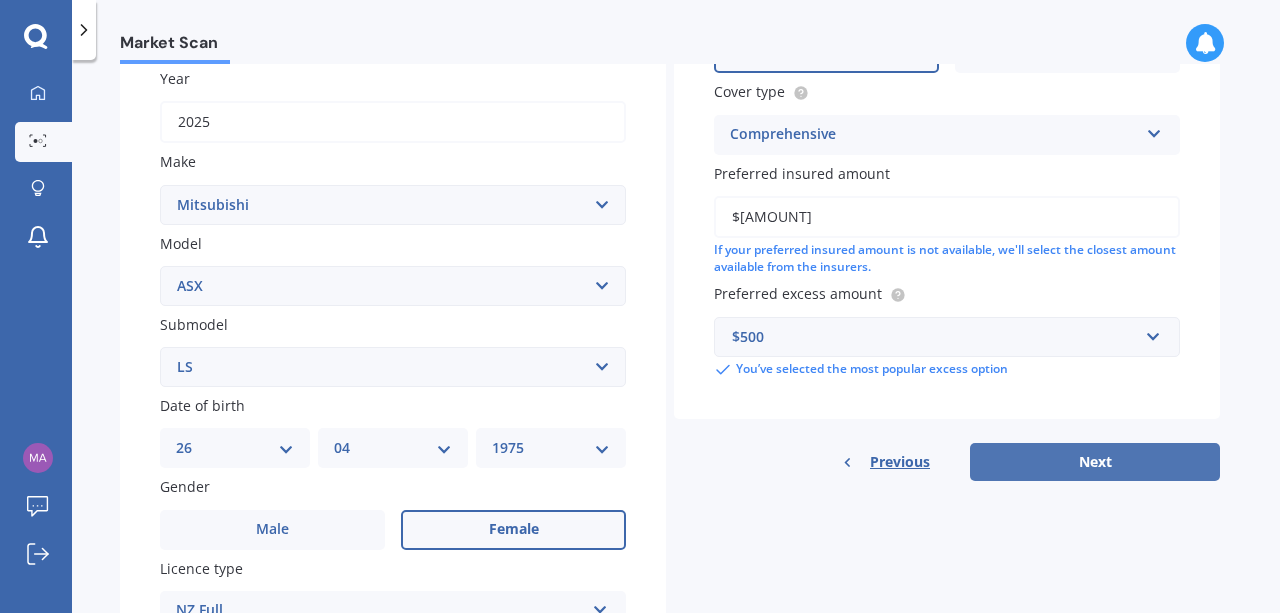 click on "Next" at bounding box center [1095, 462] 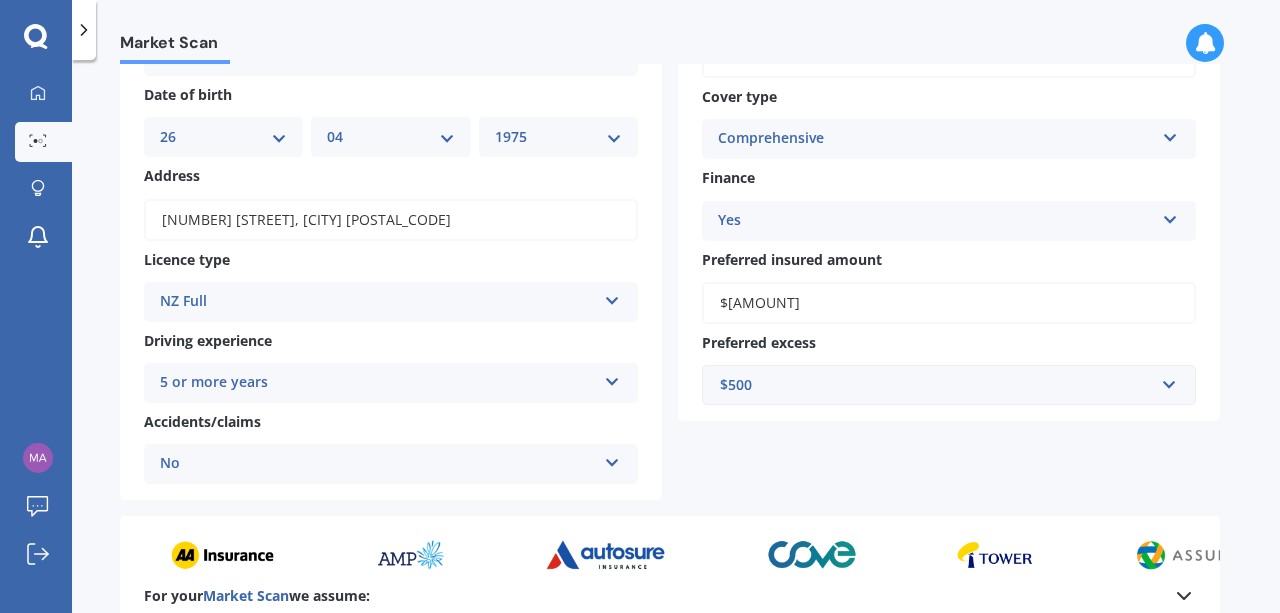 scroll, scrollTop: 185, scrollLeft: 0, axis: vertical 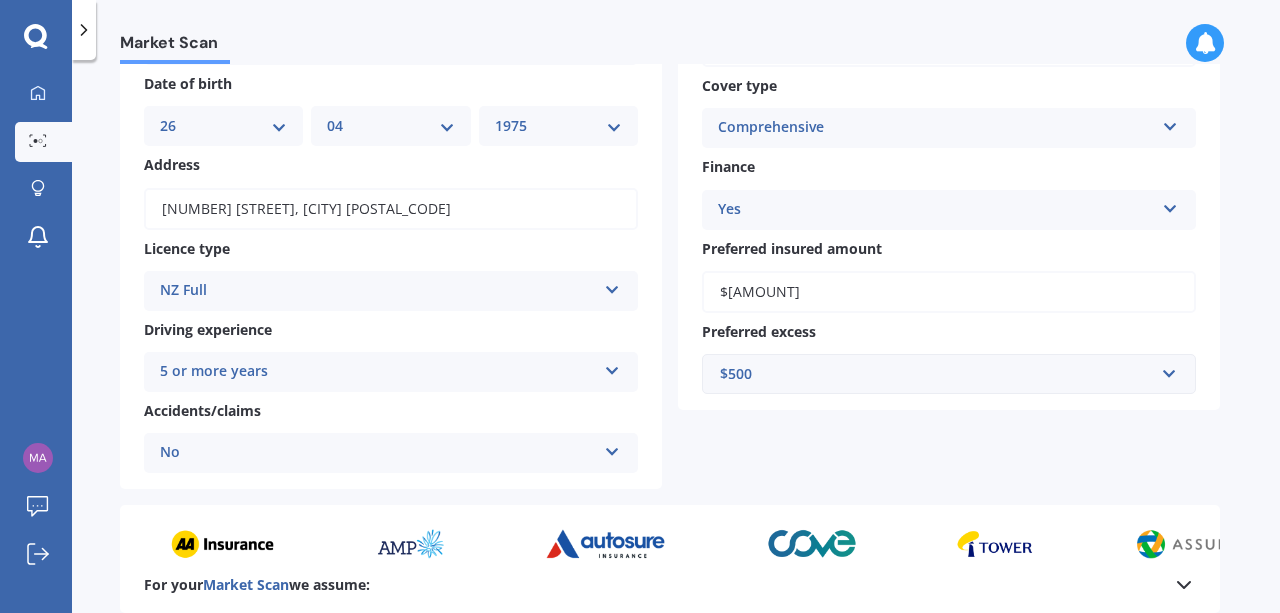 click on "$[AMOUNT]" at bounding box center [949, 292] 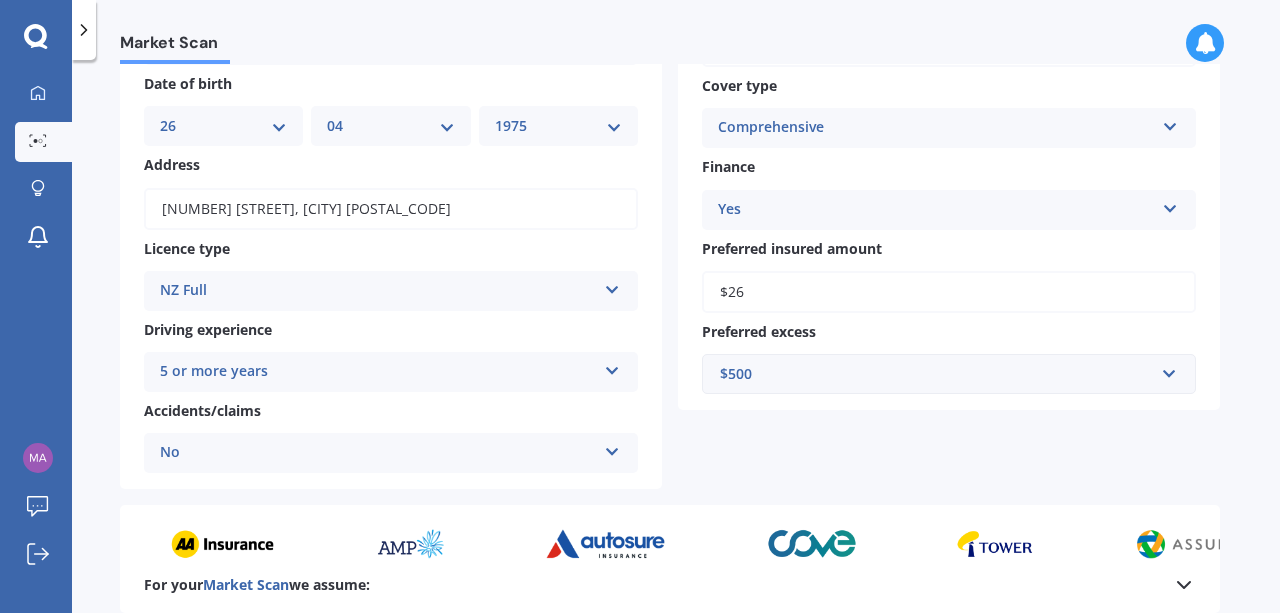 type on "$2" 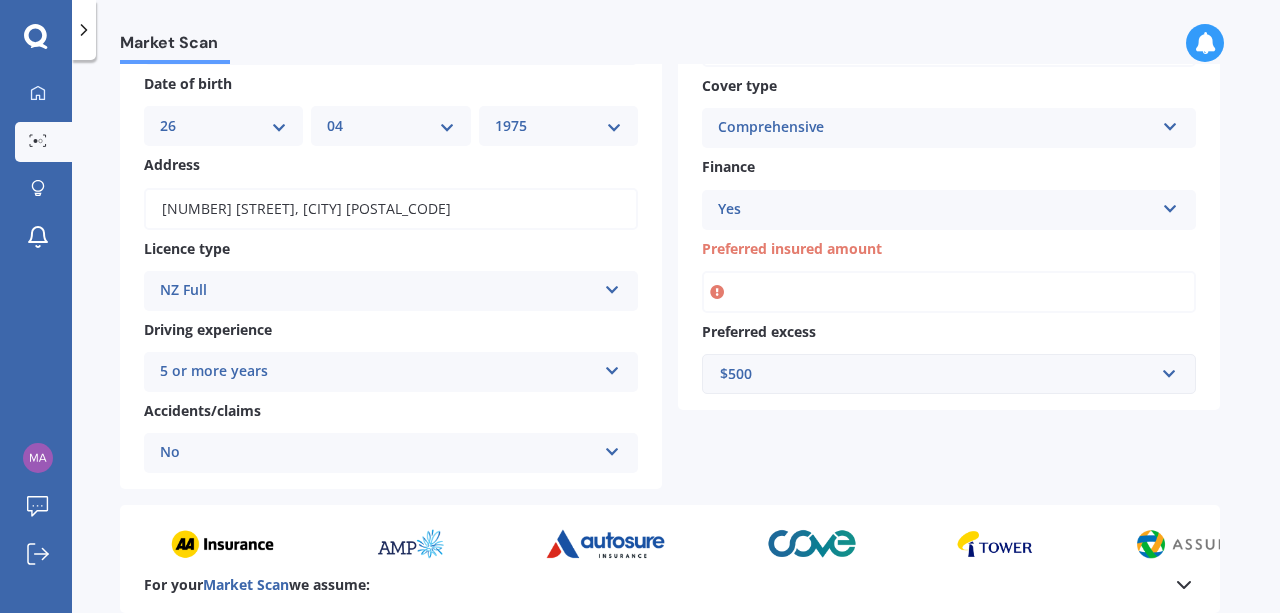 click at bounding box center (717, 292) 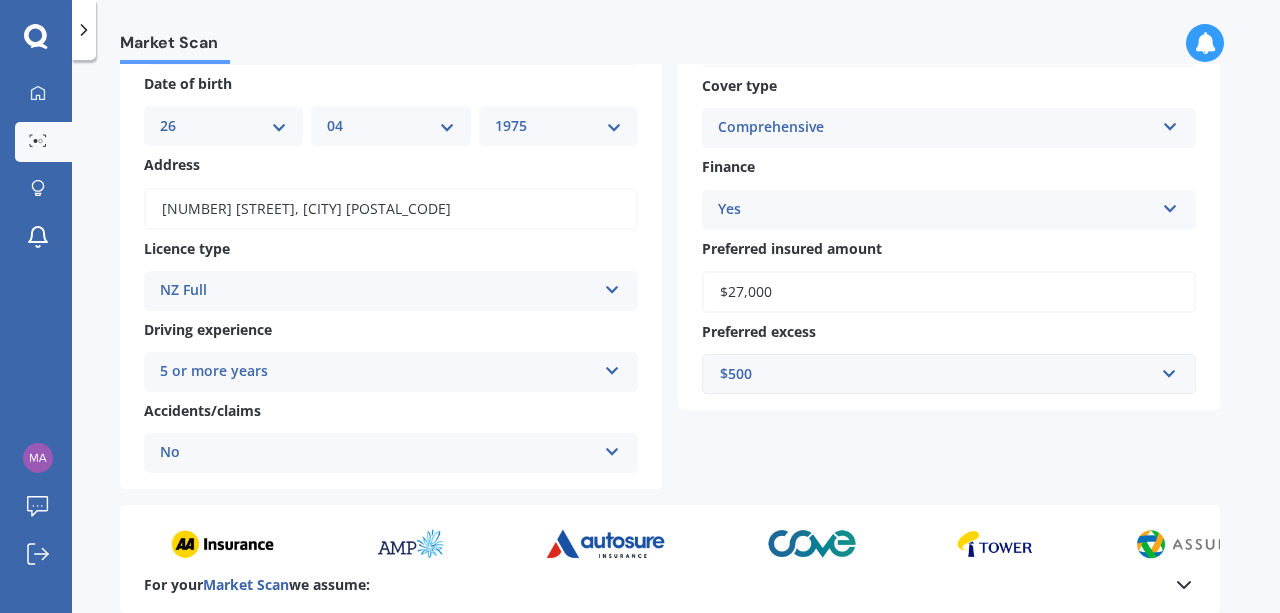 type on "$27,000" 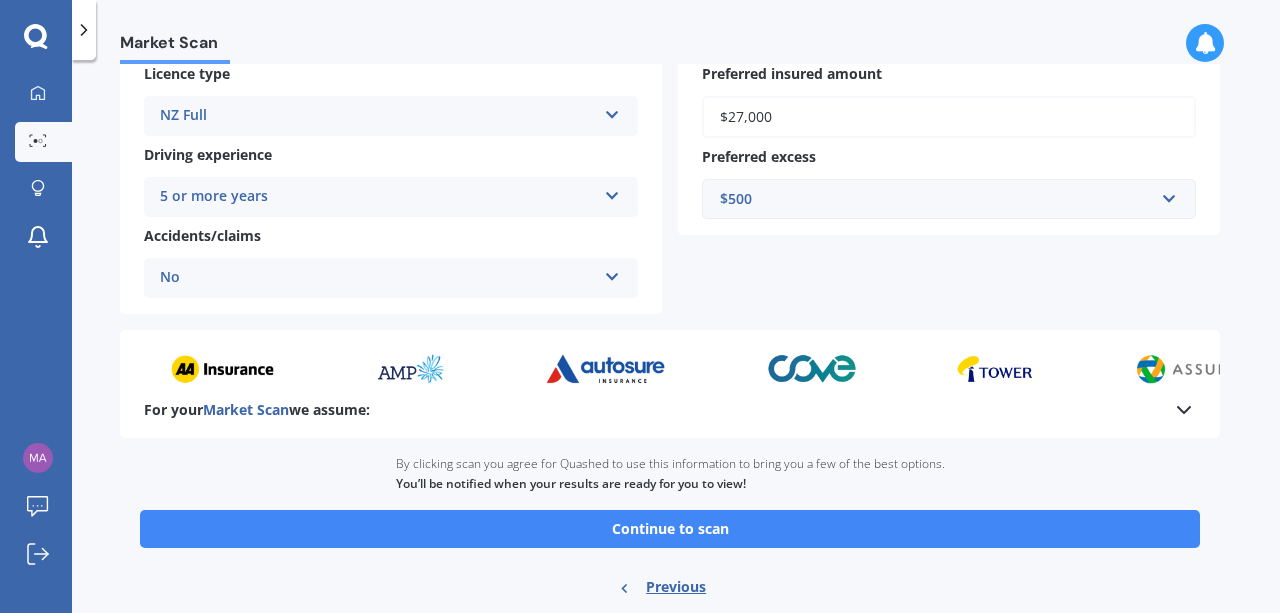 scroll, scrollTop: 394, scrollLeft: 0, axis: vertical 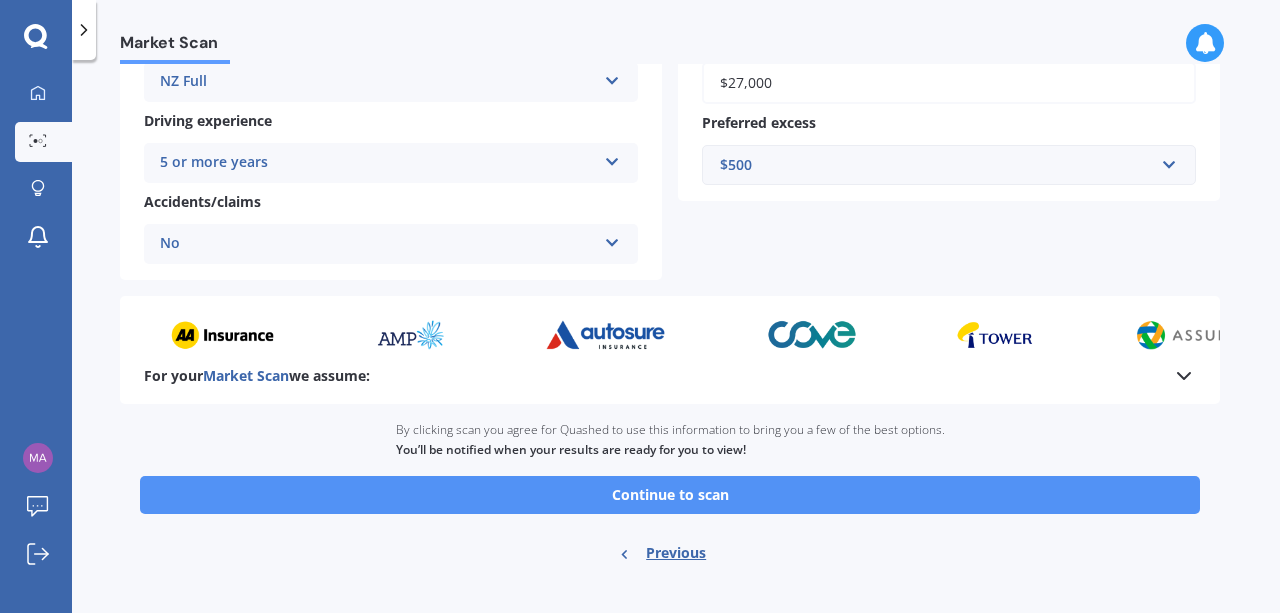 click on "Continue to scan" at bounding box center (670, 495) 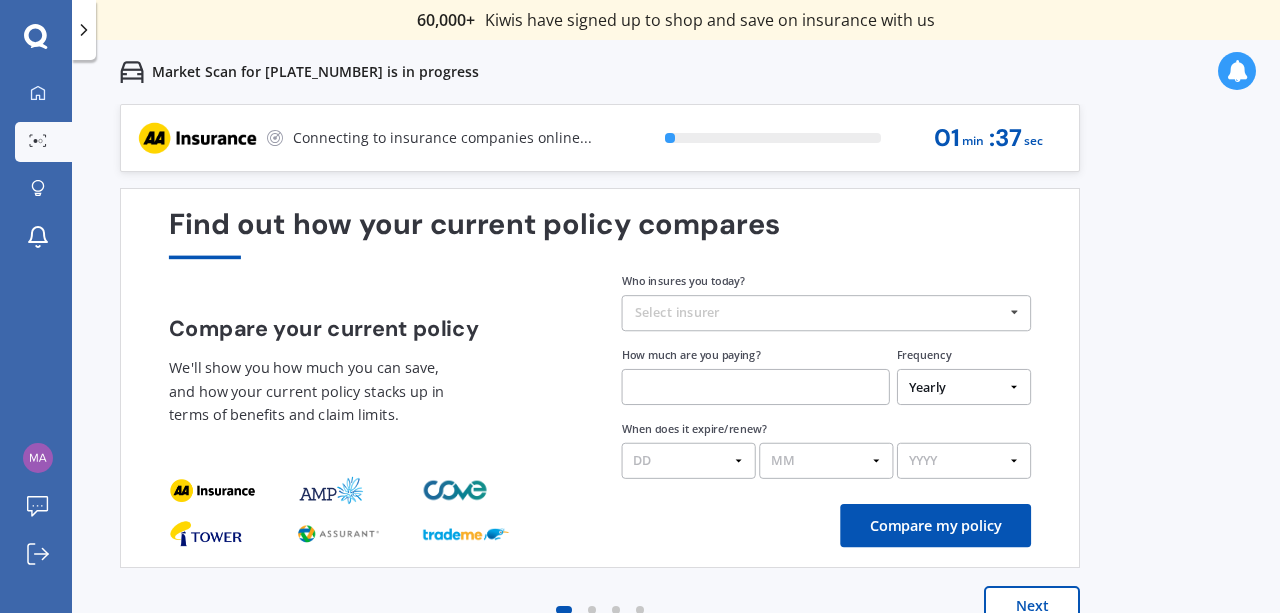 scroll, scrollTop: 0, scrollLeft: 0, axis: both 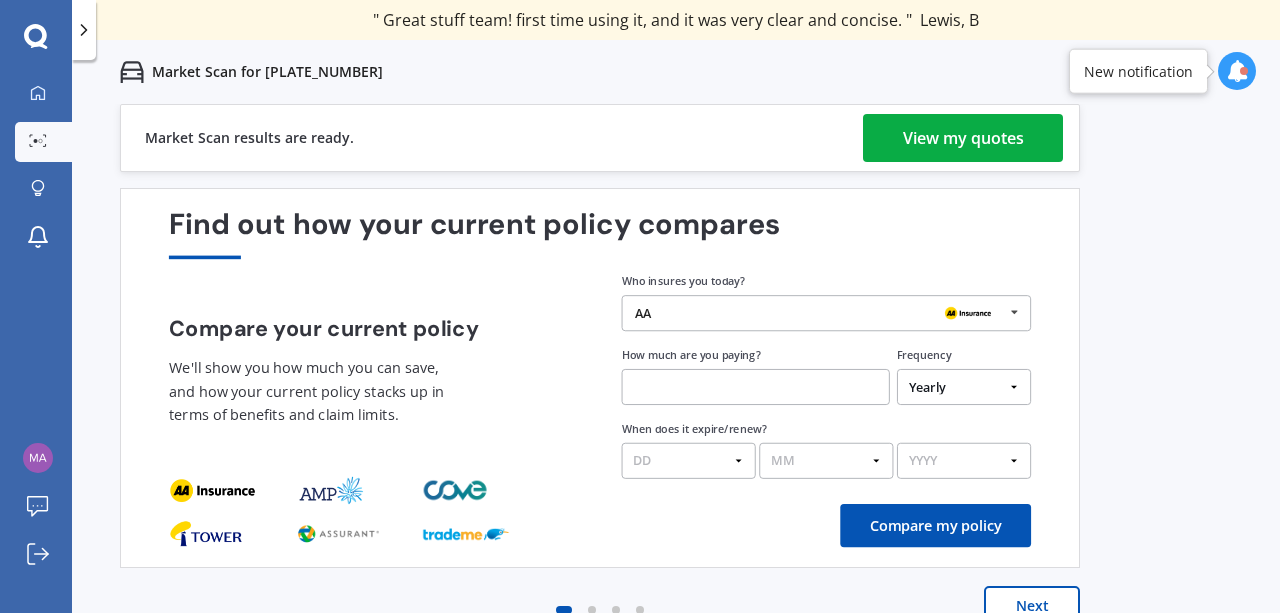 click on "View my quotes" at bounding box center [963, 138] 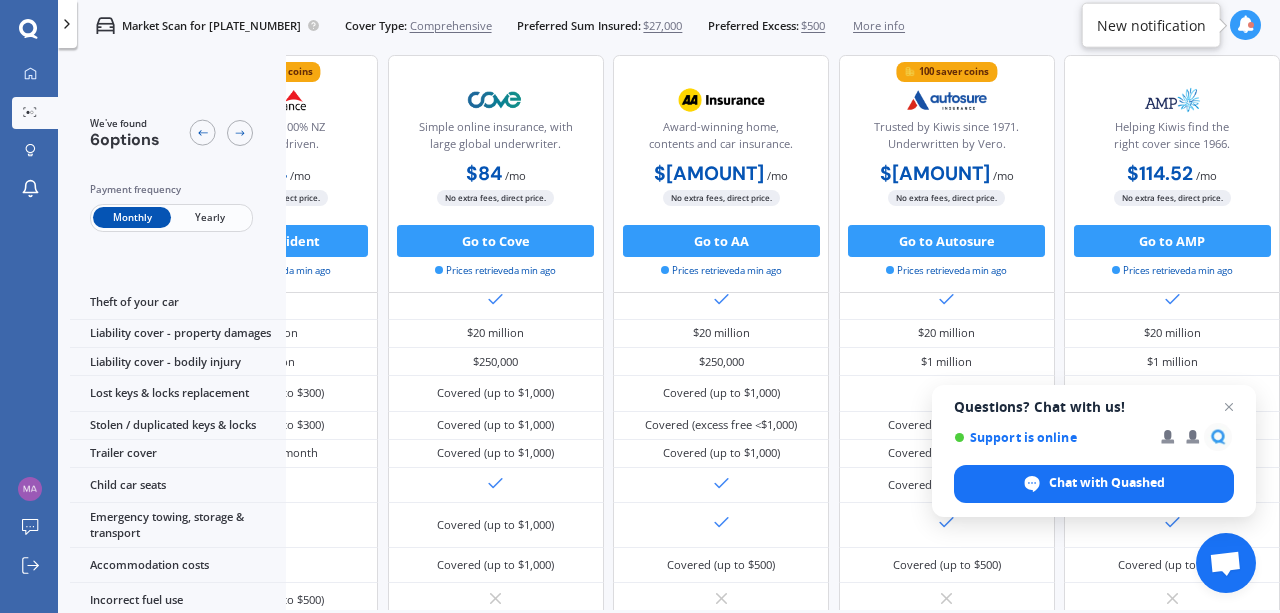 scroll, scrollTop: 0, scrollLeft: 448, axis: horizontal 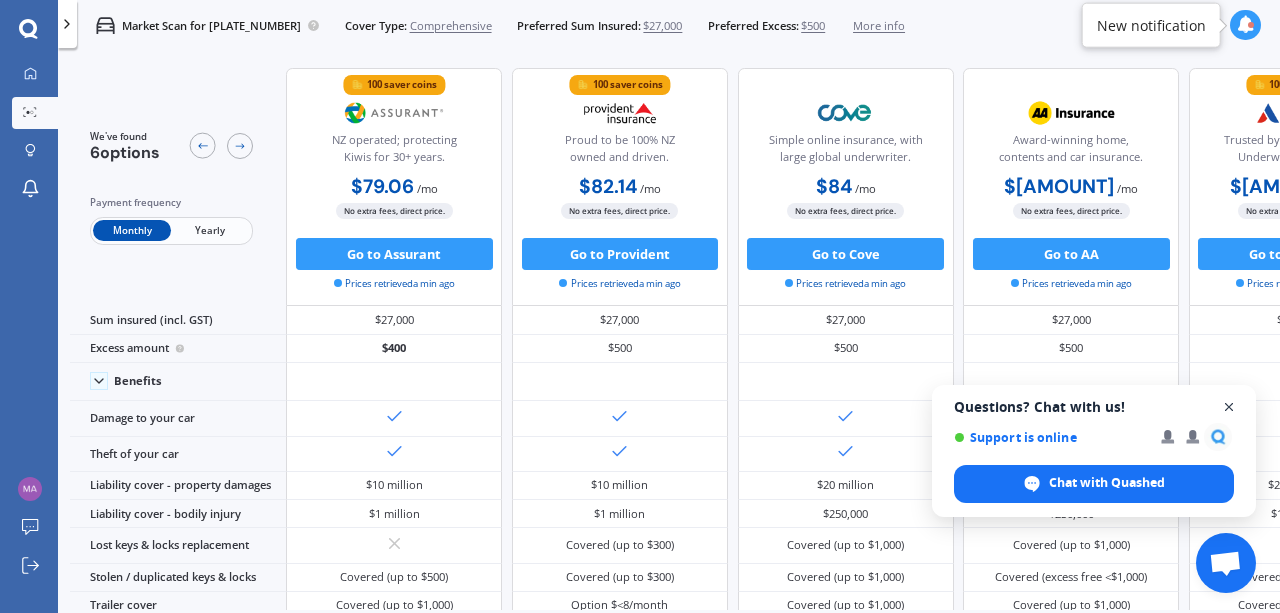 click at bounding box center [1229, 407] 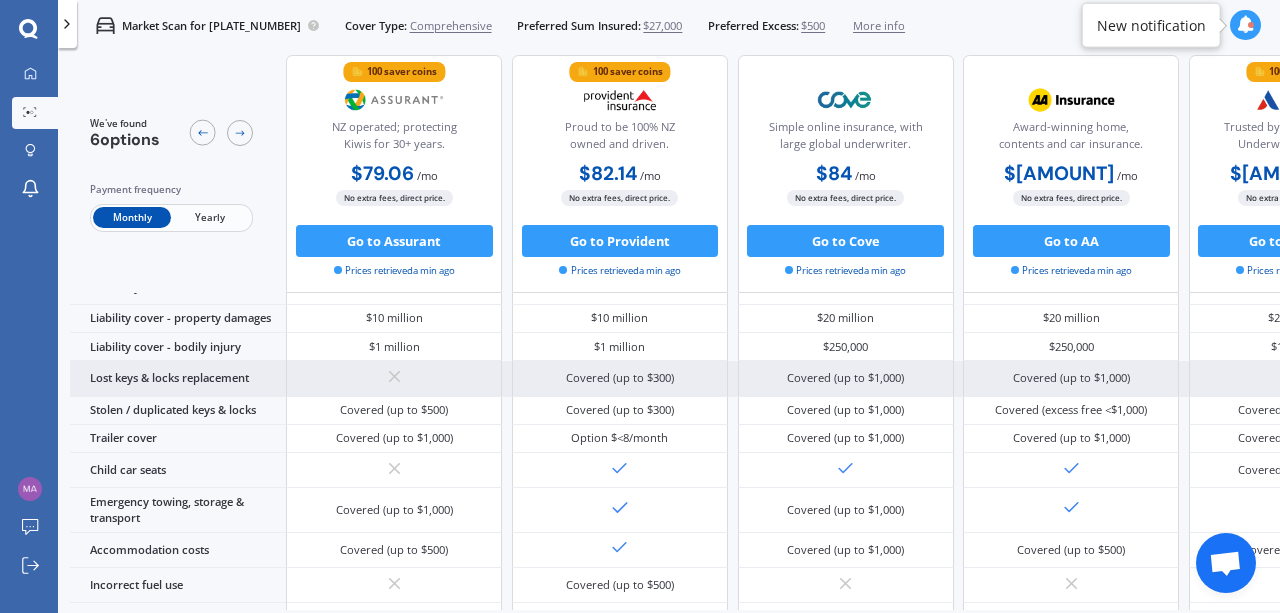 scroll, scrollTop: 0, scrollLeft: 0, axis: both 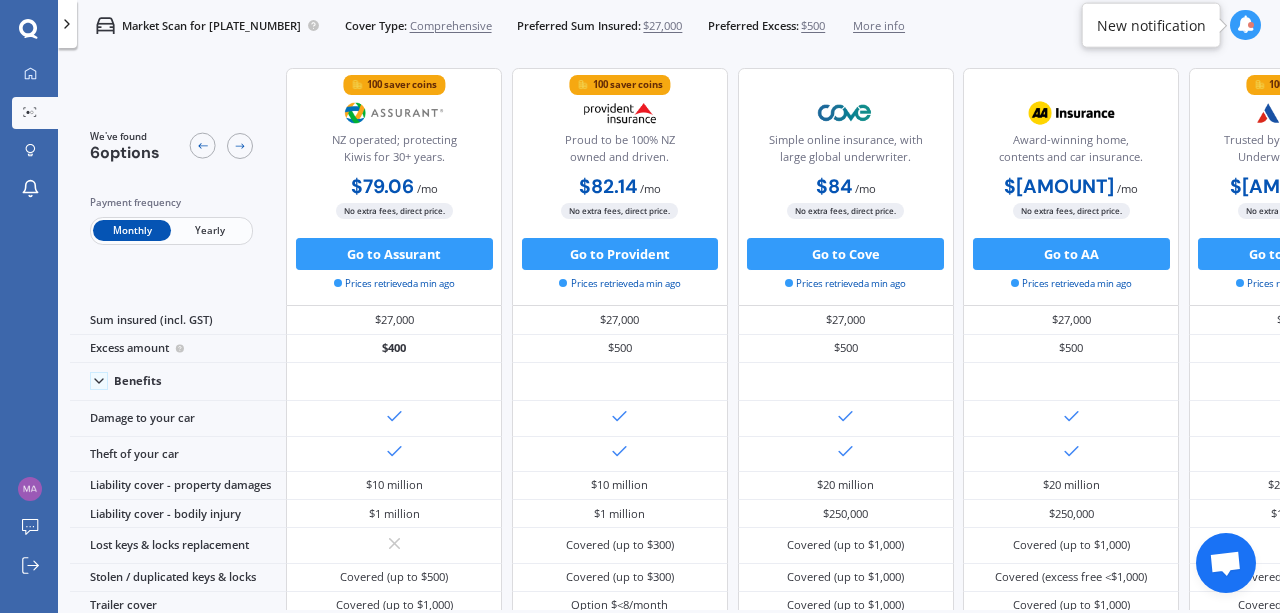 click on "Yearly" at bounding box center (210, 230) 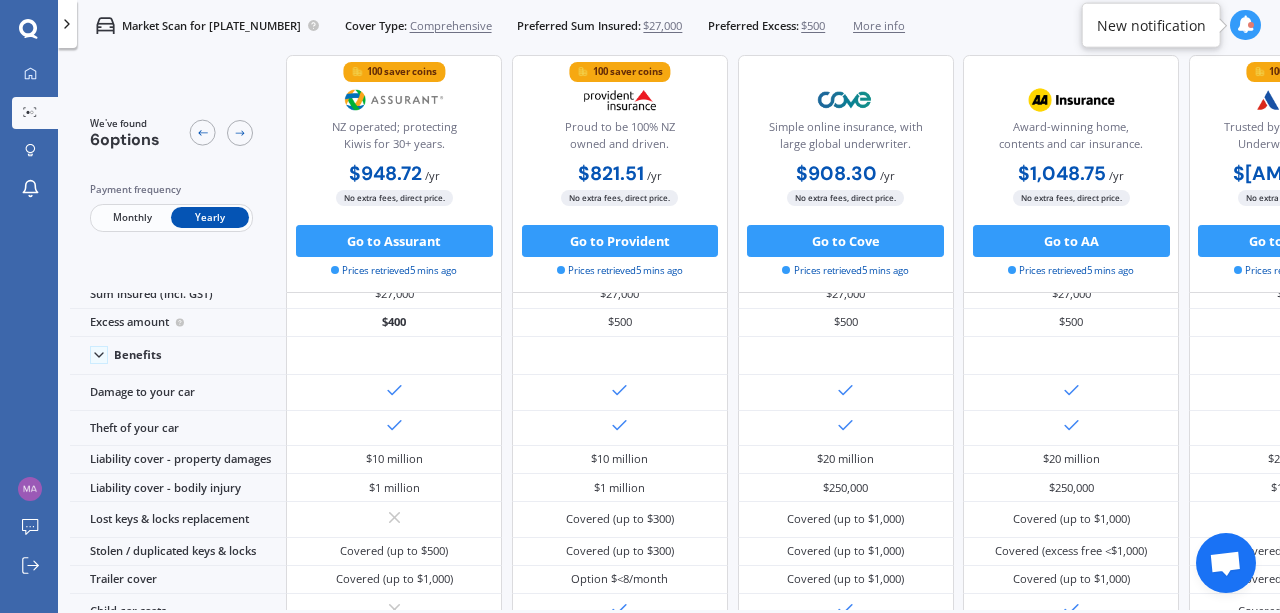 scroll, scrollTop: 0, scrollLeft: 0, axis: both 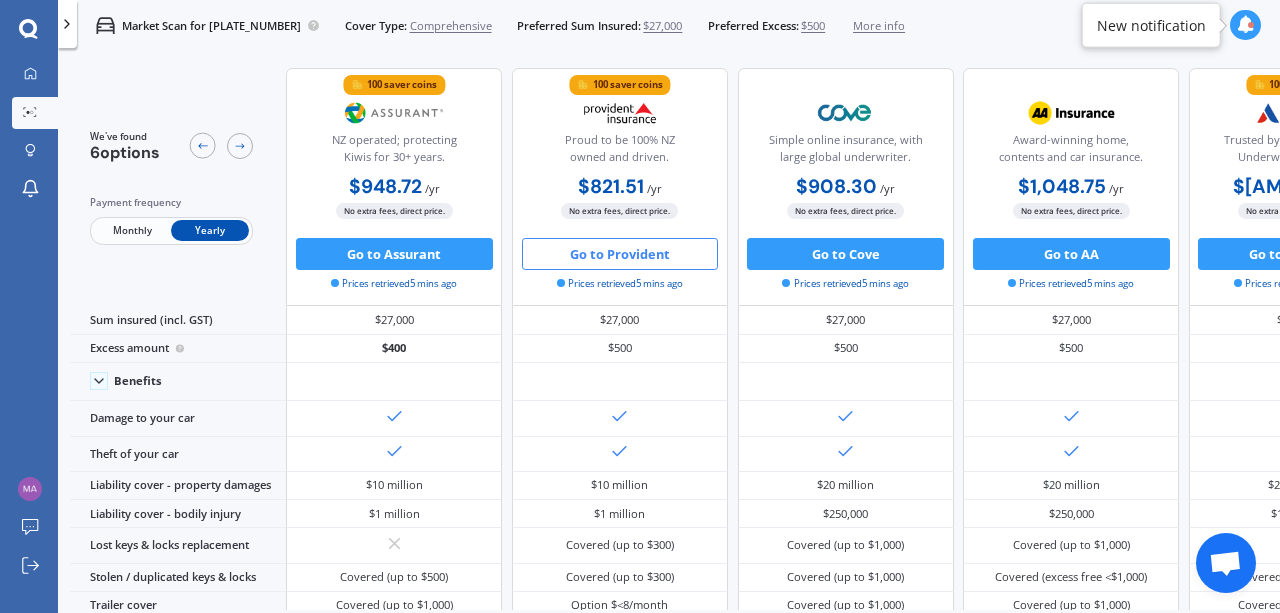 click on "Go to Provident" at bounding box center [620, 254] 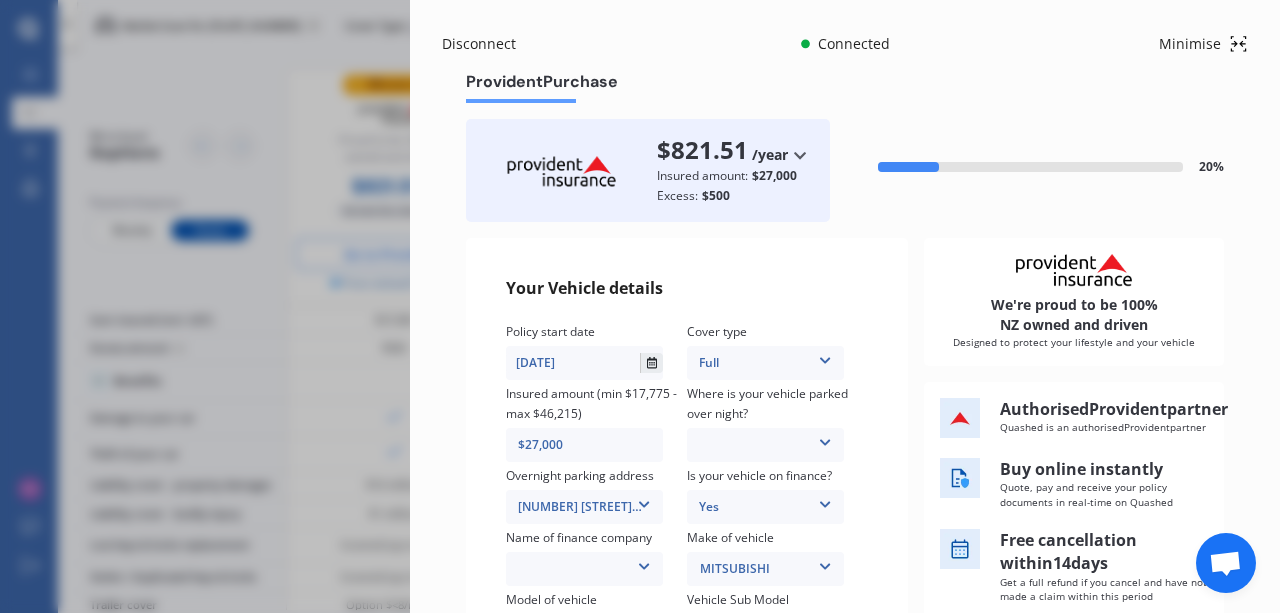 click 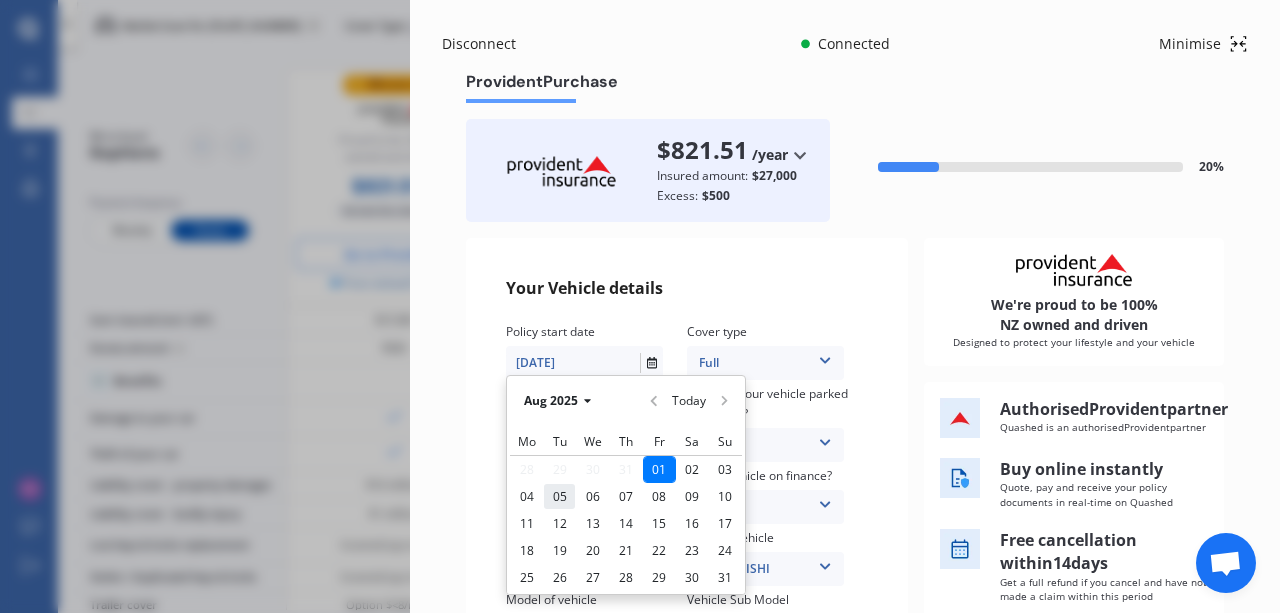 click on "05" at bounding box center (559, 496) 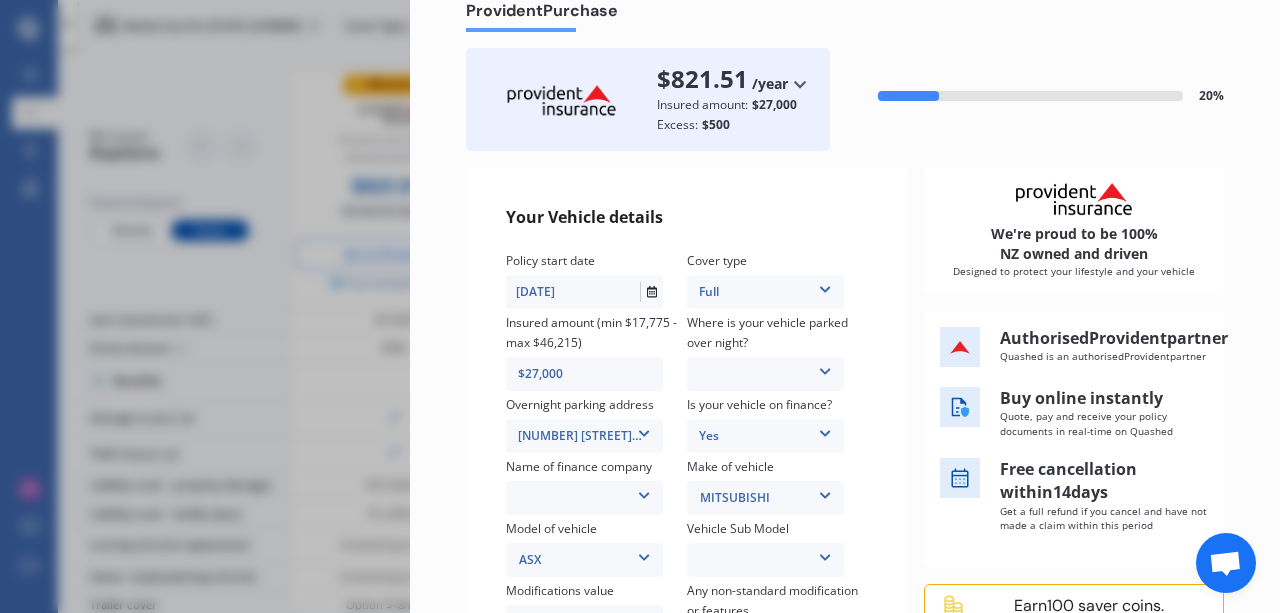 scroll, scrollTop: 72, scrollLeft: 0, axis: vertical 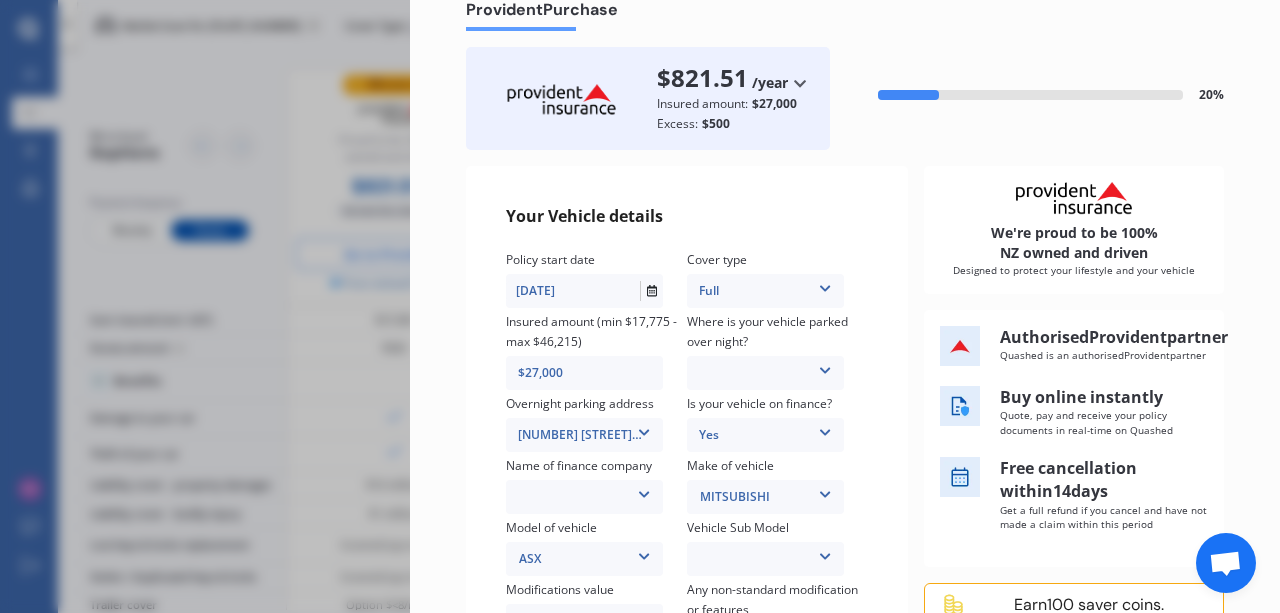 click at bounding box center [825, 367] 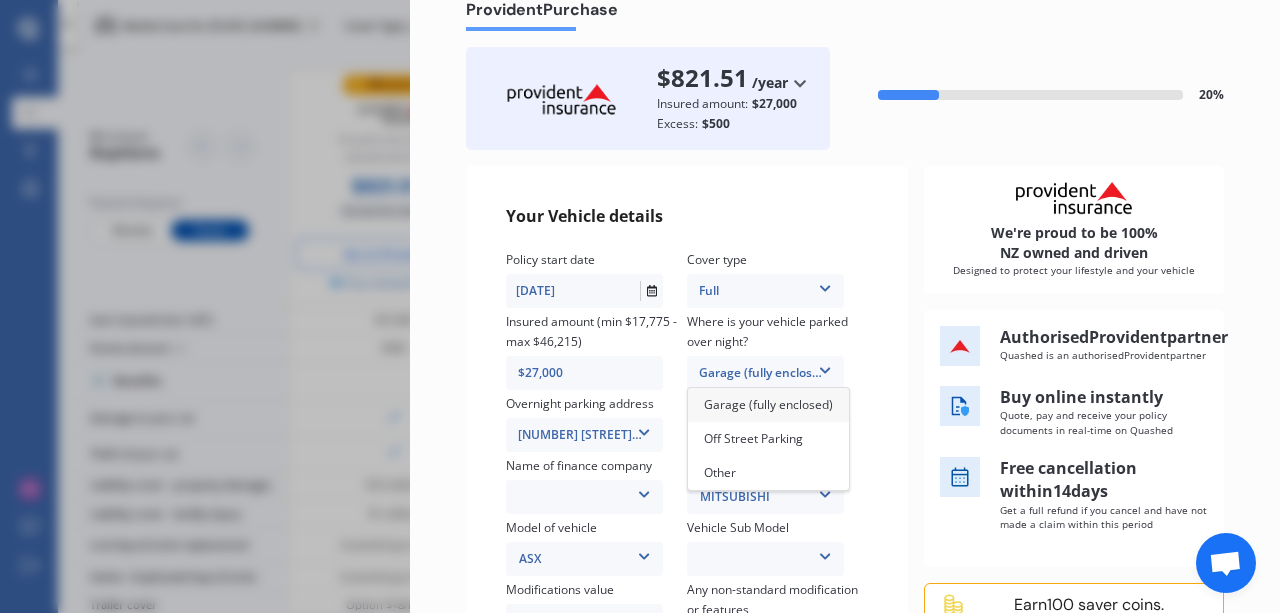 click on "Garage (fully enclosed)" at bounding box center (768, 405) 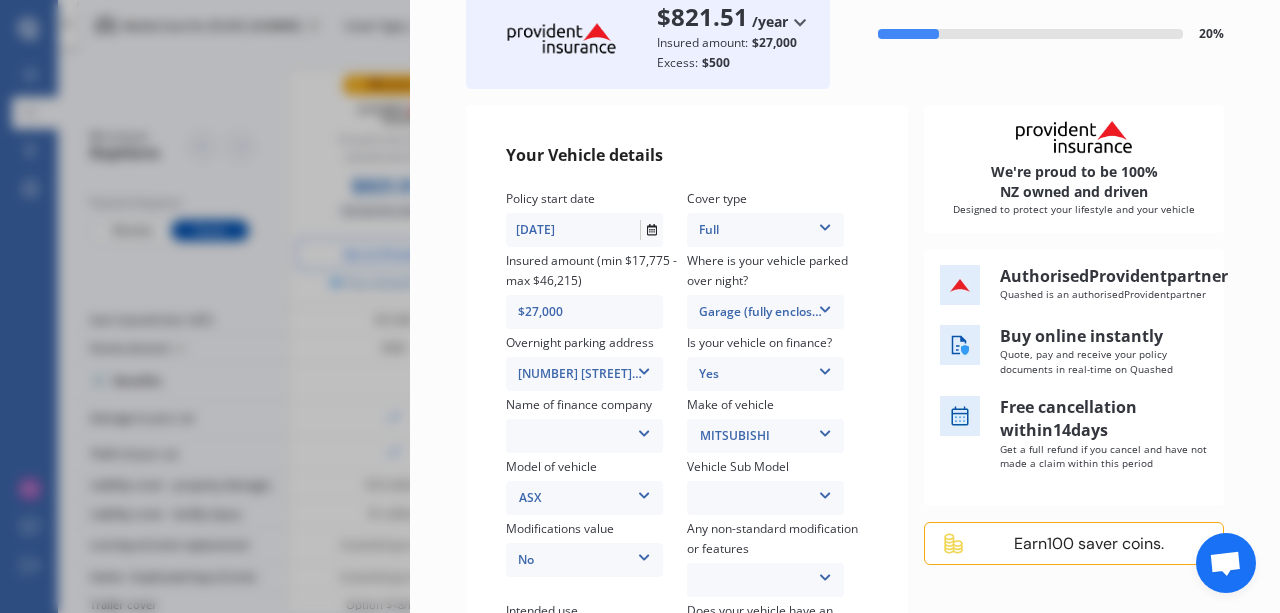 scroll, scrollTop: 138, scrollLeft: 0, axis: vertical 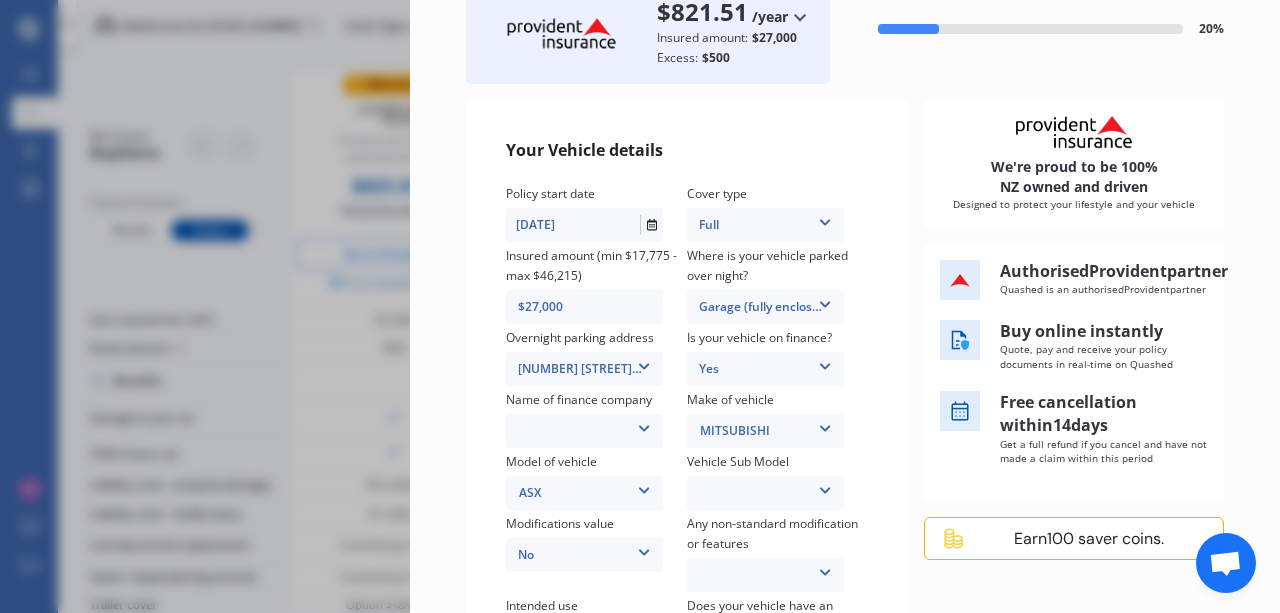 click at bounding box center (644, 425) 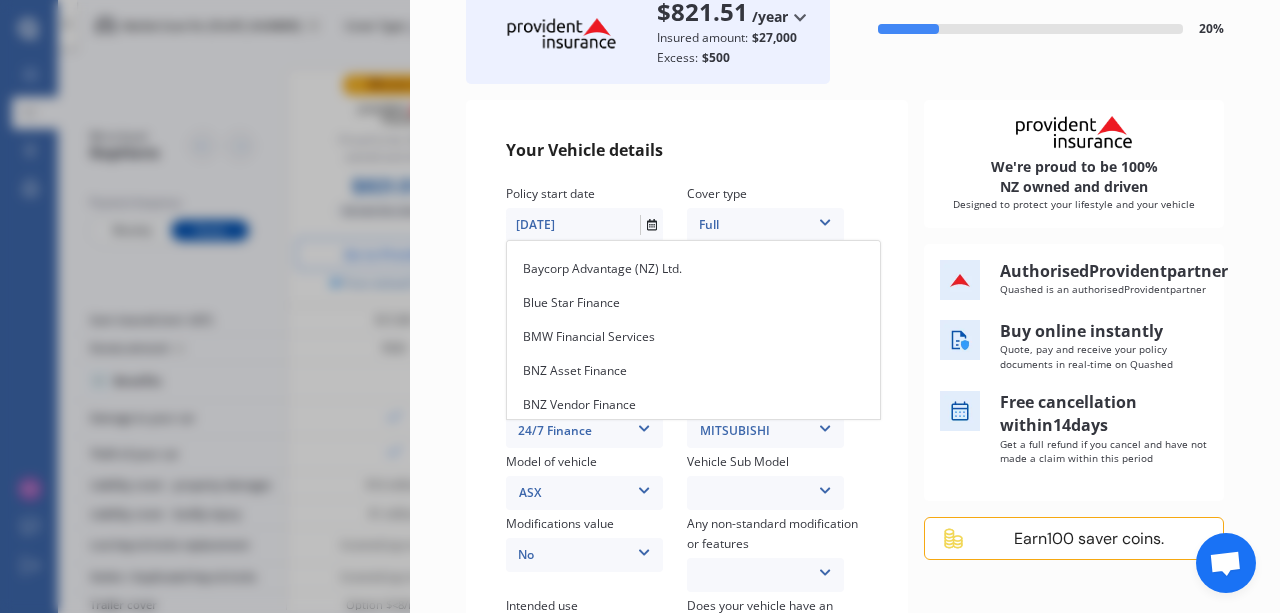 scroll, scrollTop: 670, scrollLeft: 0, axis: vertical 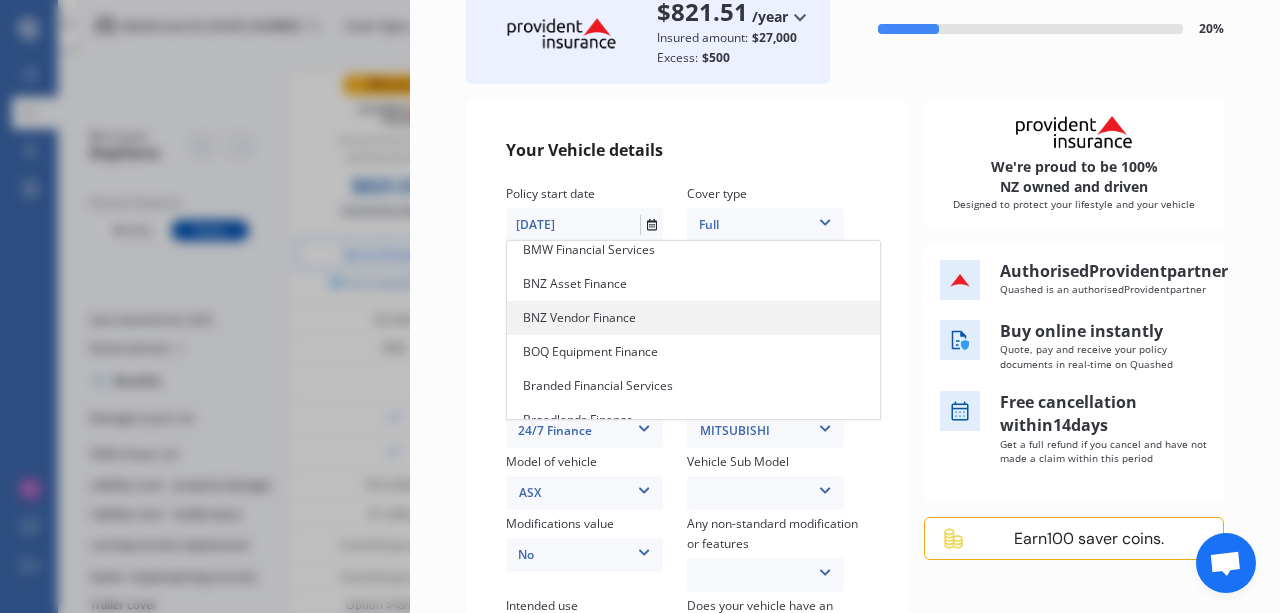 click on "BNZ Vendor Finance" at bounding box center [579, 317] 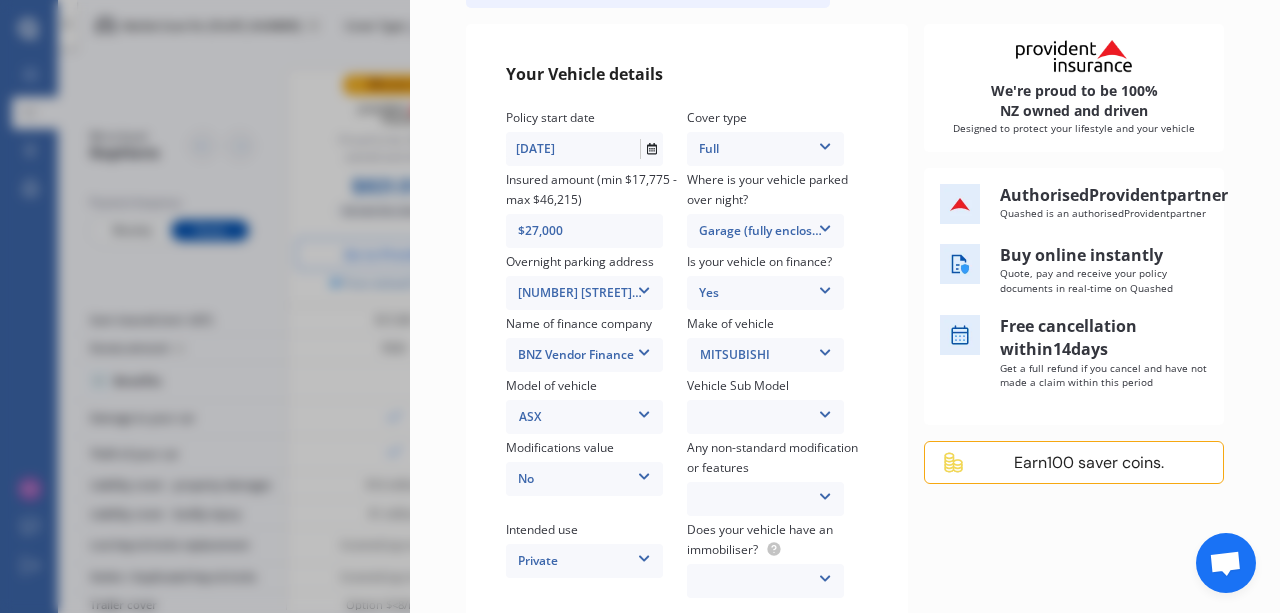 scroll, scrollTop: 215, scrollLeft: 0, axis: vertical 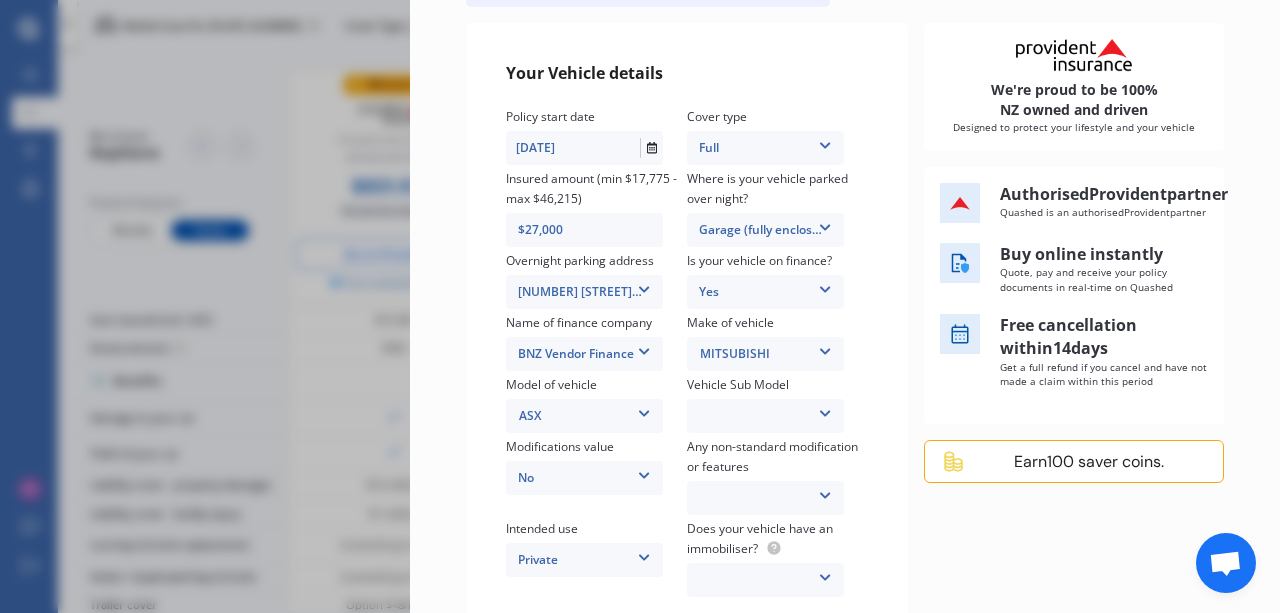 click at bounding box center (825, 410) 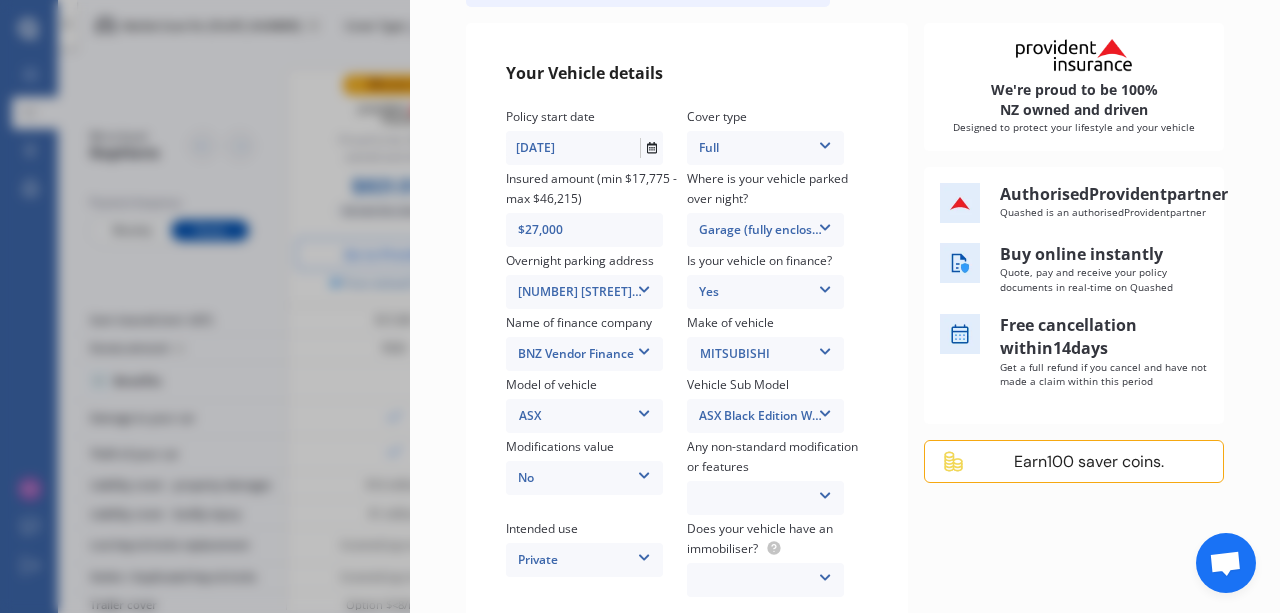 click on "Yearly Monthly $[AMOUNT] / yr Provident Purchase $[AMOUNT] /year /year /month Insured amount: $[AMOUNT] Excess: $[AMOUNT] 20 % Your Vehicle details Policy start date [DATE] Aug 2025 Today Mo Tu We Th Fr Sa Su 28 29 30 31 01 02 03 04 05 06 07 08 09 10 11 12 13 14 15 16 17 18 19 20 21 22 23 24 25 26 27 28 29 30 31 Cover type Full Full Insured amount (min $[AMOUNT] - max $[AMOUNT]) $[AMOUNT] Where is your vehicle parked over night? Garage (fully enclosed) Garage (fully enclosed) Off Street Parking Other Overnight parking address [NUMBER] [STREET], [CITY] [POSTAL_CODE] [NUMBER] [STREET], [CITY] [POSTAL_CODE] Is your vehicle on finance? Yes No Yes Name of finance company [FINANCING_COMPANY] 24/7 Finance AA Finance Limited Acclaim Finance Active Finance Admiral Finance Advanced Securities Ltd Advantage Finance Allied Farmers Finance Ltd. Allied Nationwide Finance Ltd Allied Prime Finance Alphera Financial Services Anza Motor Company Archibald Cars ASB Bank ASL Finance Auckland Finance Audi Finance Auto Finance Direct Limited No" at bounding box center (845, 301) 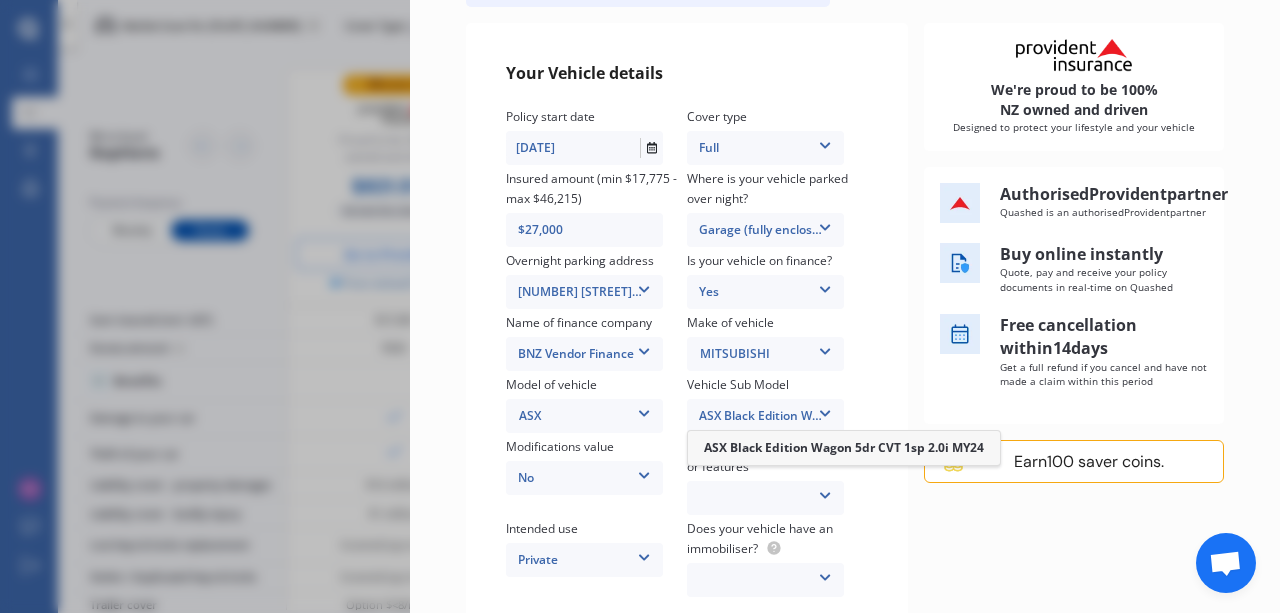 click at bounding box center [825, 410] 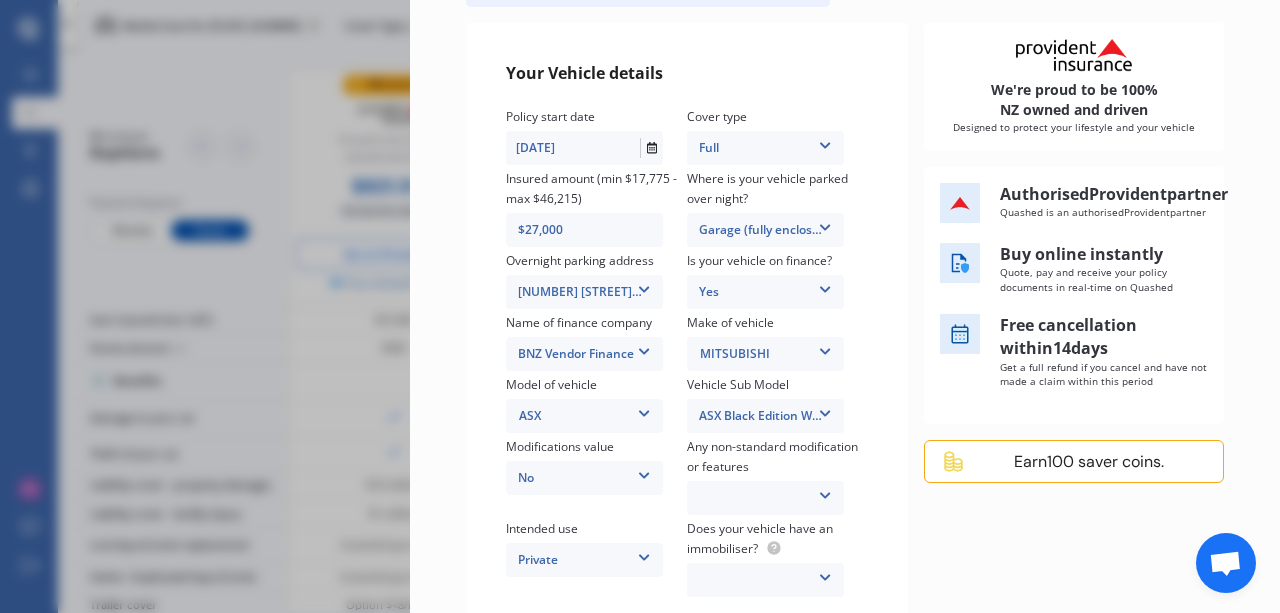 click on "ASX Black Edition Wagon 5dr CVT 1sp 2.0i MY24" at bounding box center (765, 416) 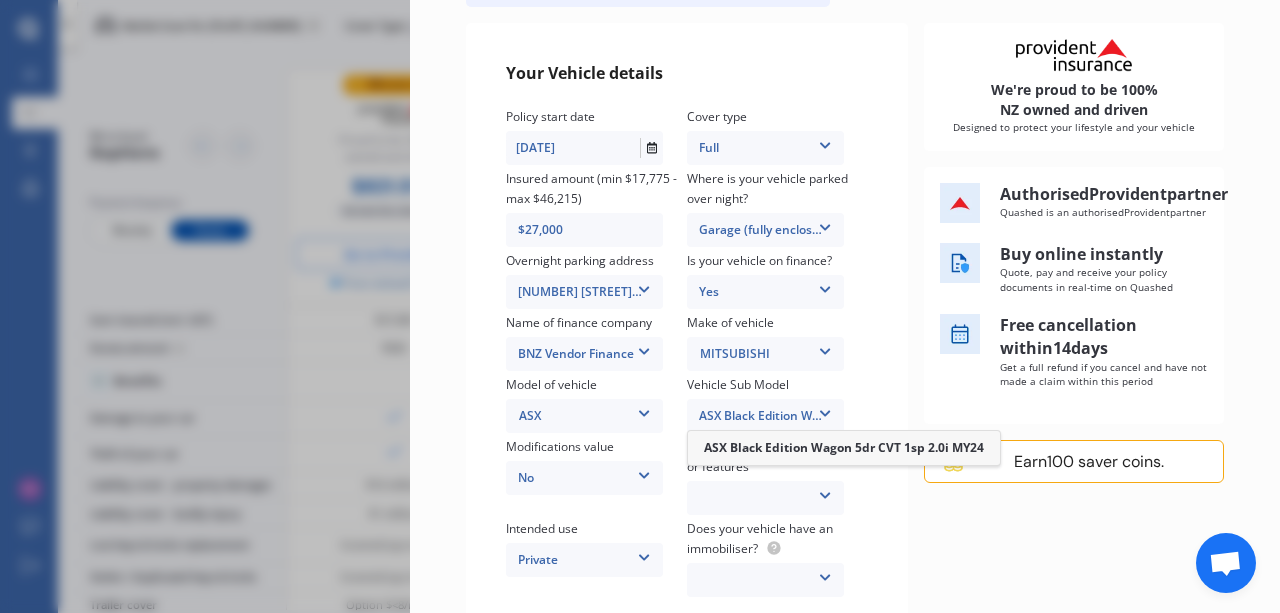 click at bounding box center (825, 410) 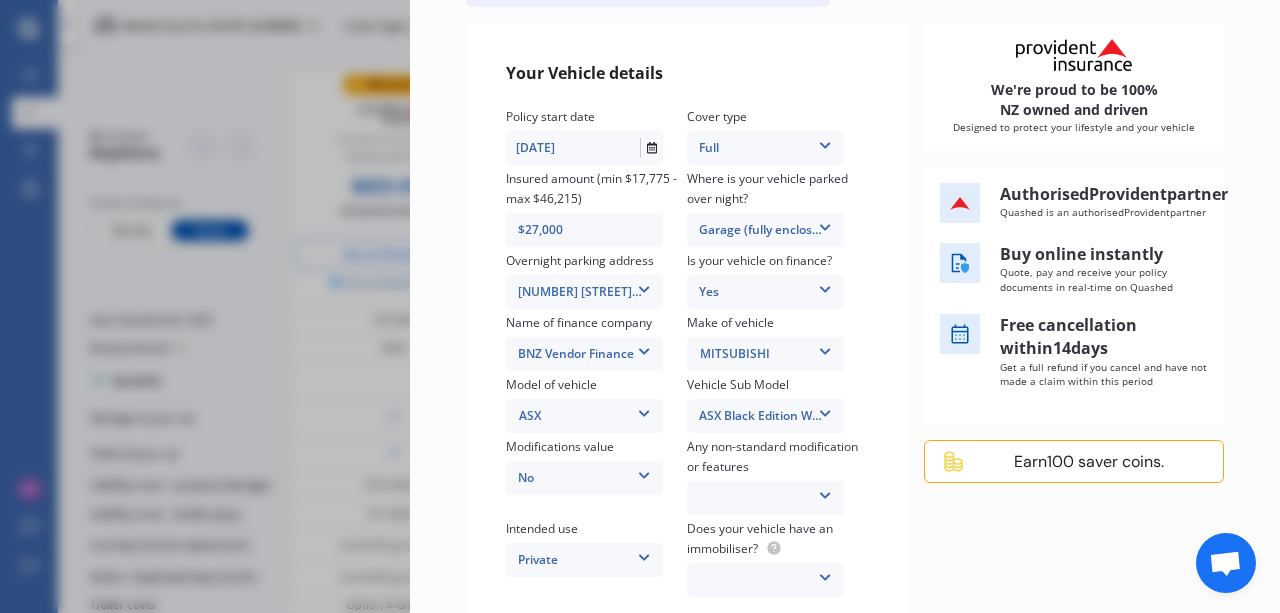click at bounding box center [825, 410] 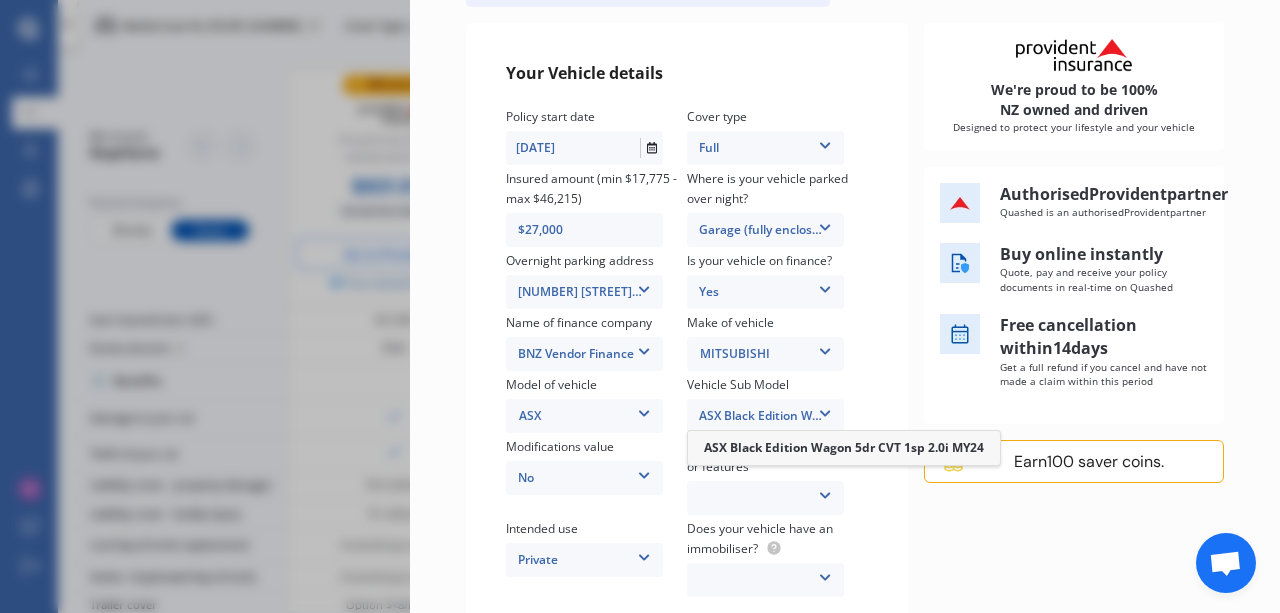 click on "ASX Black Edition Wagon 5dr CVT 1sp 2.0i MY24" at bounding box center (765, 416) 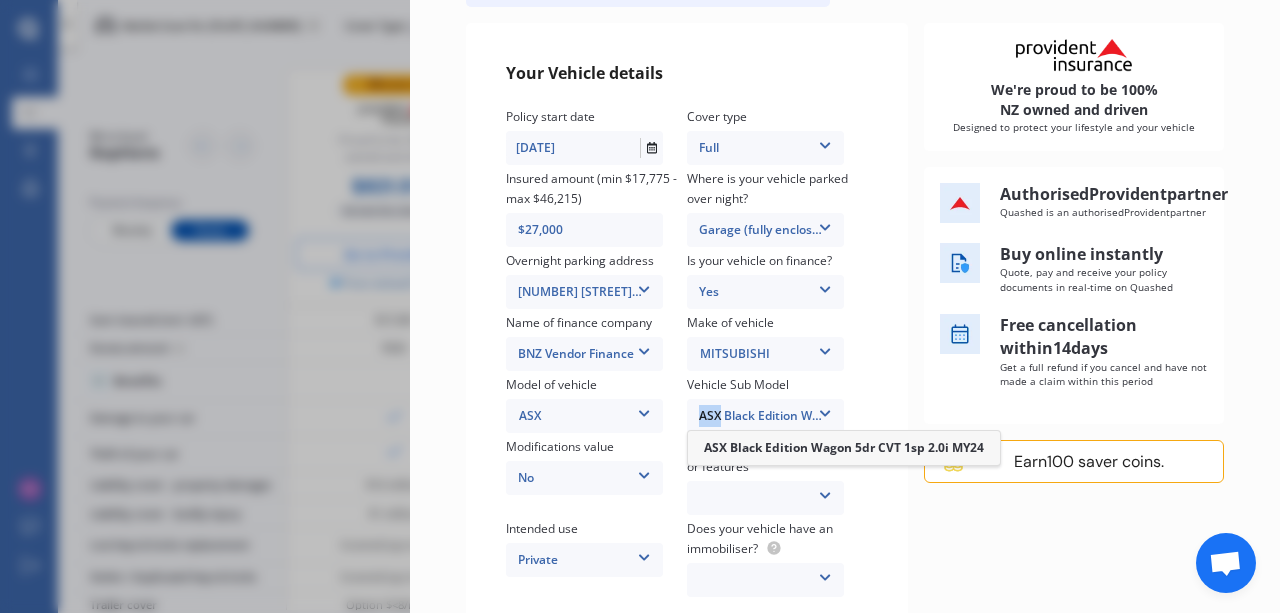 click on "ASX Black Edition Wagon 5dr CVT 1sp 2.0i MY24" at bounding box center [765, 416] 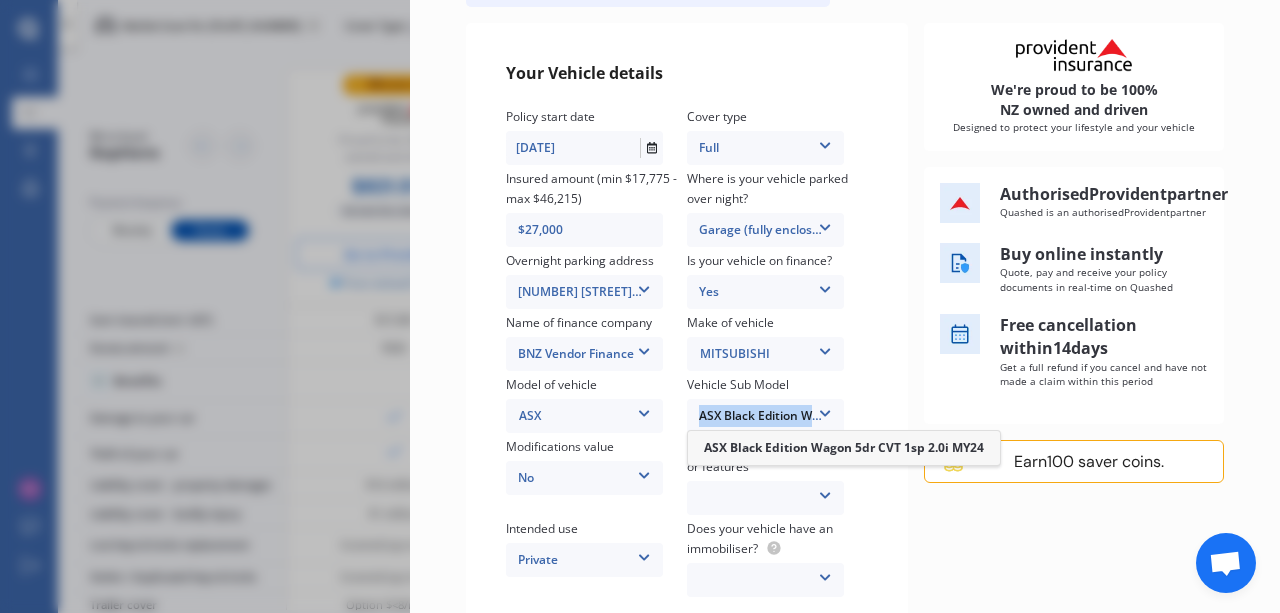 click on "ASX Black Edition Wagon 5dr CVT 1sp 2.0i MY24" at bounding box center [765, 416] 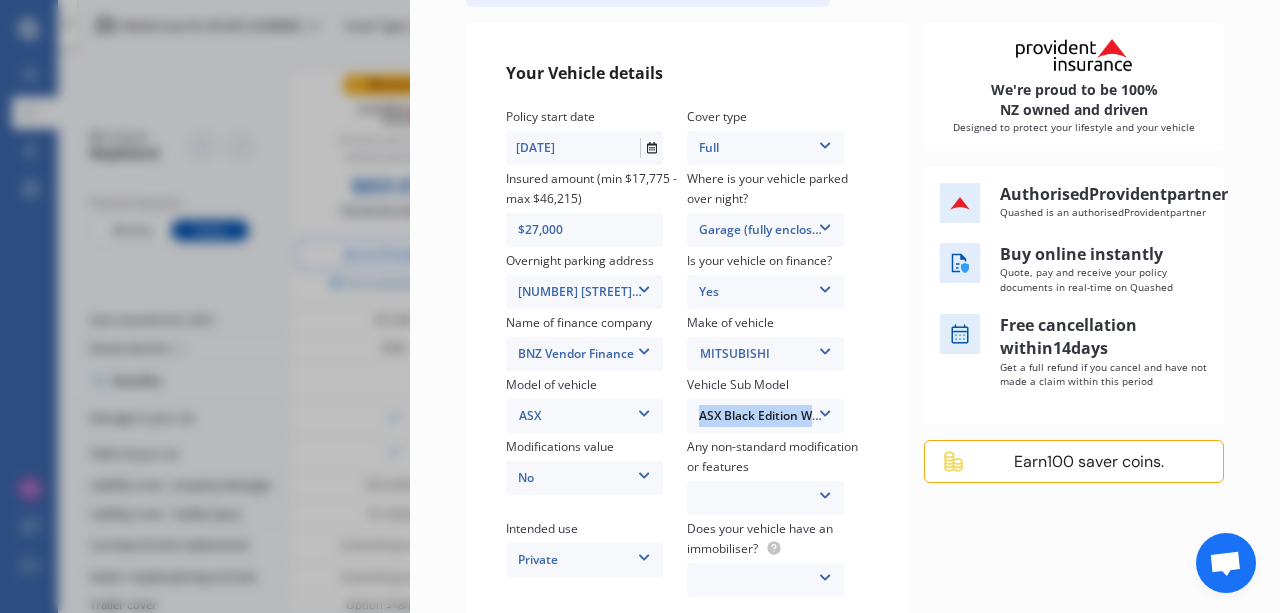click at bounding box center [825, 410] 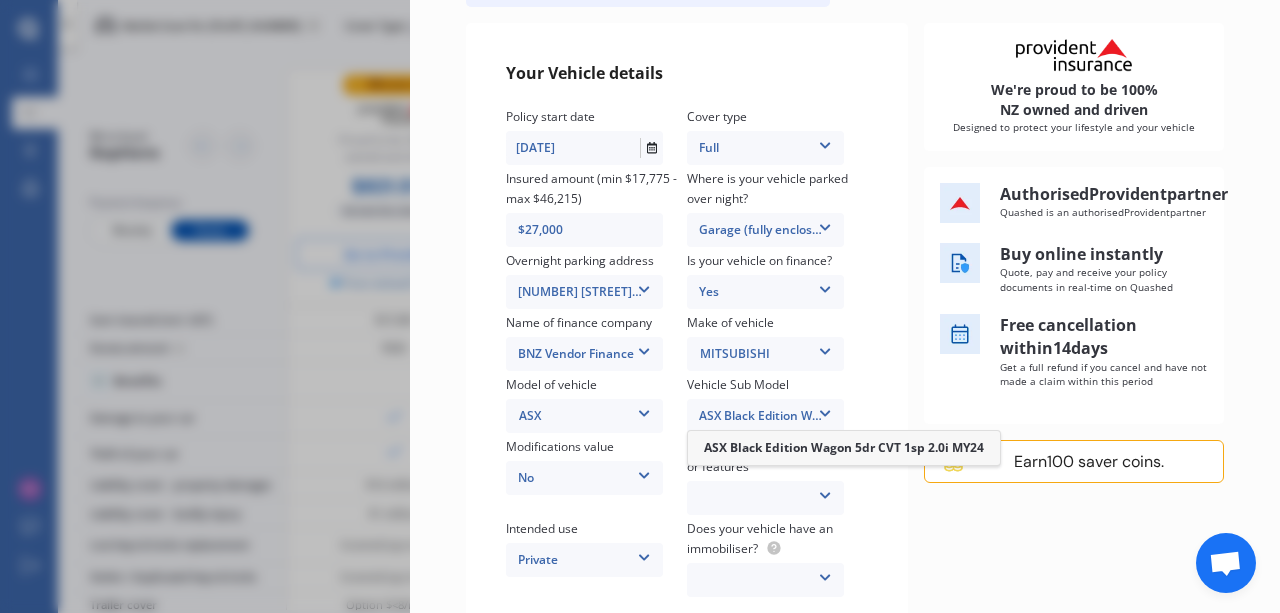 click on "ASX Black Edition Wagon 5dr CVT 1sp 2.0i MY24" at bounding box center (844, 447) 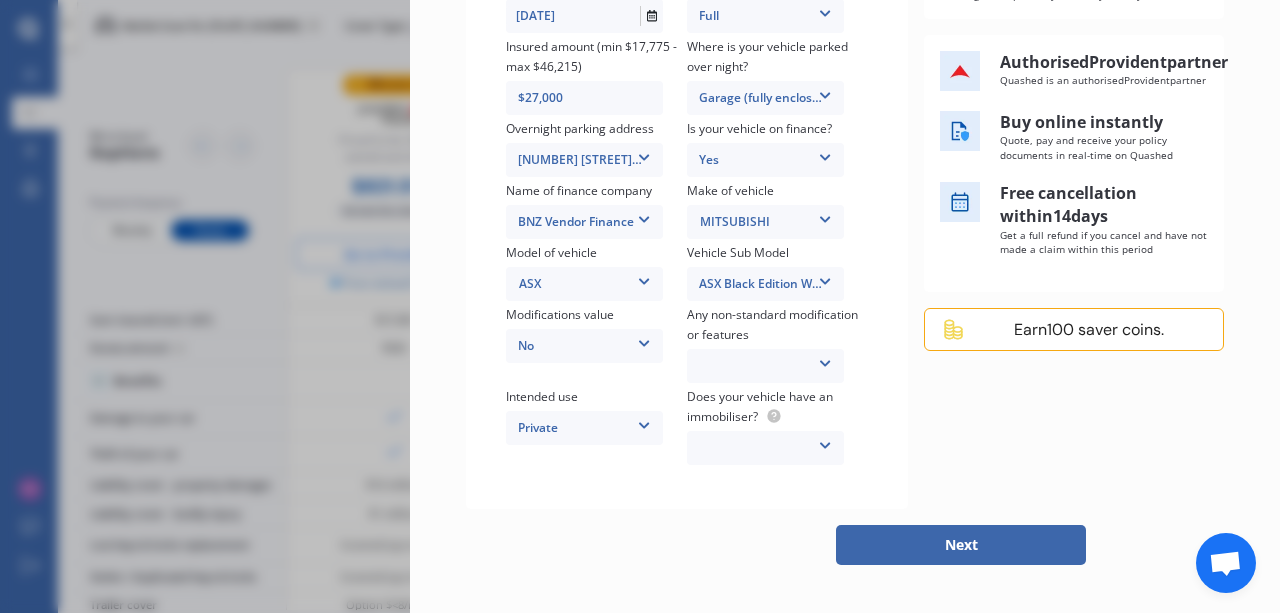 scroll, scrollTop: 357, scrollLeft: 0, axis: vertical 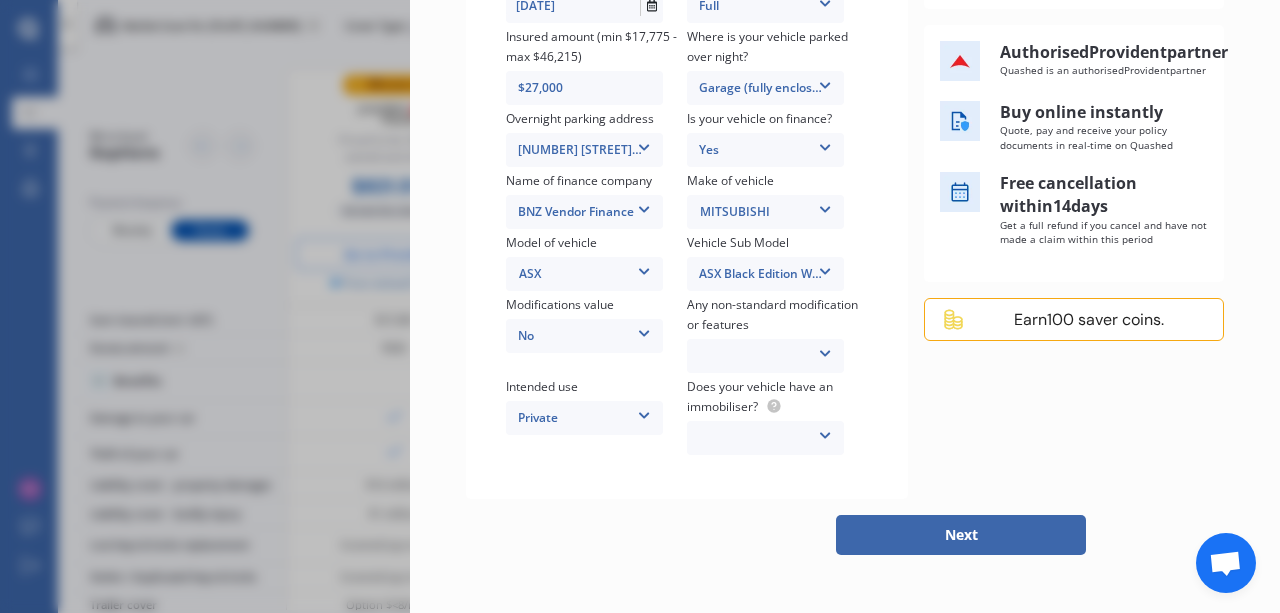 click at bounding box center [825, 432] 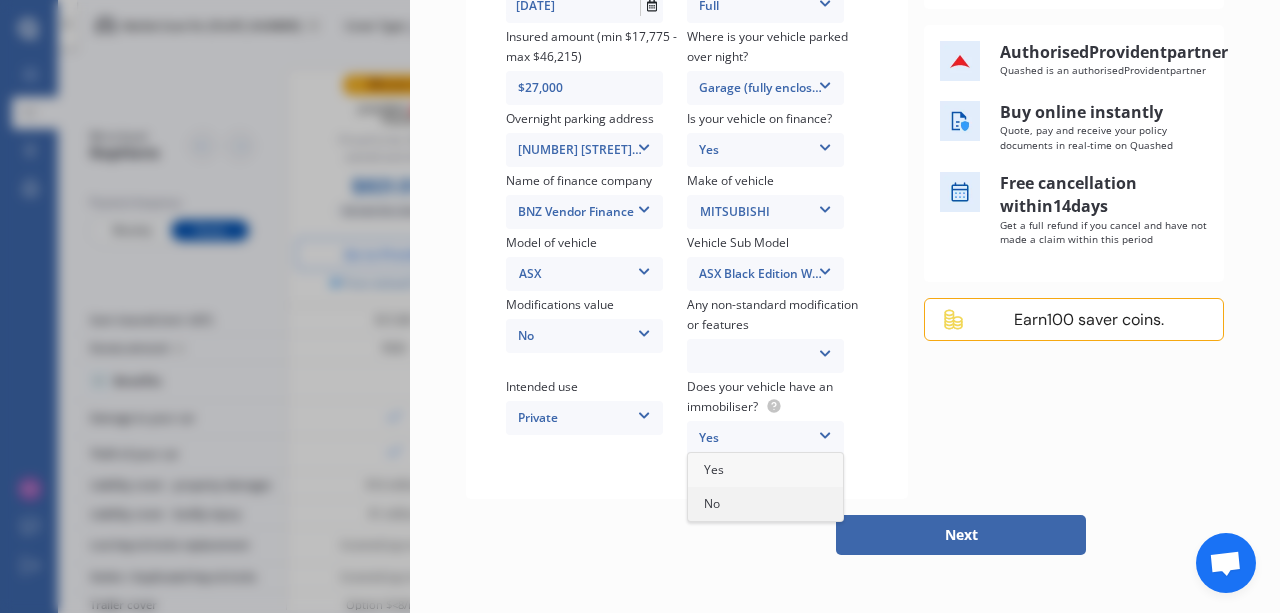 click on "No" at bounding box center (765, 504) 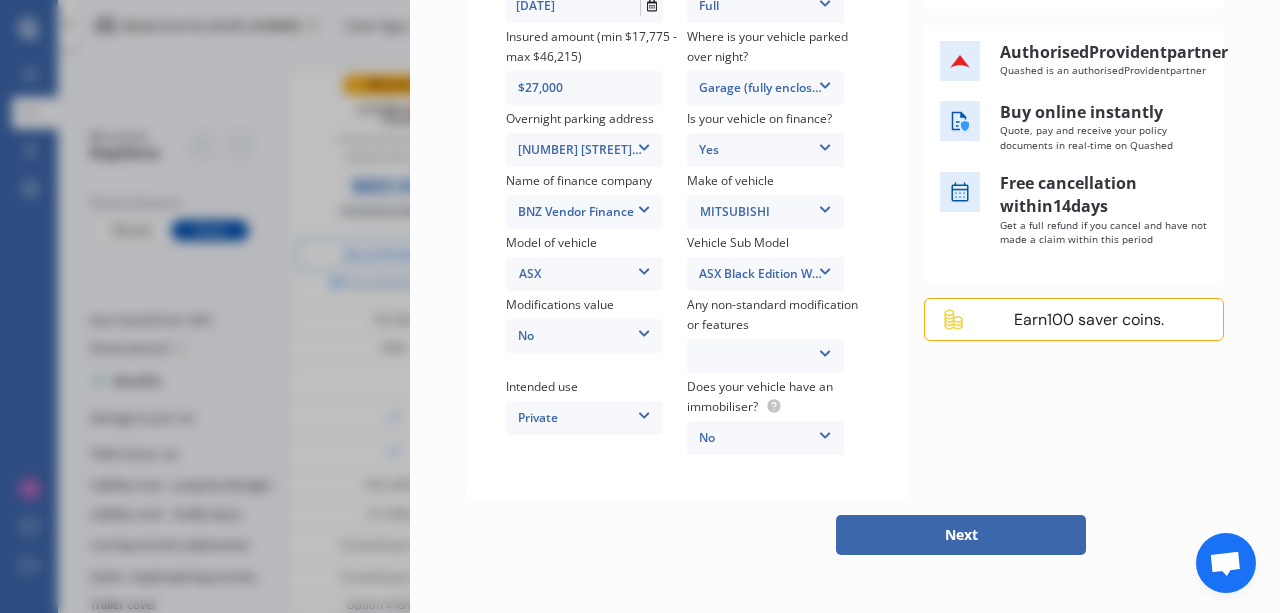 click on "ASX" at bounding box center (585, 274) 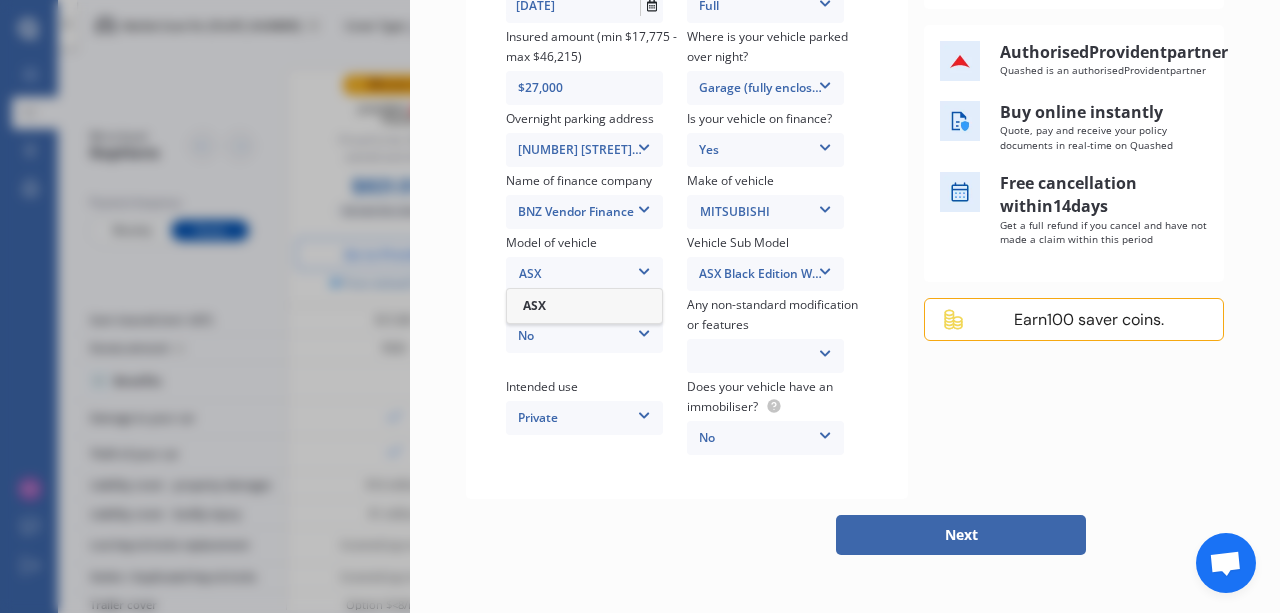 click on "ASX" at bounding box center (584, 306) 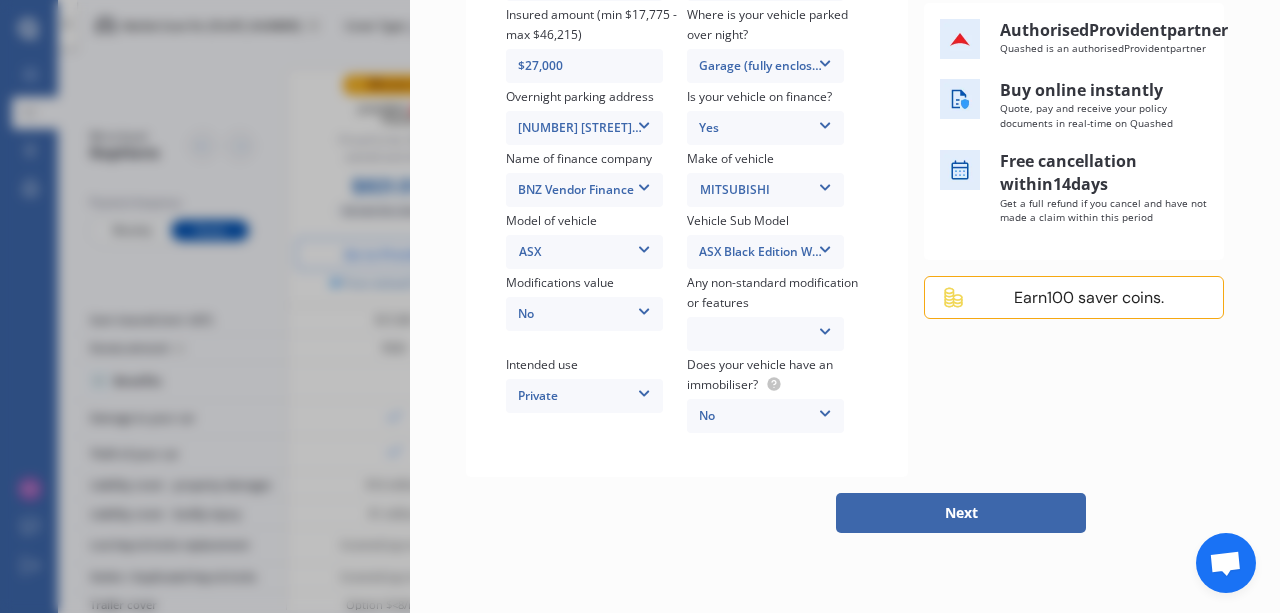 scroll, scrollTop: 452, scrollLeft: 0, axis: vertical 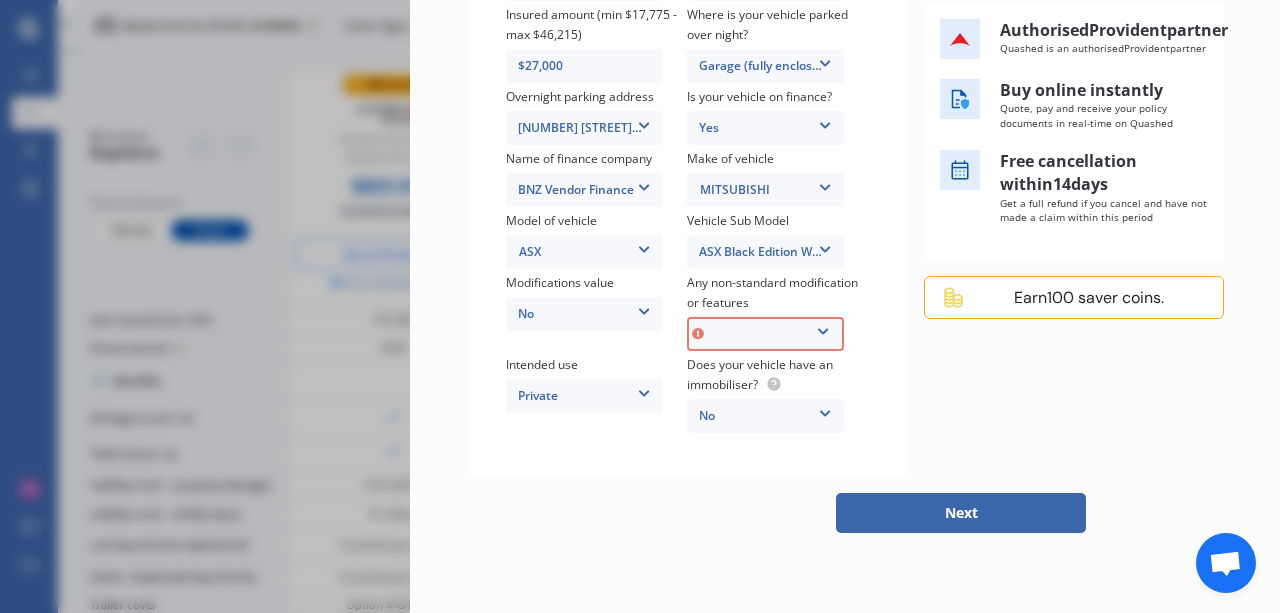 click at bounding box center [823, 328] 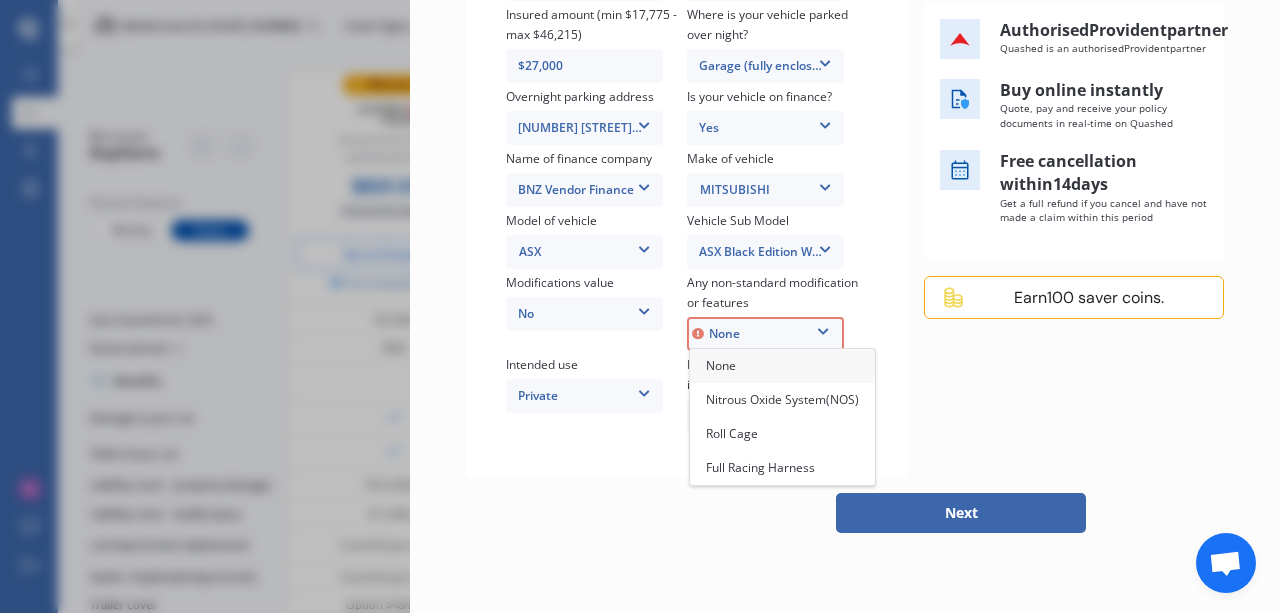 click on "None" at bounding box center [782, 366] 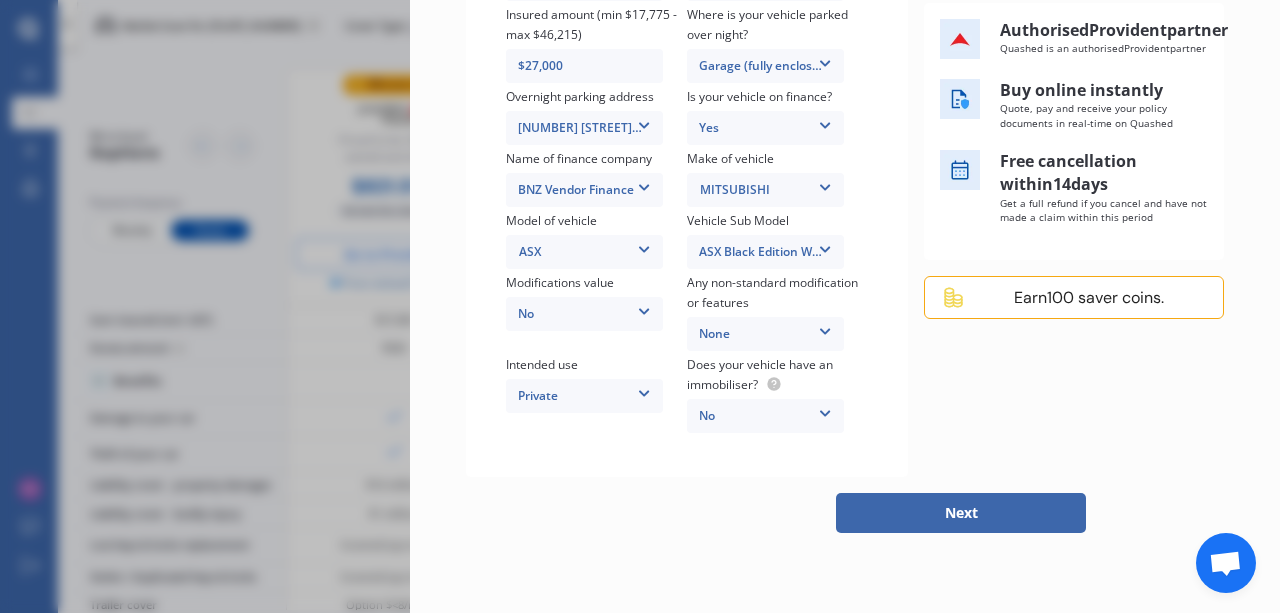 click on "Next" at bounding box center (961, 513) 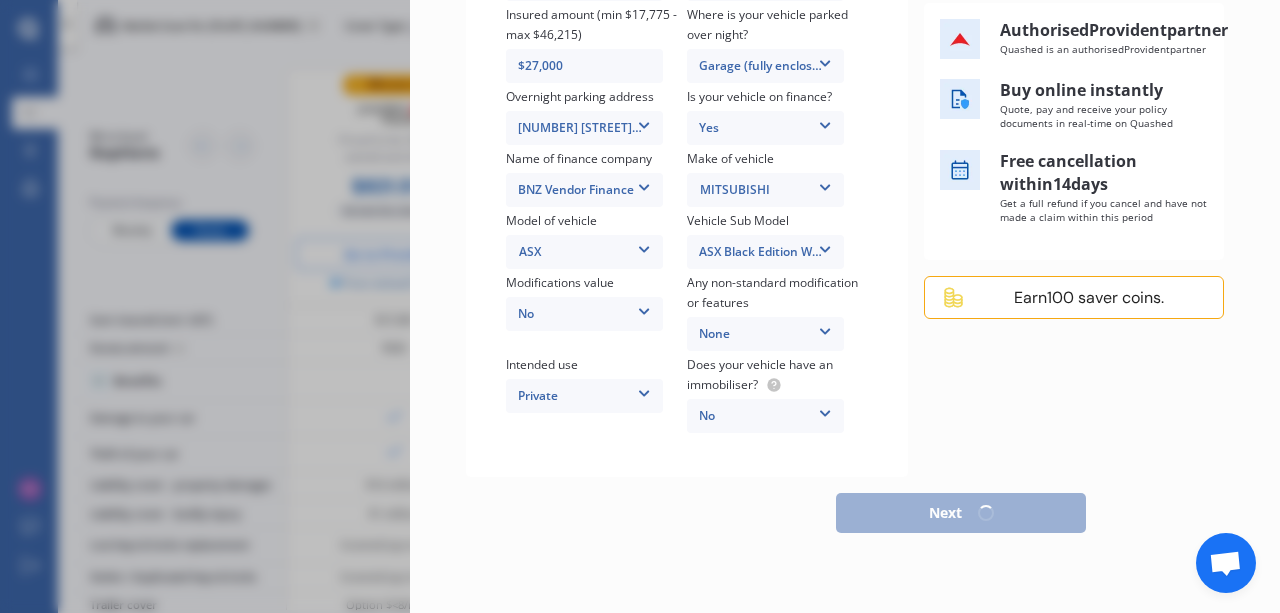 scroll, scrollTop: 376, scrollLeft: 0, axis: vertical 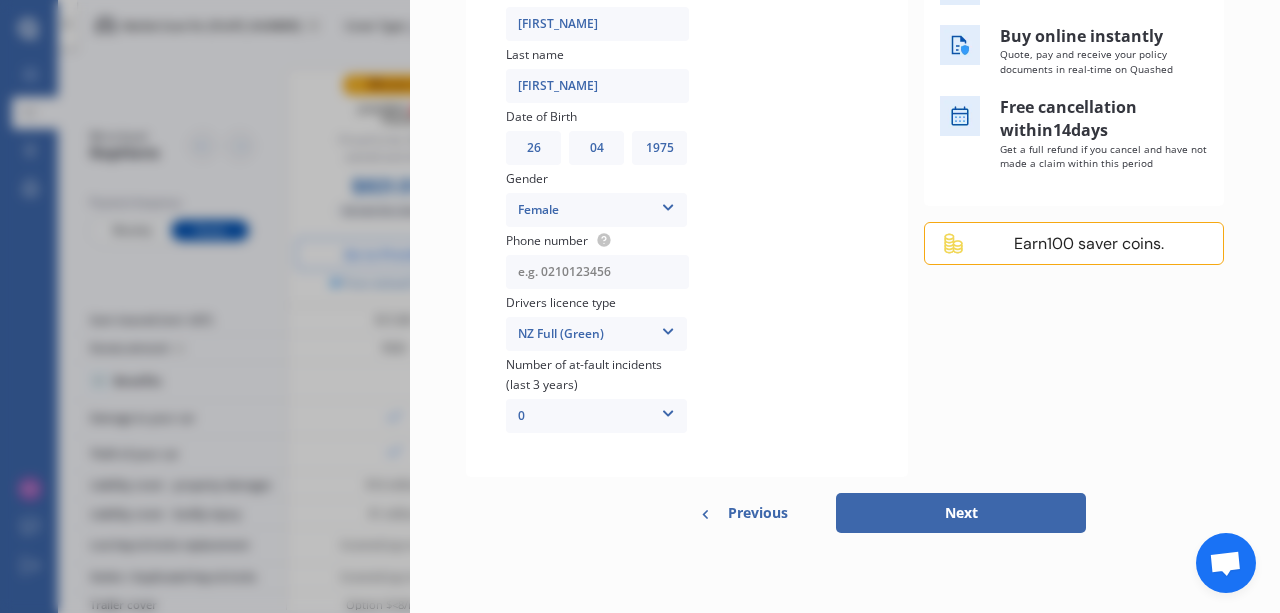 click at bounding box center [597, 272] 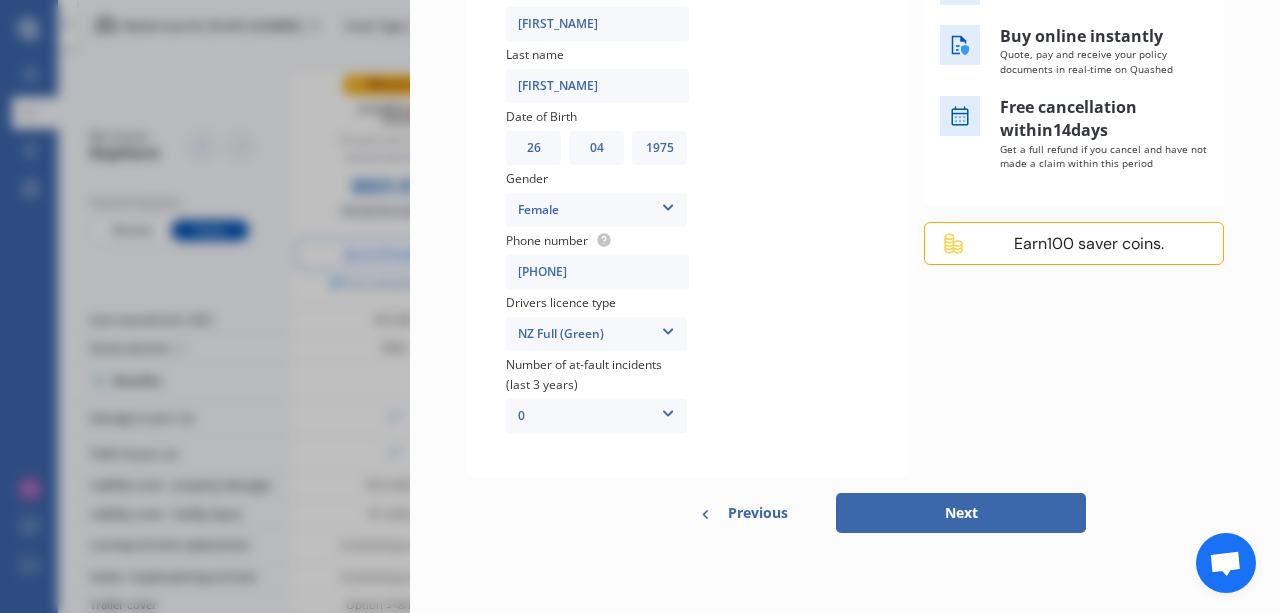 type on "[PHONE]" 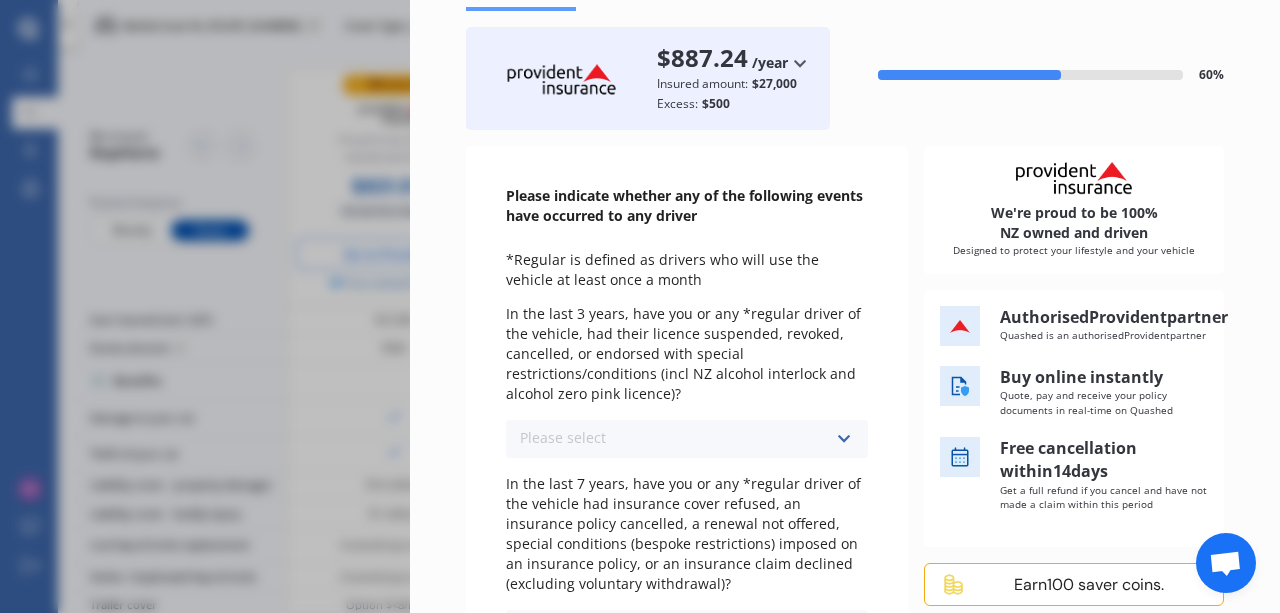 scroll, scrollTop: 101, scrollLeft: 0, axis: vertical 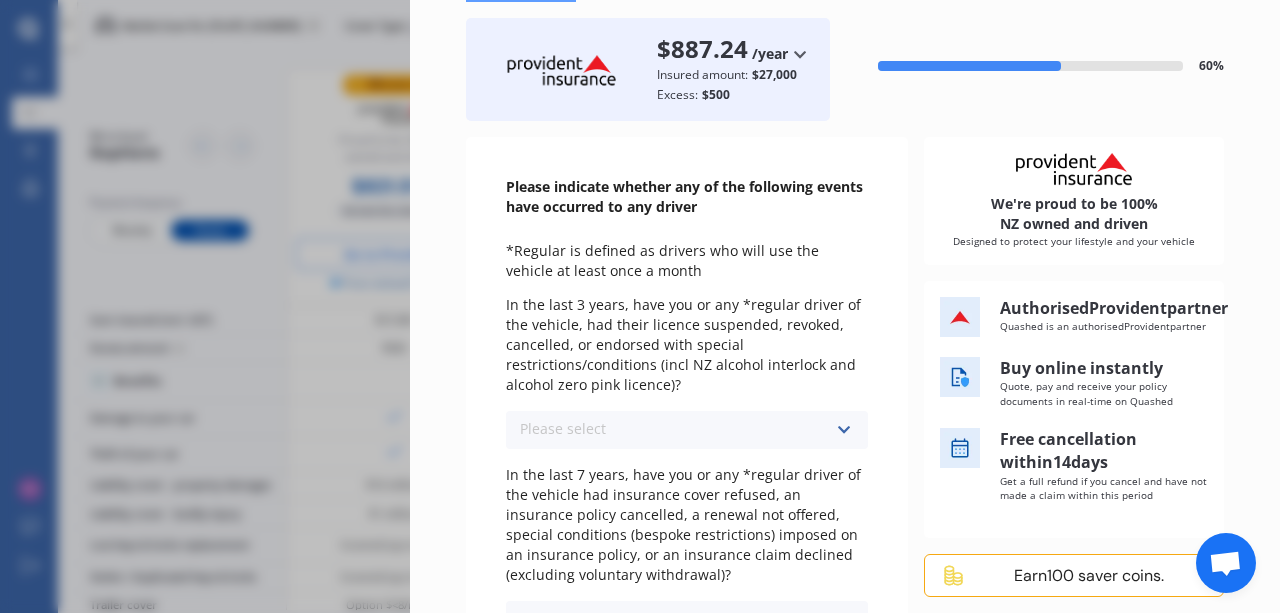 click on "Please select No Yes" at bounding box center (687, 430) 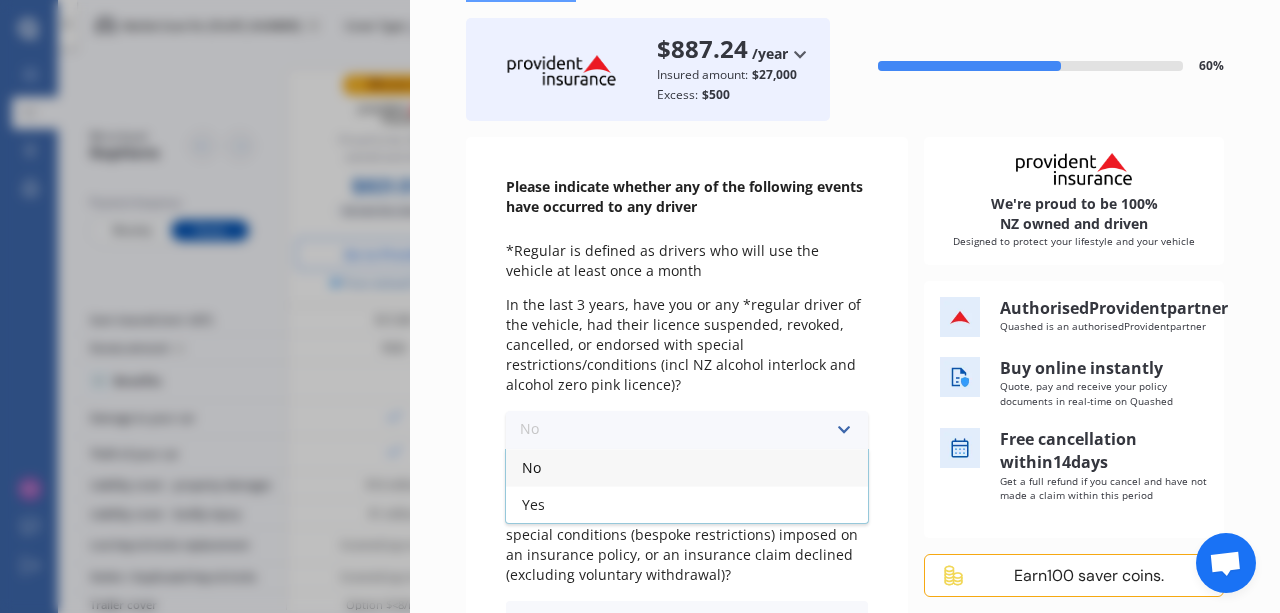 click on "No" at bounding box center [687, 467] 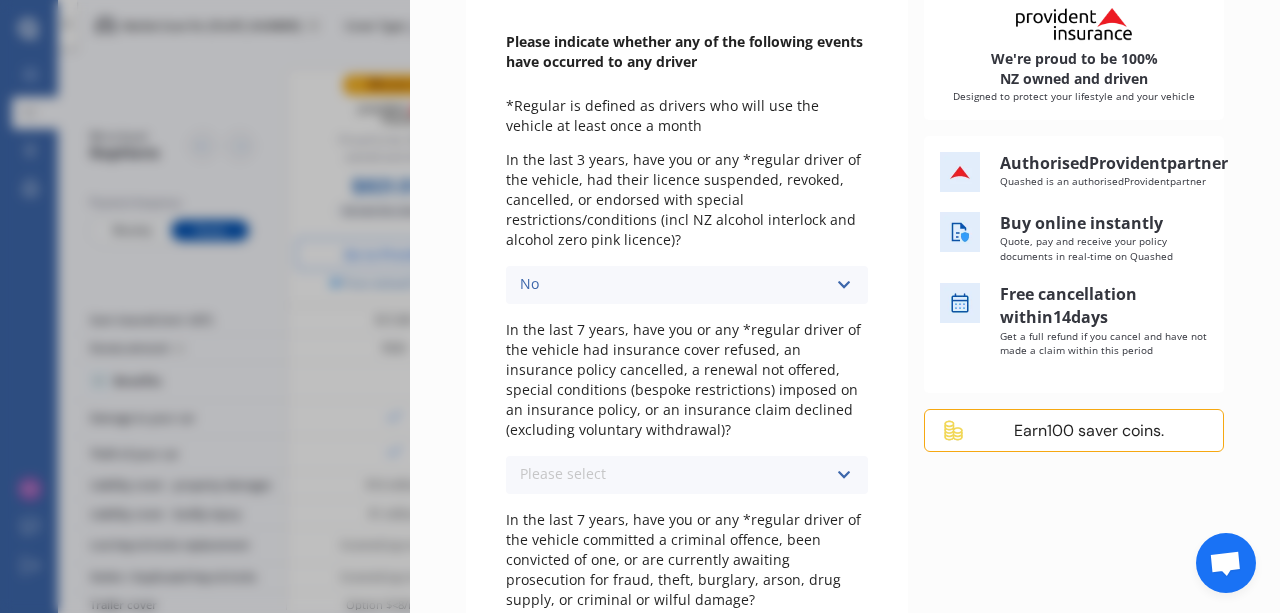 scroll, scrollTop: 247, scrollLeft: 0, axis: vertical 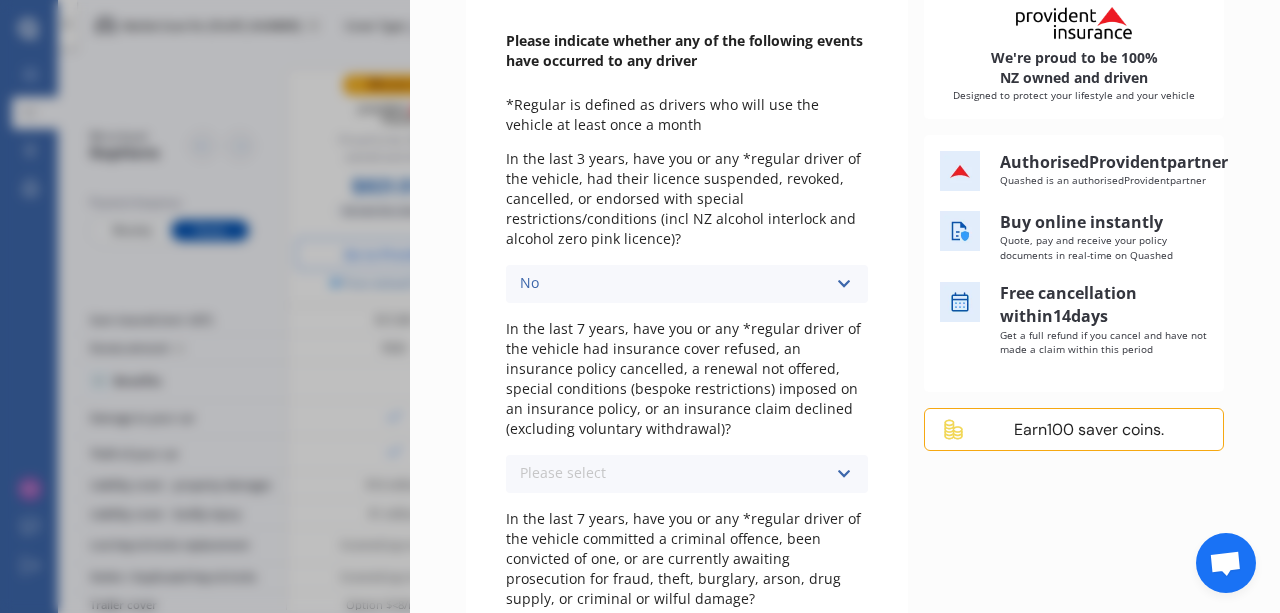 click on "Please select No Yes" at bounding box center (687, 474) 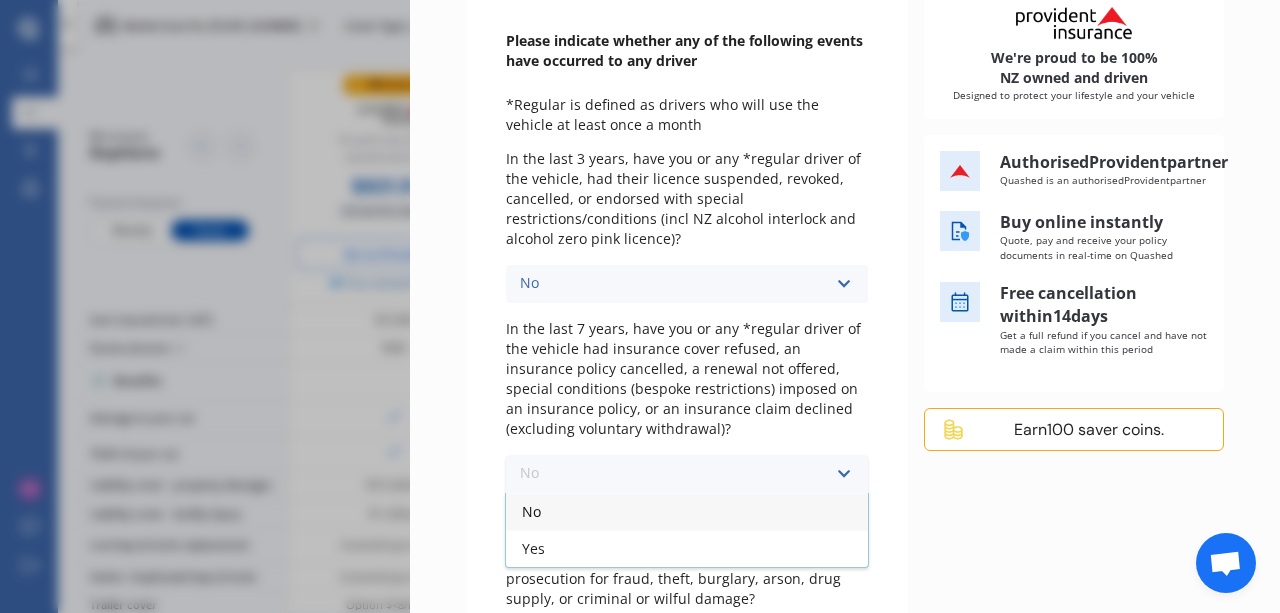 click on "No" at bounding box center (687, 511) 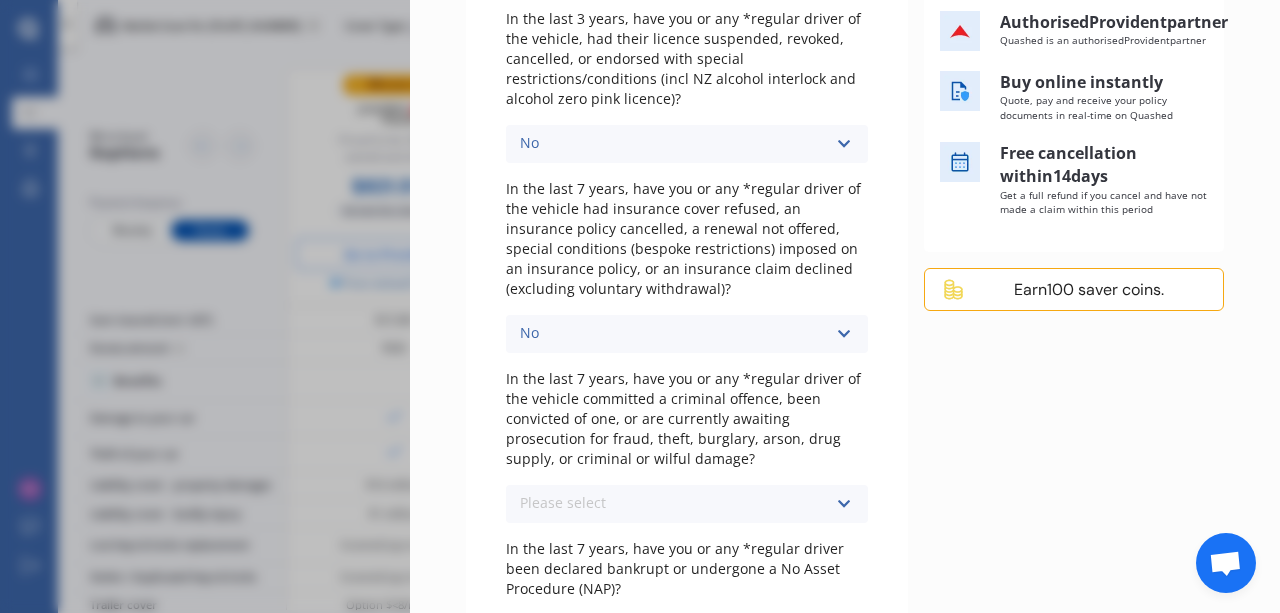 scroll, scrollTop: 391, scrollLeft: 0, axis: vertical 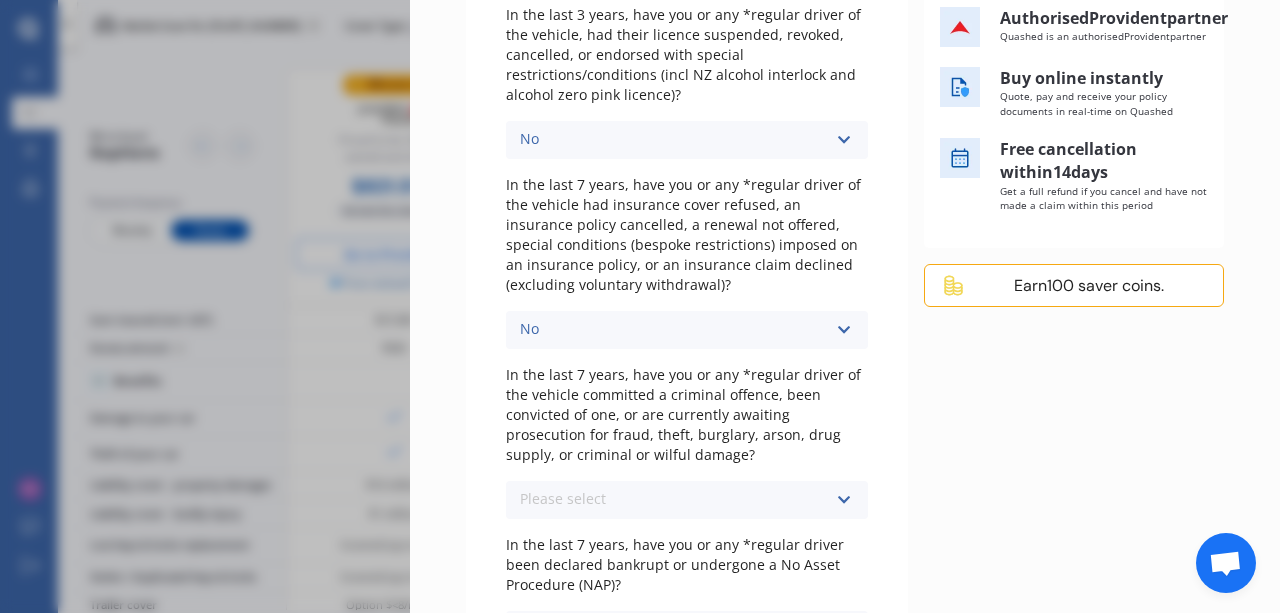 click at bounding box center [843, 500] 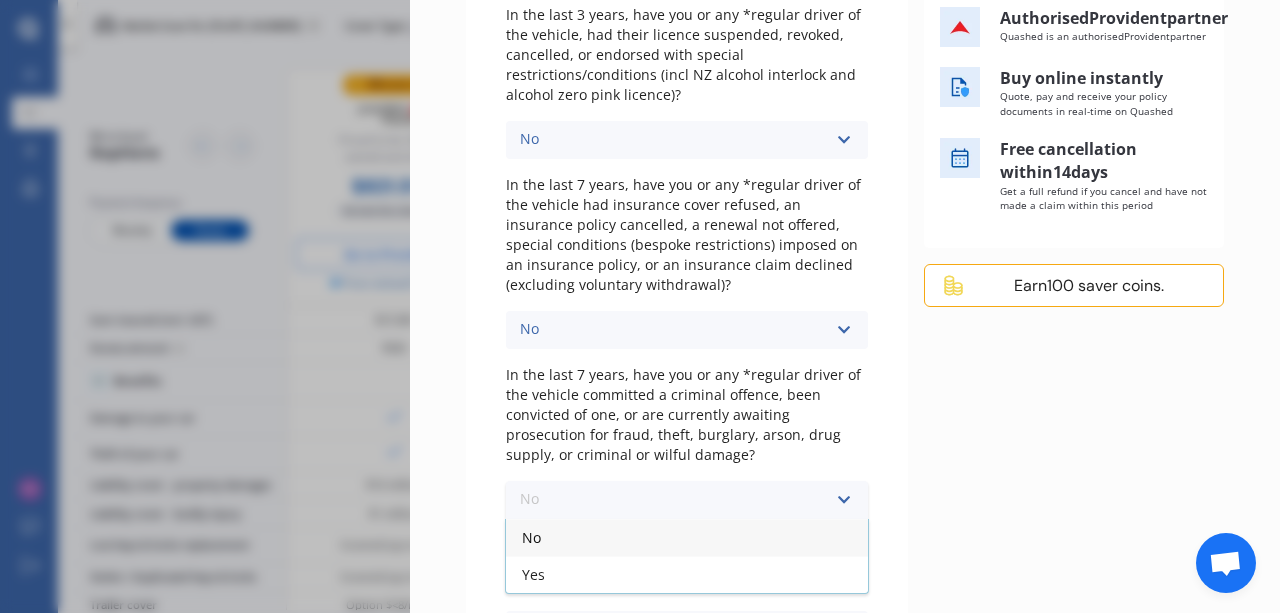 click on "No" at bounding box center (687, 537) 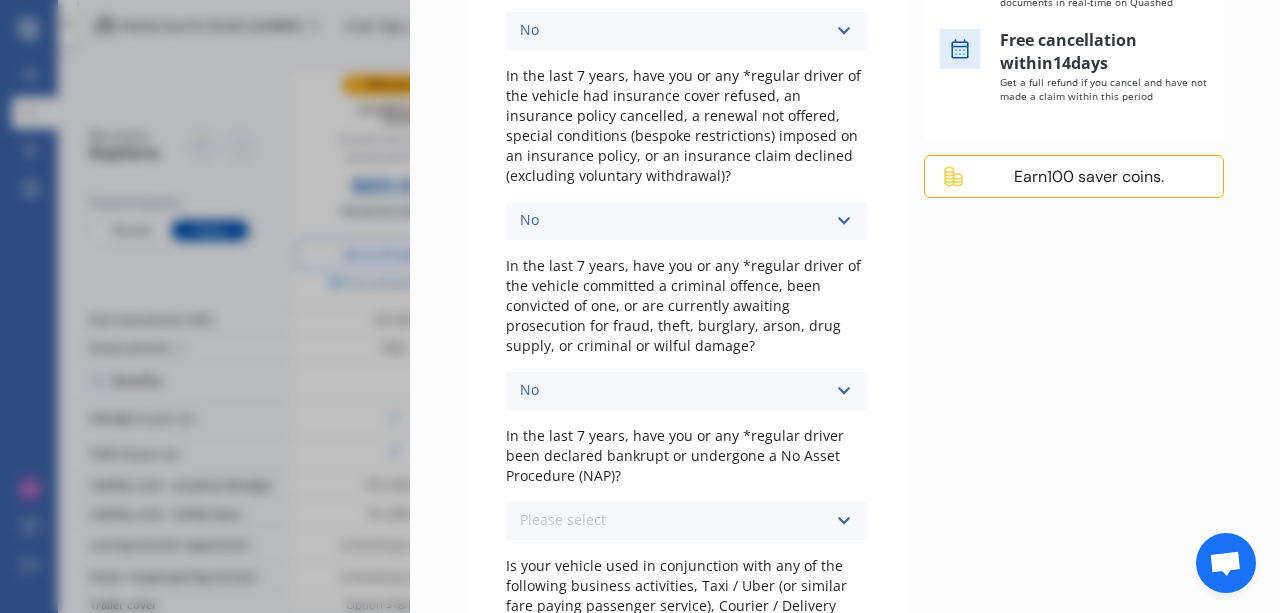 scroll, scrollTop: 503, scrollLeft: 0, axis: vertical 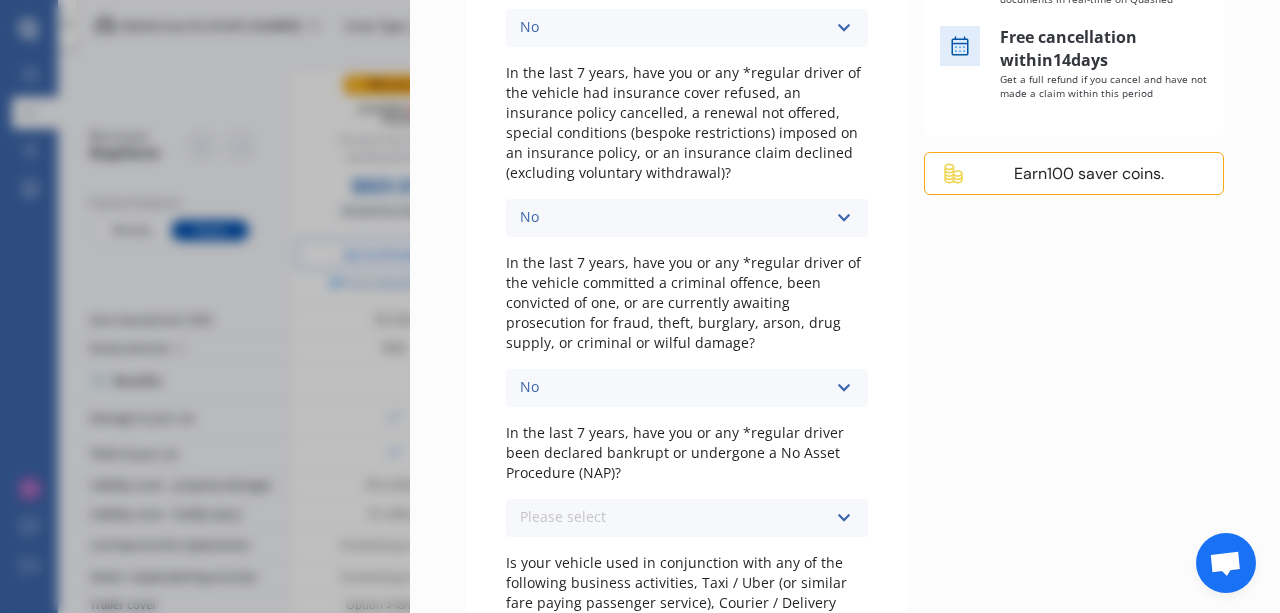click at bounding box center (843, 518) 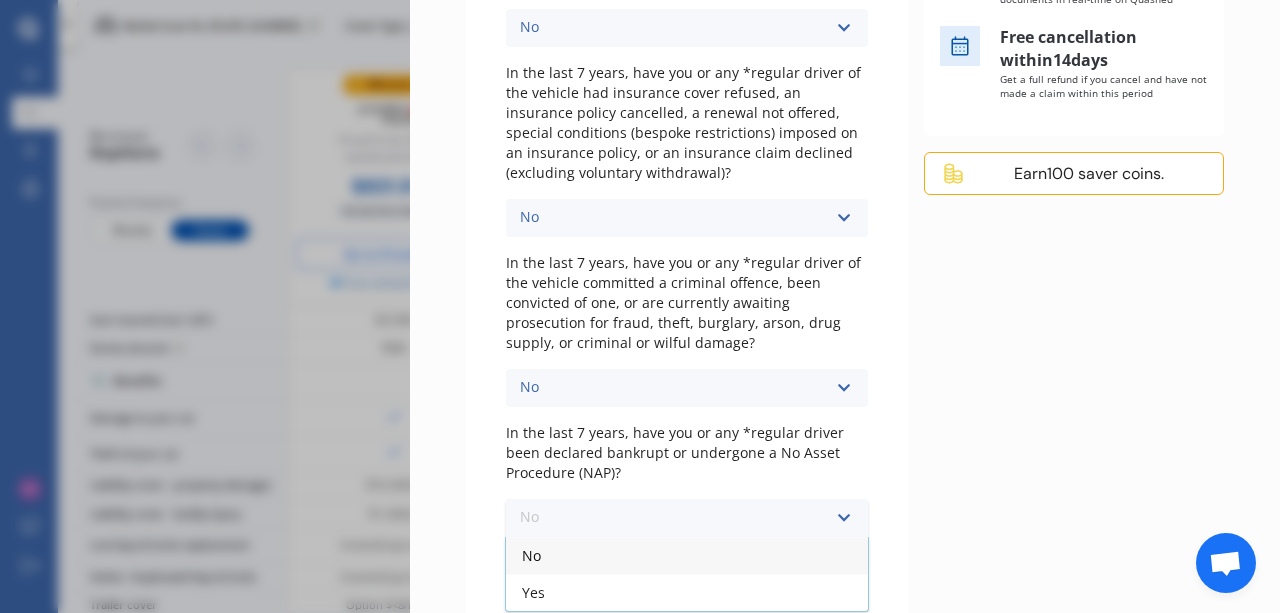 click on "No" at bounding box center (687, 555) 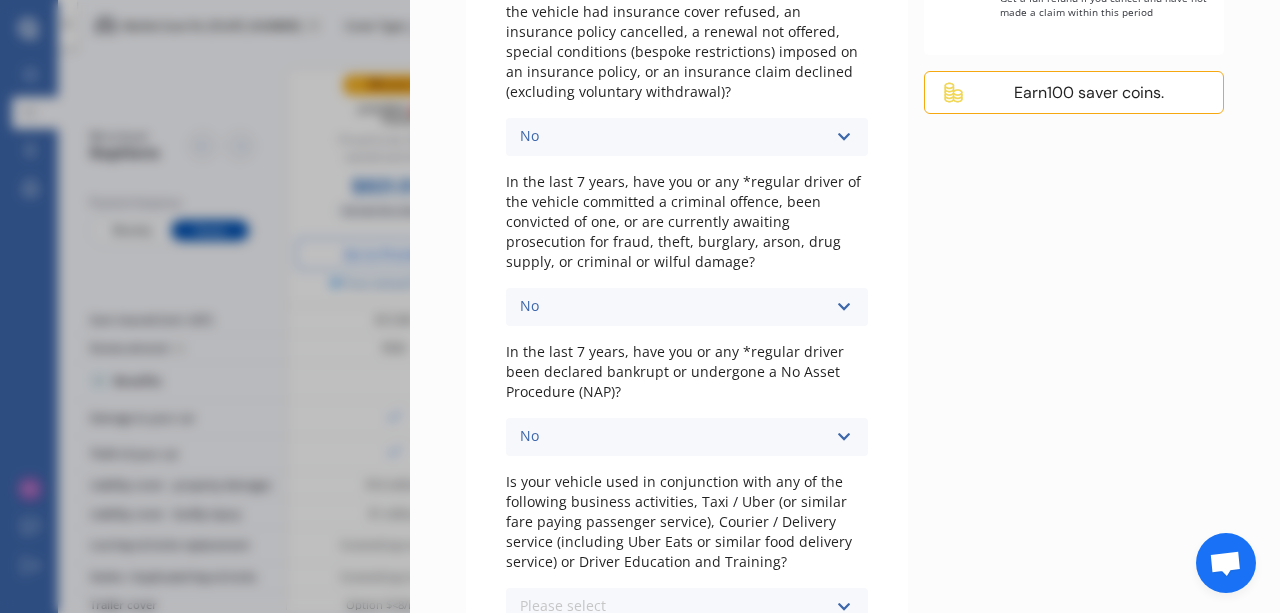 scroll, scrollTop: 591, scrollLeft: 0, axis: vertical 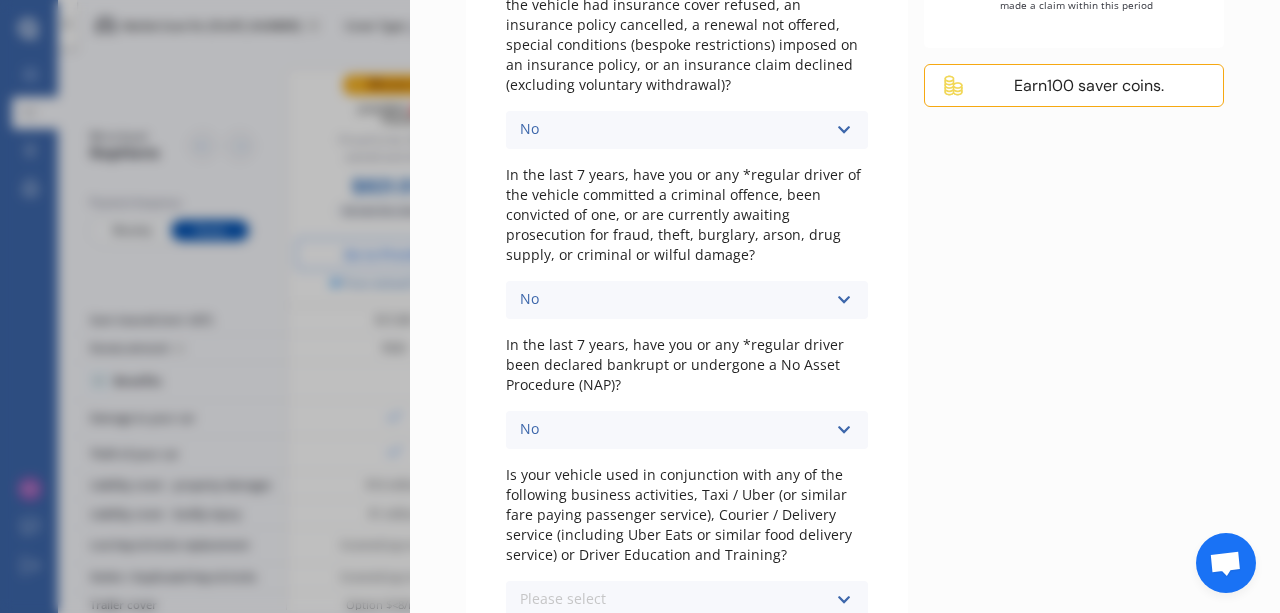 click at bounding box center [843, 600] 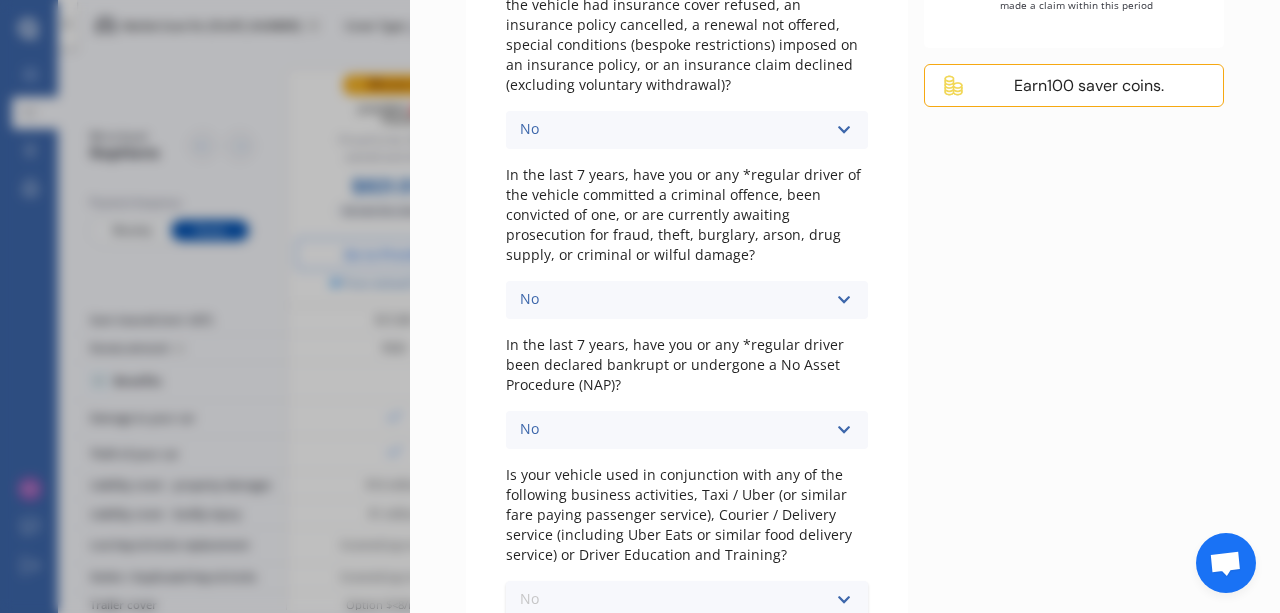 click on "No" at bounding box center (687, 637) 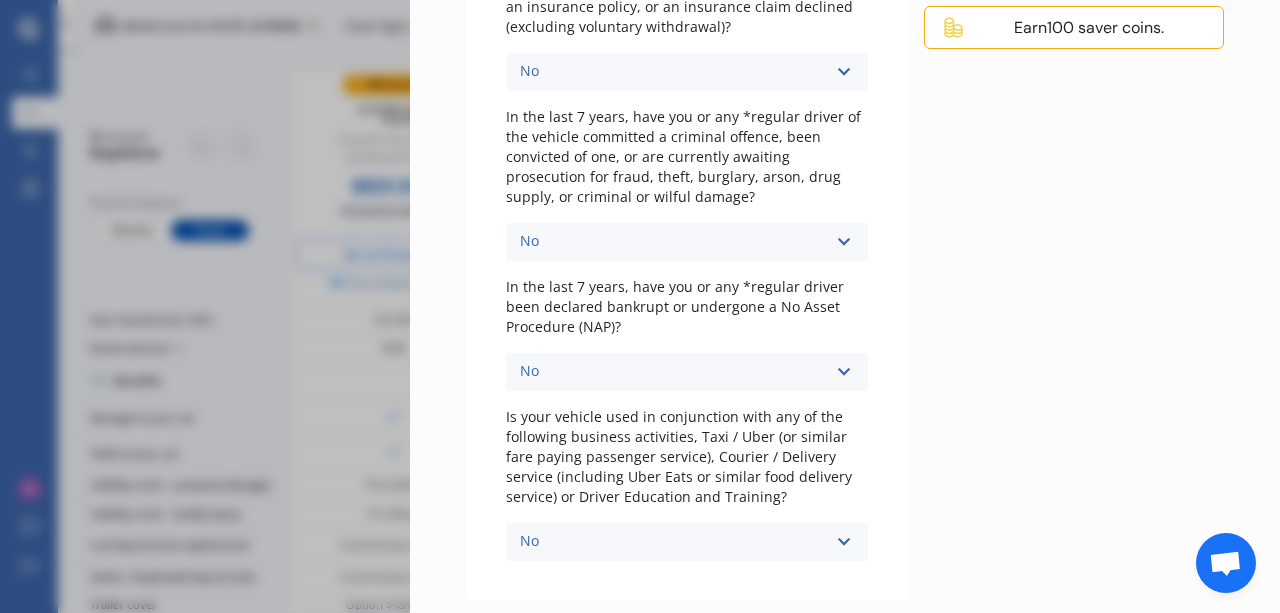 scroll, scrollTop: 672, scrollLeft: 0, axis: vertical 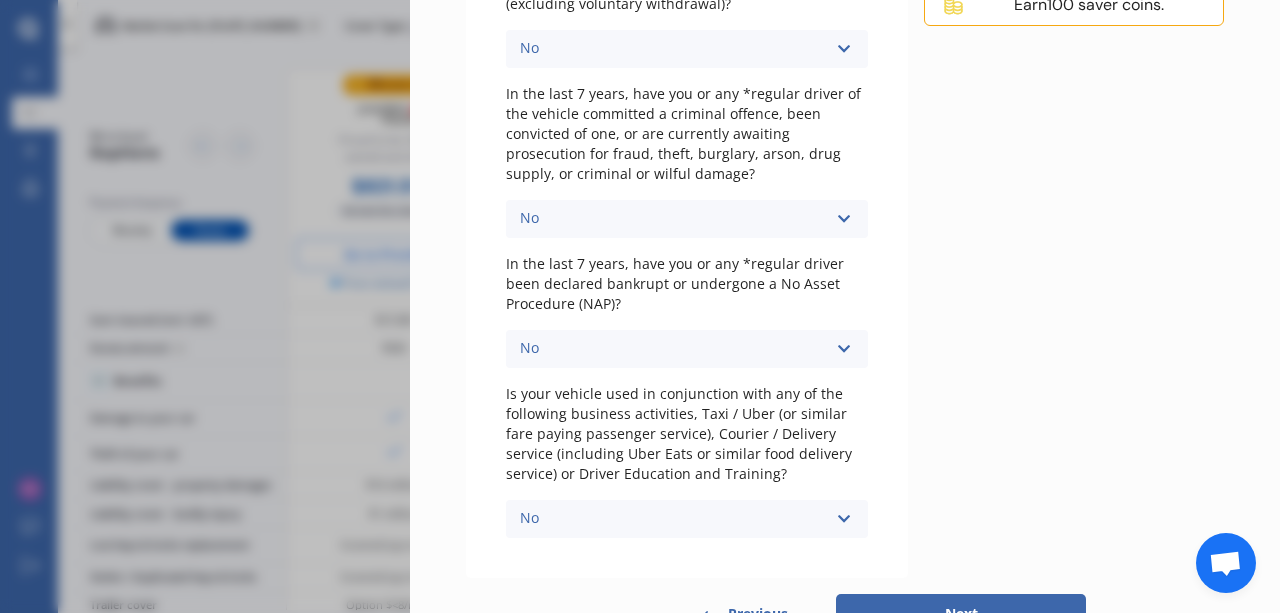 click on "Next" at bounding box center [961, 614] 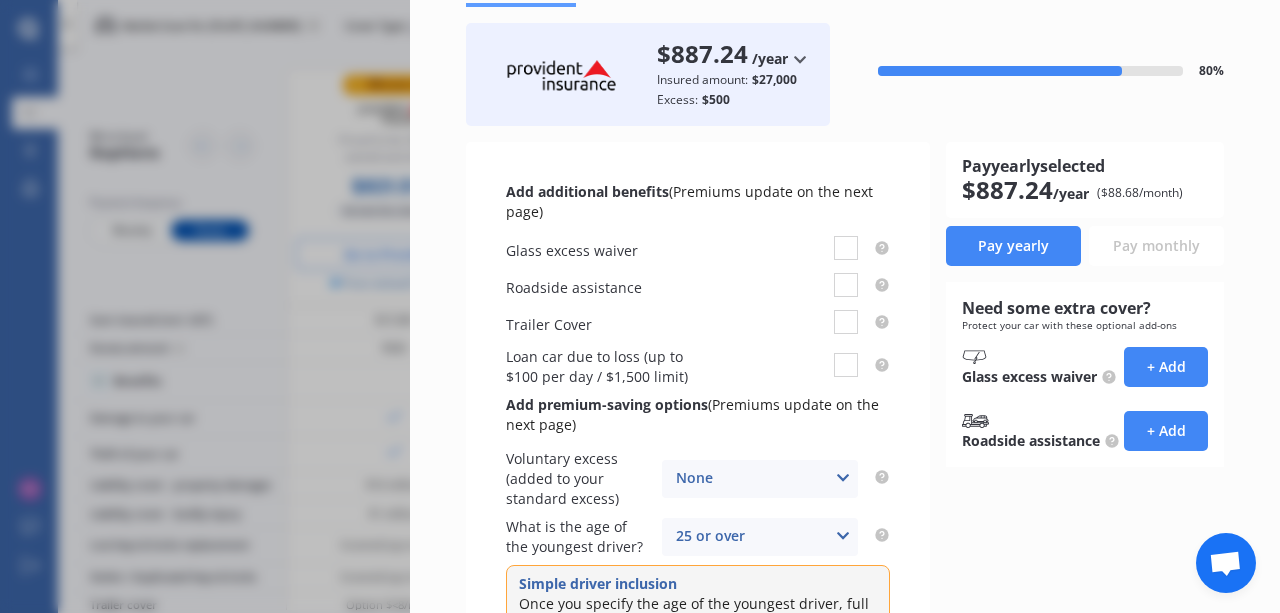 scroll, scrollTop: 95, scrollLeft: 0, axis: vertical 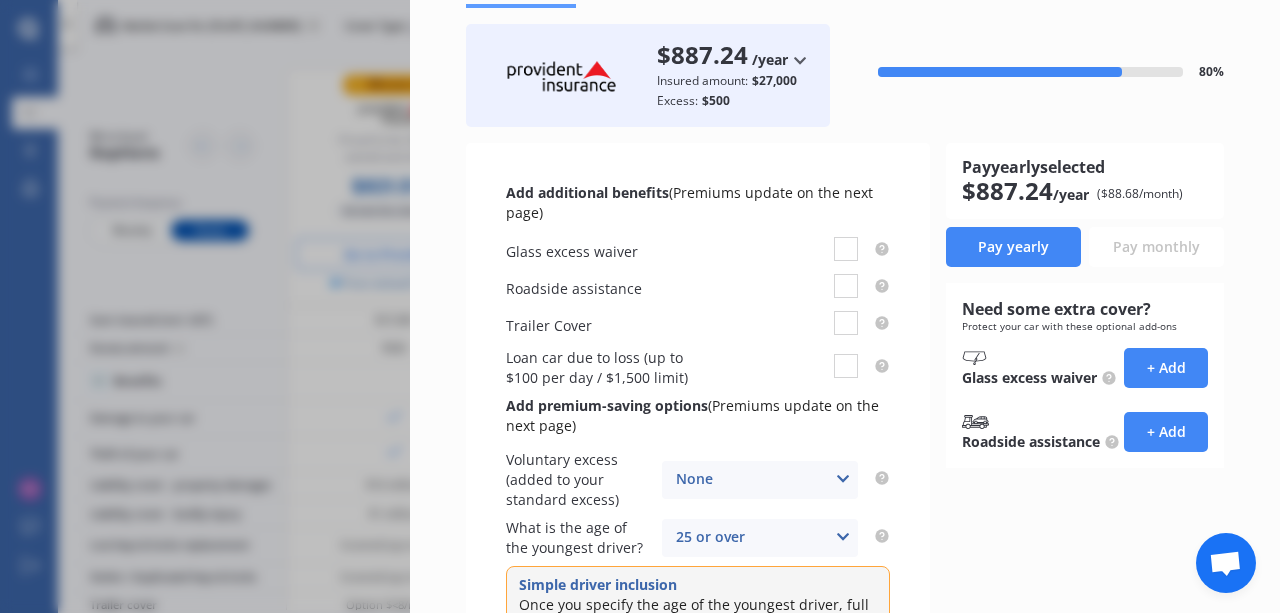 click at bounding box center (843, 479) 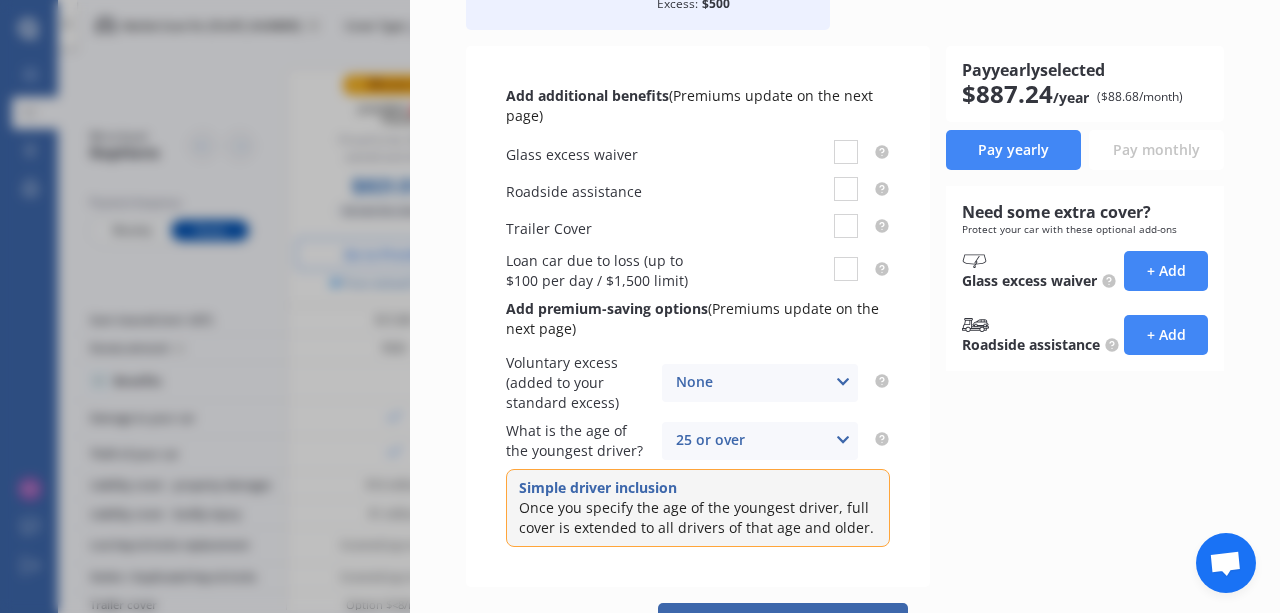 scroll, scrollTop: 197, scrollLeft: 0, axis: vertical 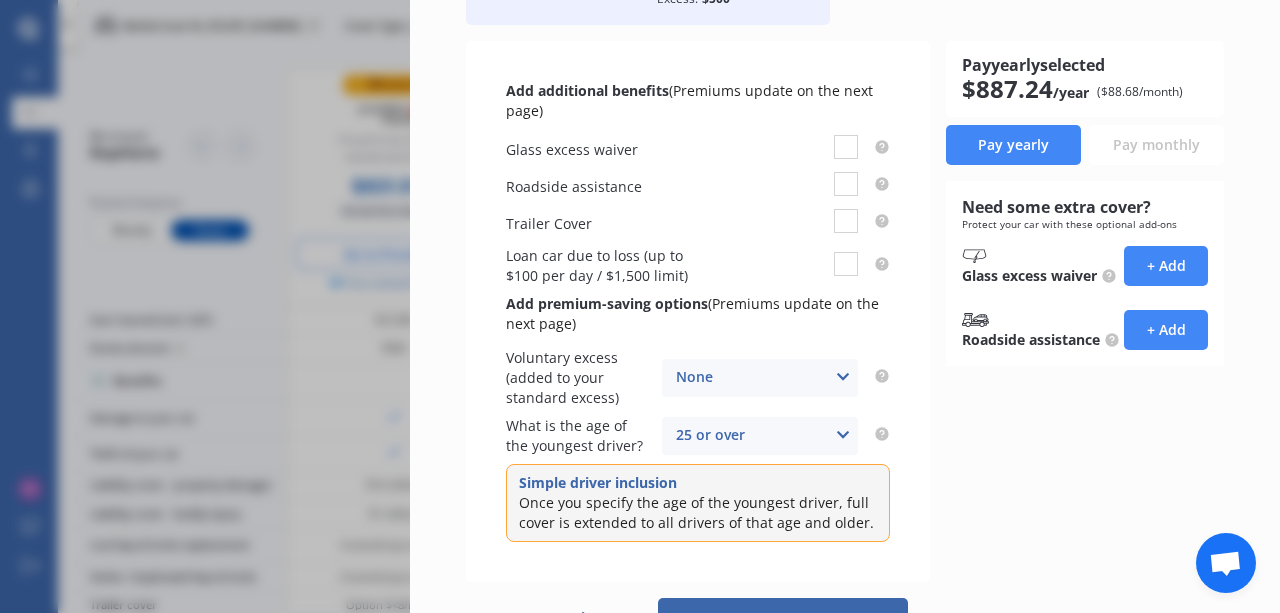 click at bounding box center [843, 435] 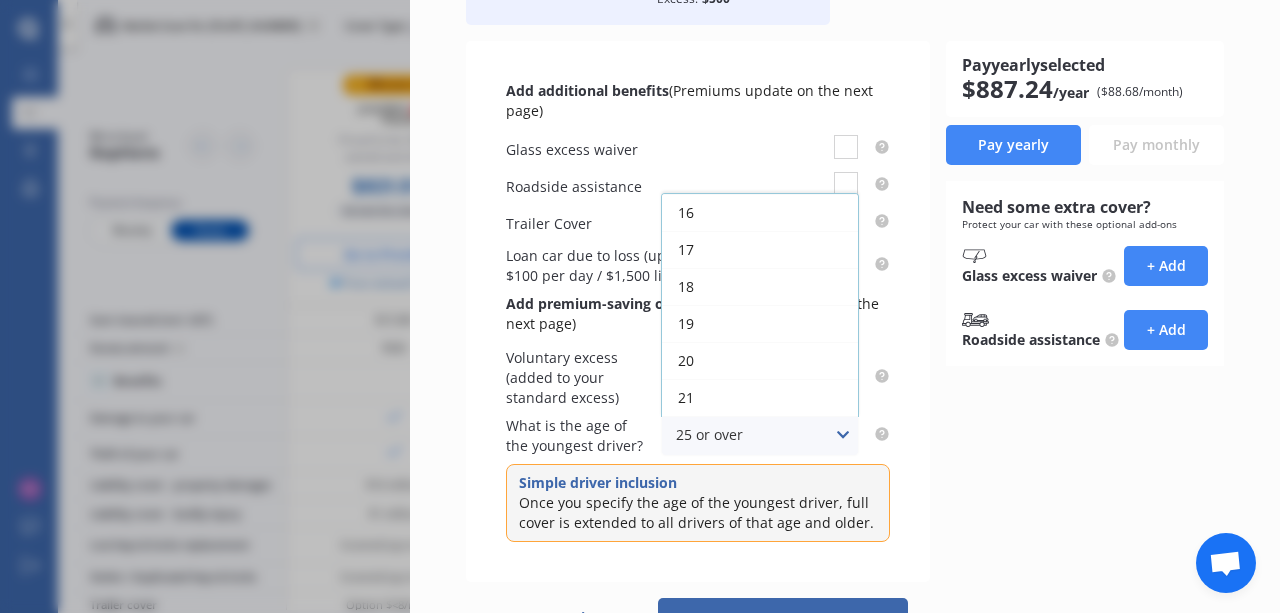 scroll, scrollTop: 142, scrollLeft: 0, axis: vertical 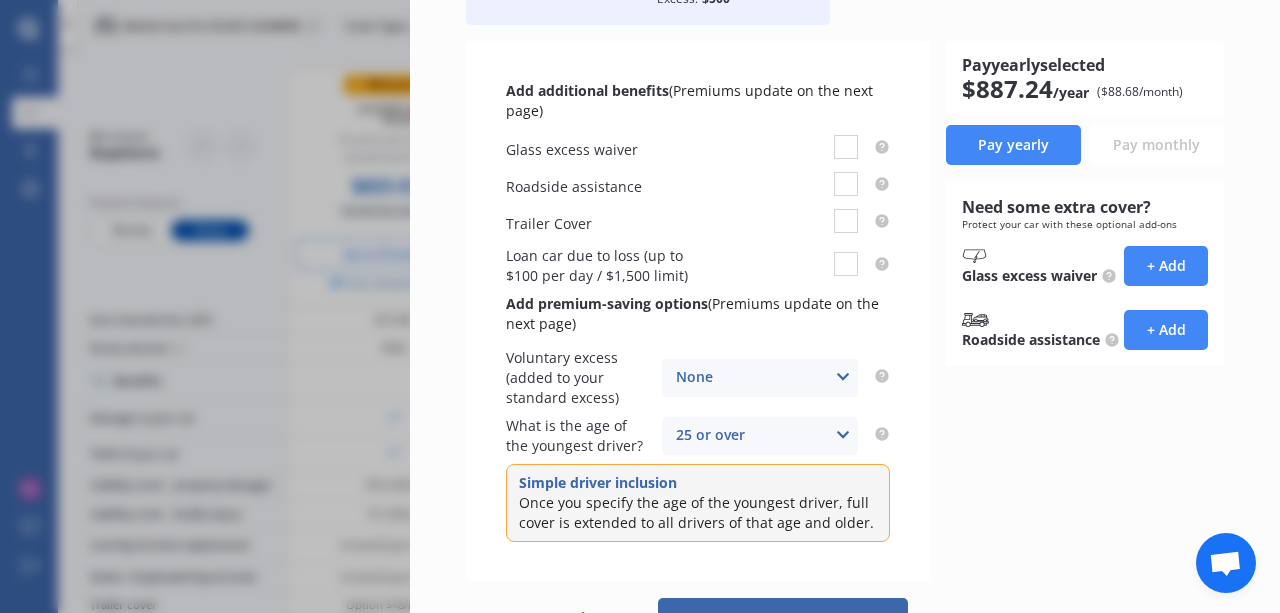 click on "Pay  yearly  selected $[AMOUNT] /year ($ [AMOUNT] /month) Pay yearly Pay monthly Need some extra cover? Protect your car with these optional add-ons Glass excess waiver + Add Roadside assistance + Add" at bounding box center (1085, 311) 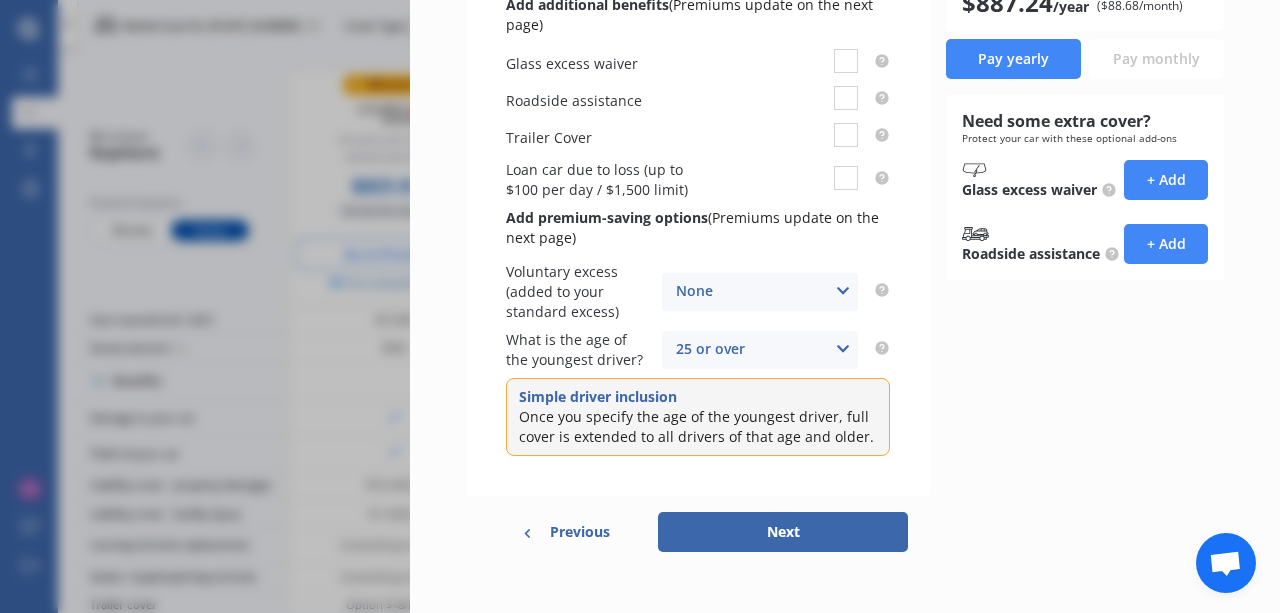 scroll, scrollTop: 300, scrollLeft: 0, axis: vertical 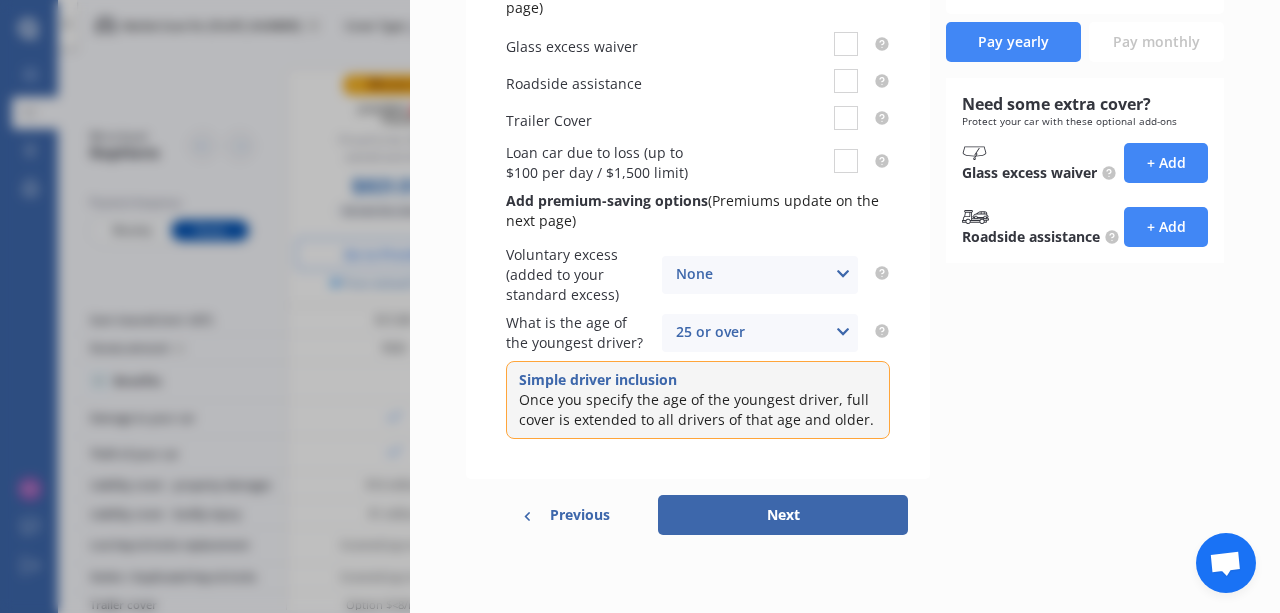 click on "Next" at bounding box center (783, 515) 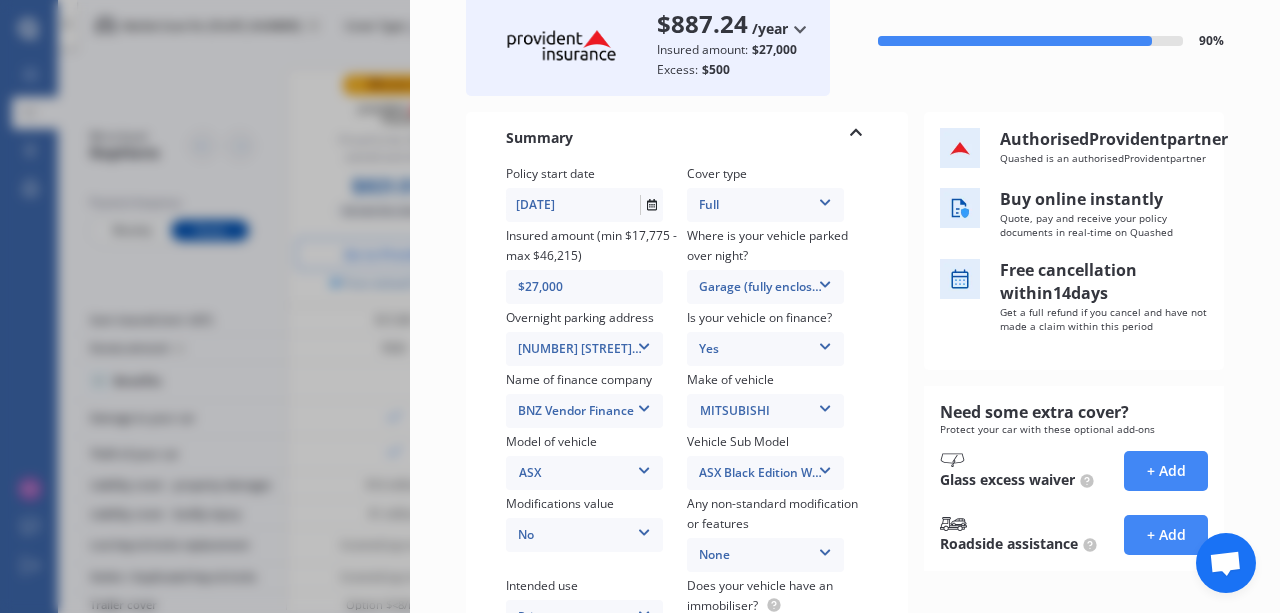 scroll, scrollTop: 130, scrollLeft: 0, axis: vertical 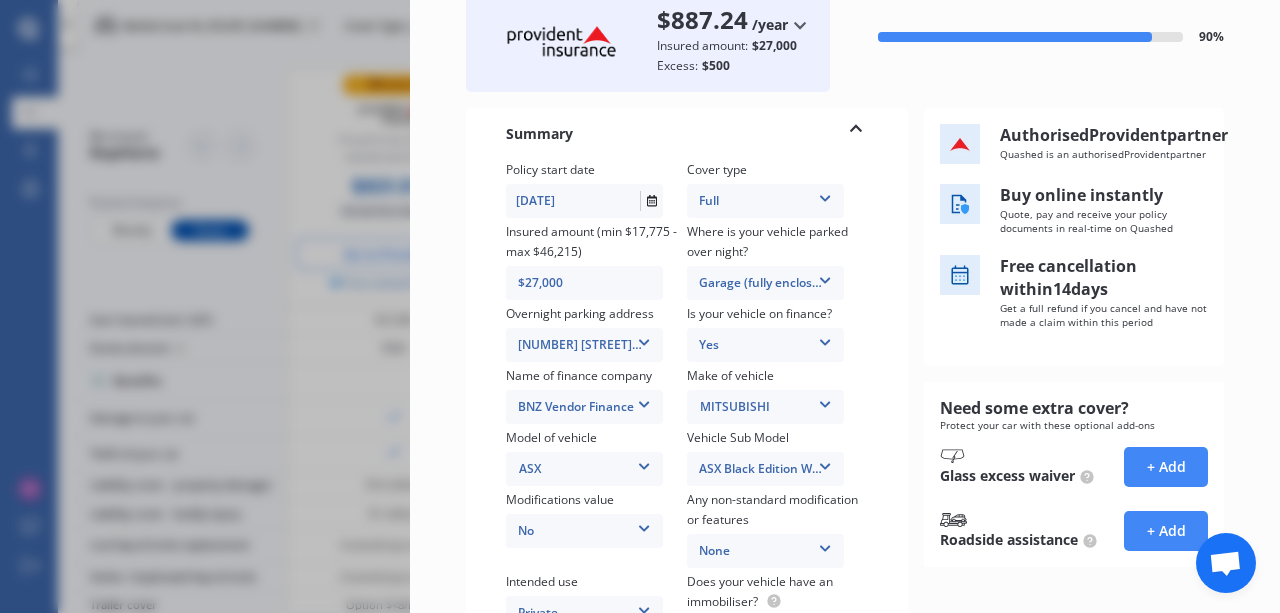 click at bounding box center (825, 463) 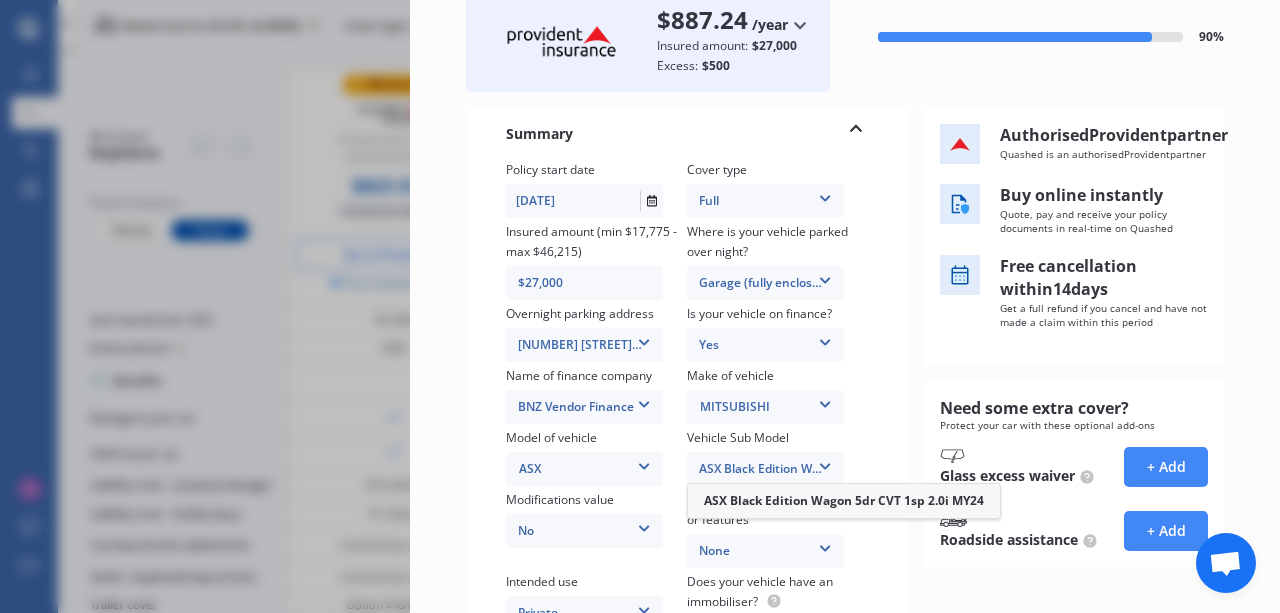 click on "ASX Black Edition Wagon 5dr CVT 1sp 2.0i MY24" at bounding box center (844, 500) 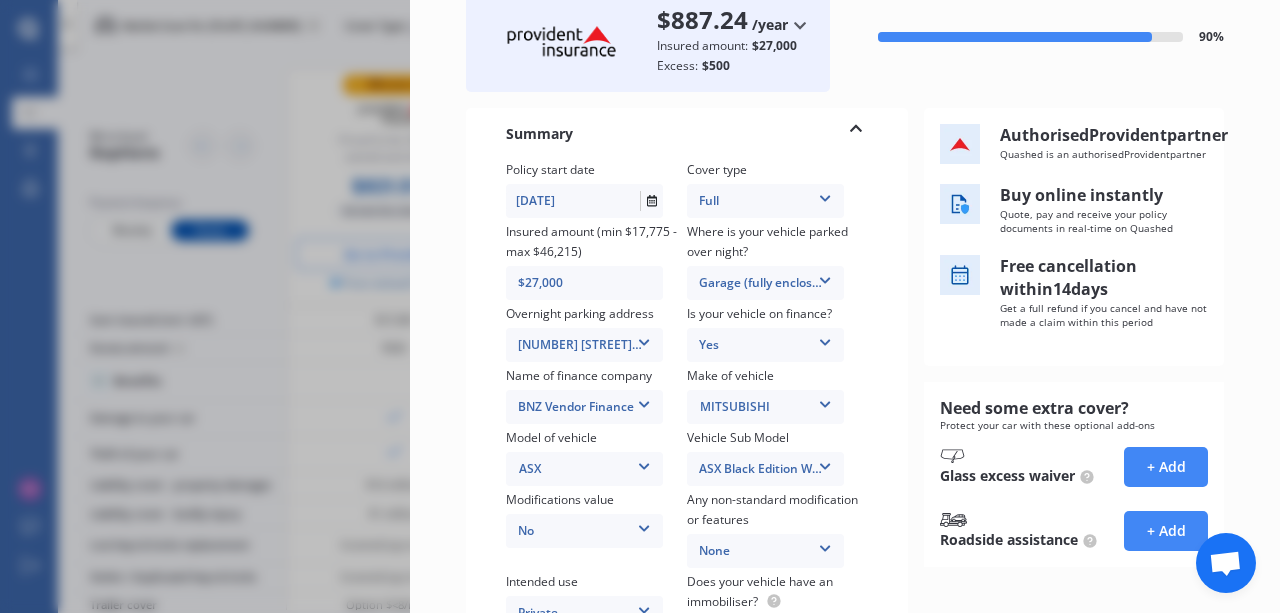 click on "MITSUBISHI" at bounding box center (766, 407) 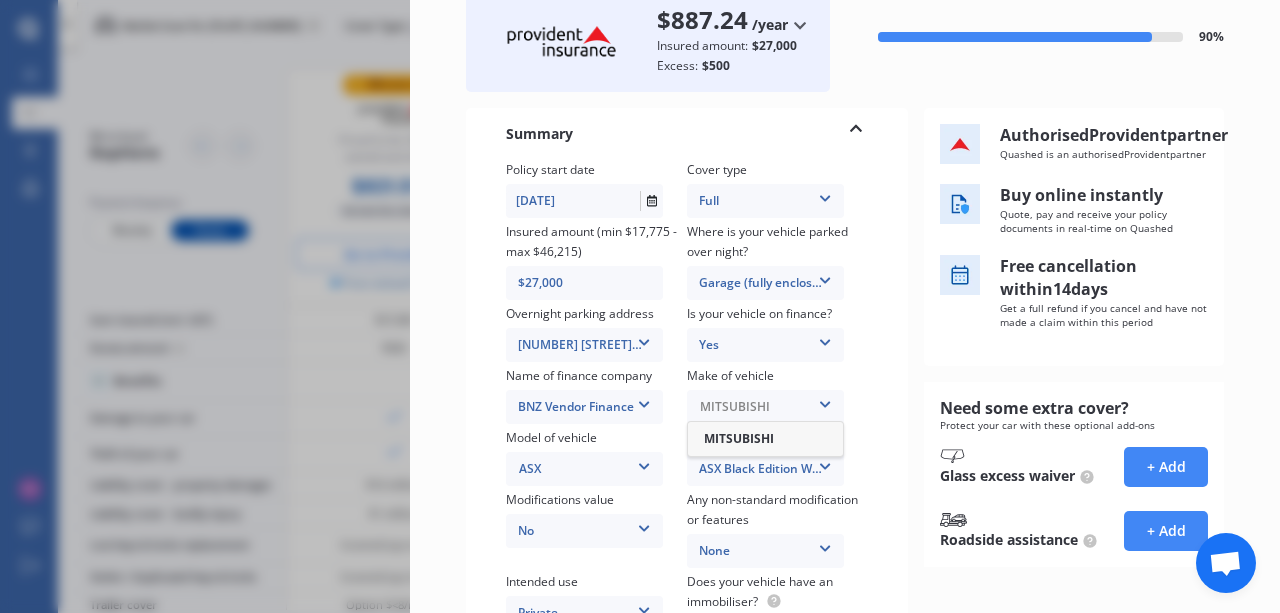 click at bounding box center [778, 407] 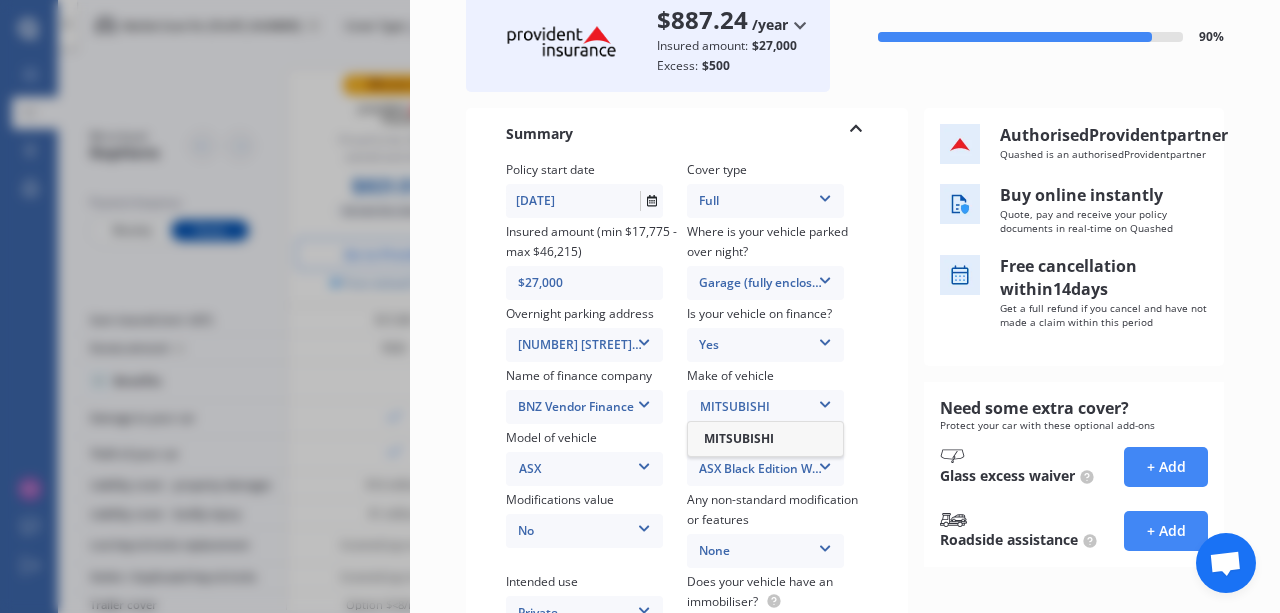 click on "MITSUBISHI" at bounding box center (765, 439) 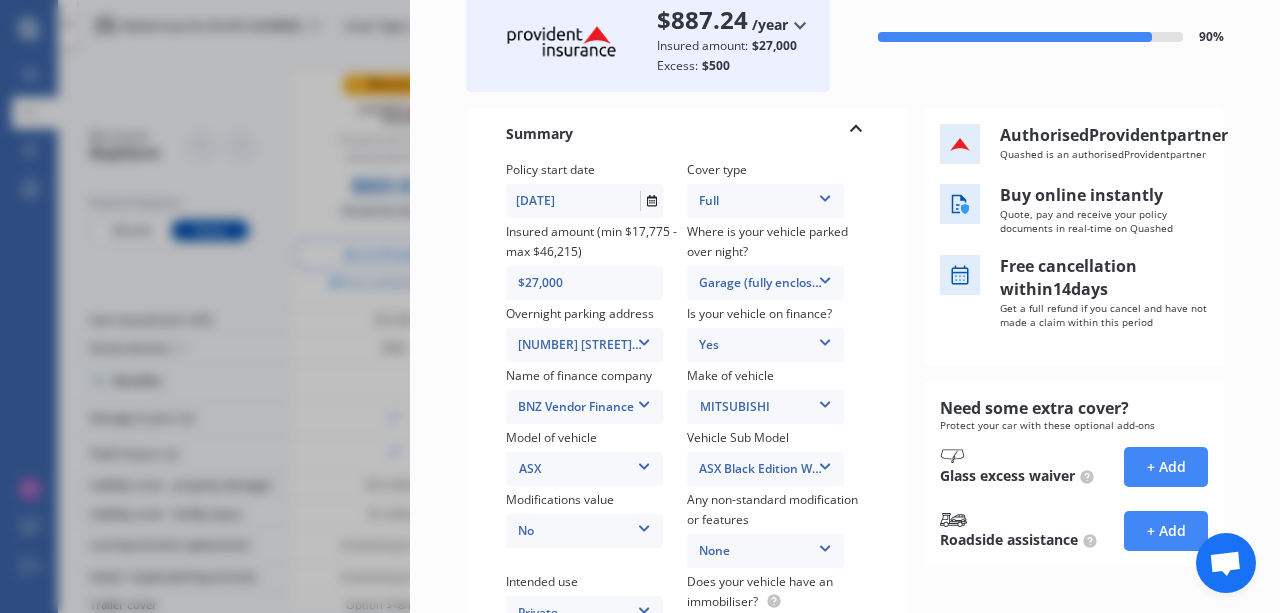 click on "Policy start date [DATE] Cover type Full Full Insured amount (min $[AMOUNT] - max $[AMOUNT]) $[AMOUNT] Where is your vehicle parked over night? Garage (fully enclosed) Garage (fully enclosed) Off Street Parking Other Overnight parking address [NUMBER] [STREET], [CITY] [POSTAL_CODE] [NUMBER] [STREET], [CITY] [POSTAL_CODE] Is your vehicle on finance? Yes No Yes Name of finance company [FINANCING_COMPANY] 24/7 Finance AA Finance Limited Acclaim Finance Active Finance Admiral Finance Advanced Securities Ltd Advantage Finance Allied Farmers Finance Ltd. Allied Nationwide Finance Ltd Allied Prime Finance Alphera Financial Services Anza Motor Company Archibald Cars ASB Bank ASL Finance Auckland Finance Audi Finance Auto Finance Direct Limited Auto Funds Limited Avanti Finance Ltd Baycorp Advantage (NZ) Ltd. Blue Star Finance BMW Financial Services BNZ Asset Finance BNZ Vendor Finance BOQ Equipment Finance Branded Financial Services Broadlands Finance Budget Loans Limited Canterbury Finance Car Yard CBS Canterbury ASX" at bounding box center (687, 415) 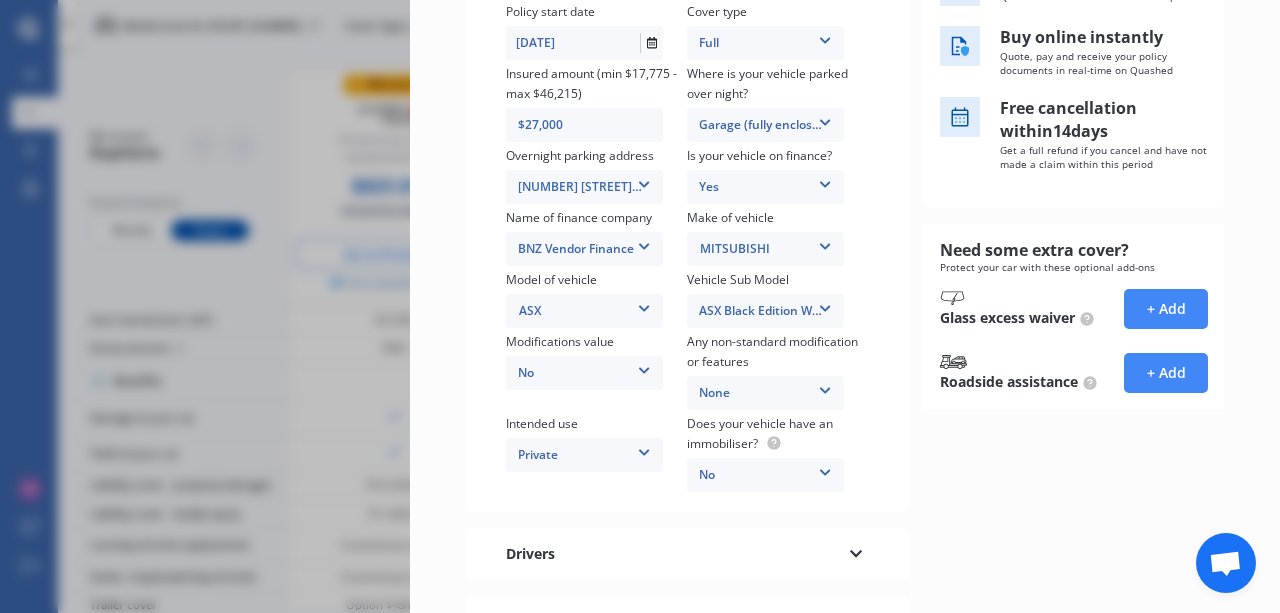 scroll, scrollTop: 458, scrollLeft: 0, axis: vertical 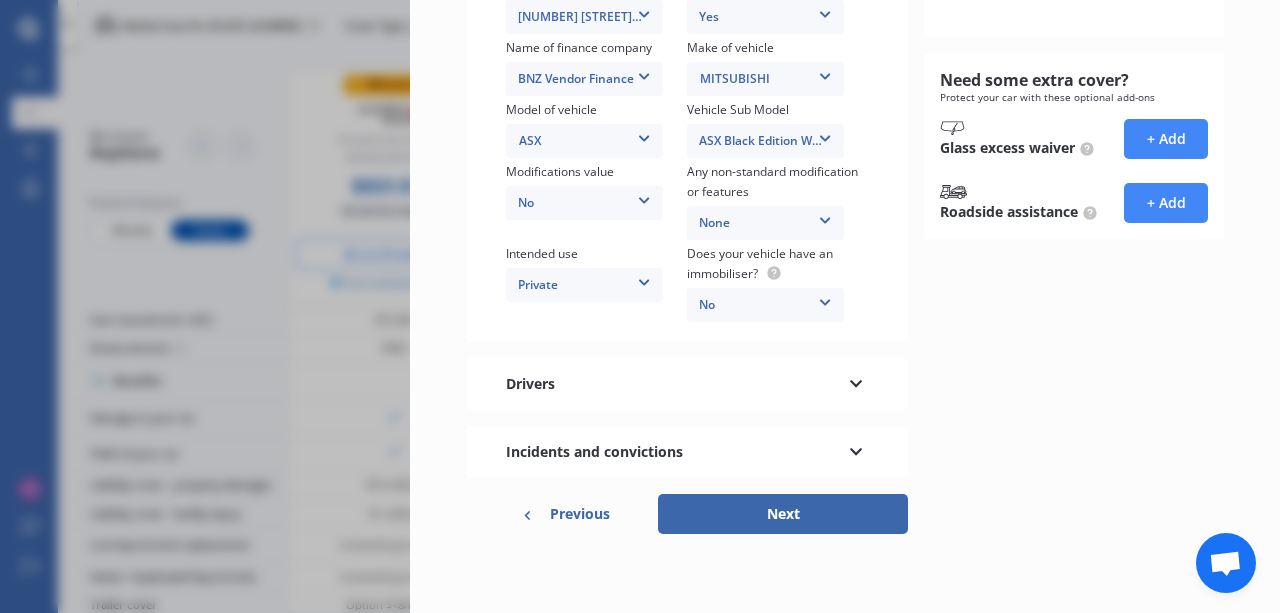 click at bounding box center (856, 449) 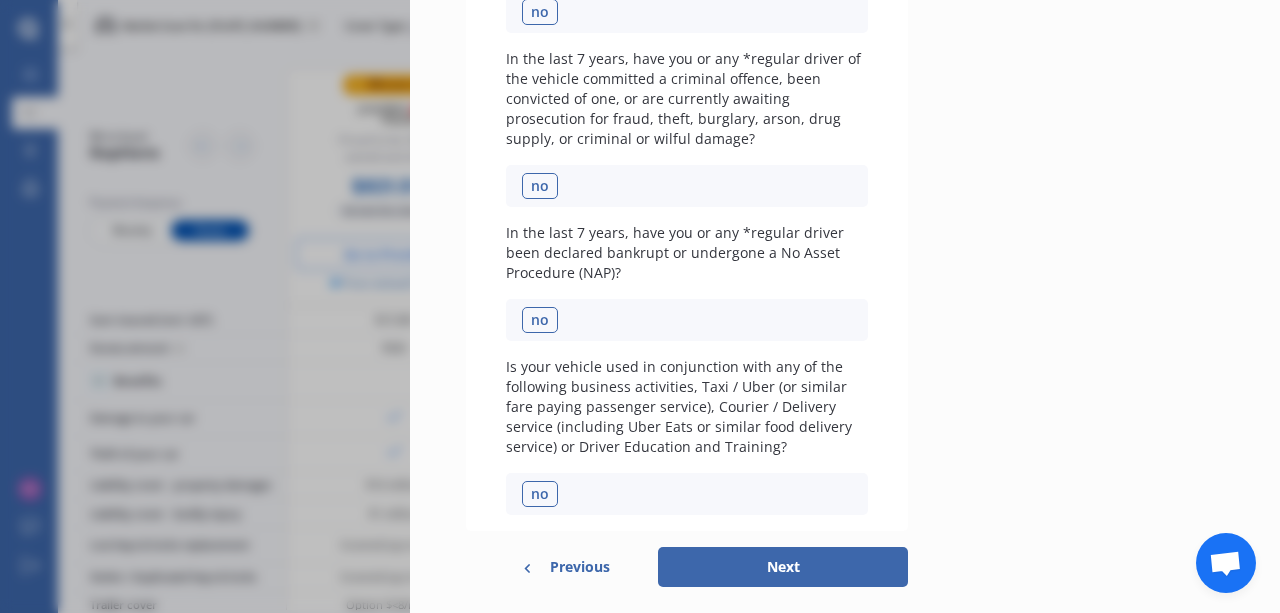 scroll, scrollTop: 775, scrollLeft: 0, axis: vertical 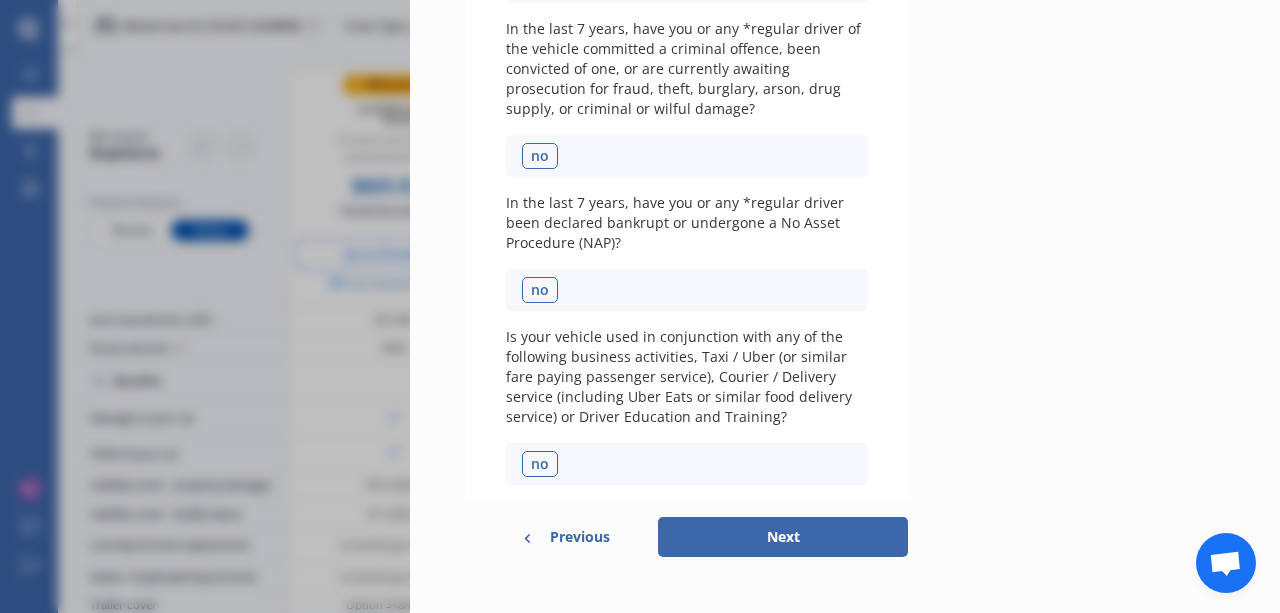 click on "Next" at bounding box center [783, 537] 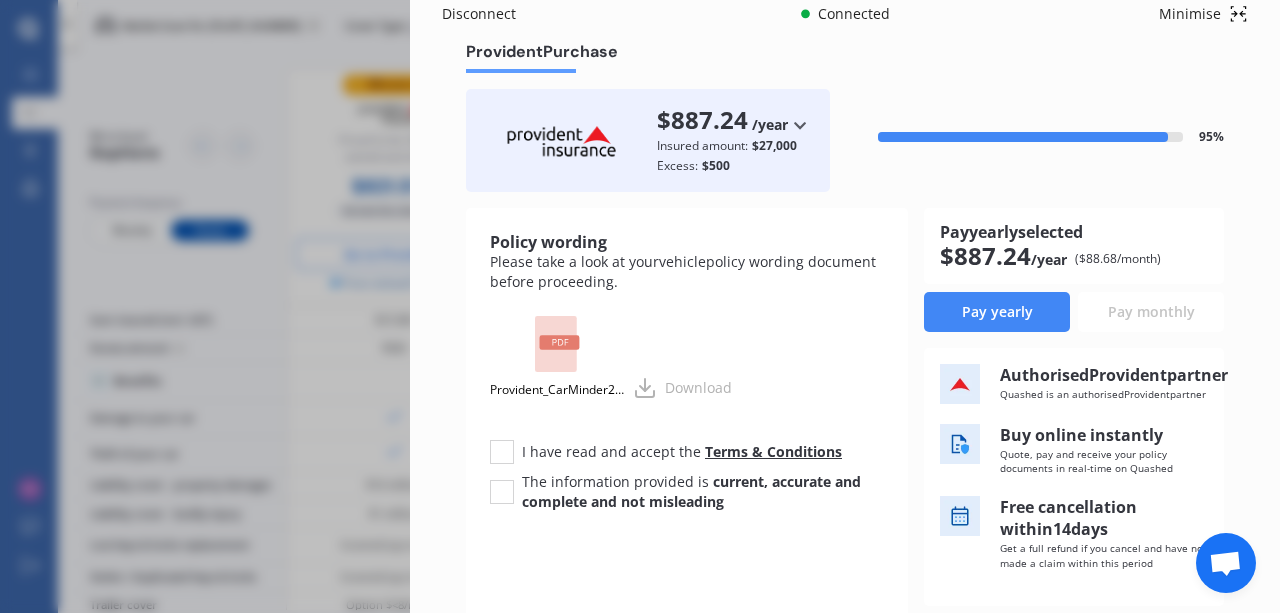 scroll, scrollTop: 29, scrollLeft: 0, axis: vertical 